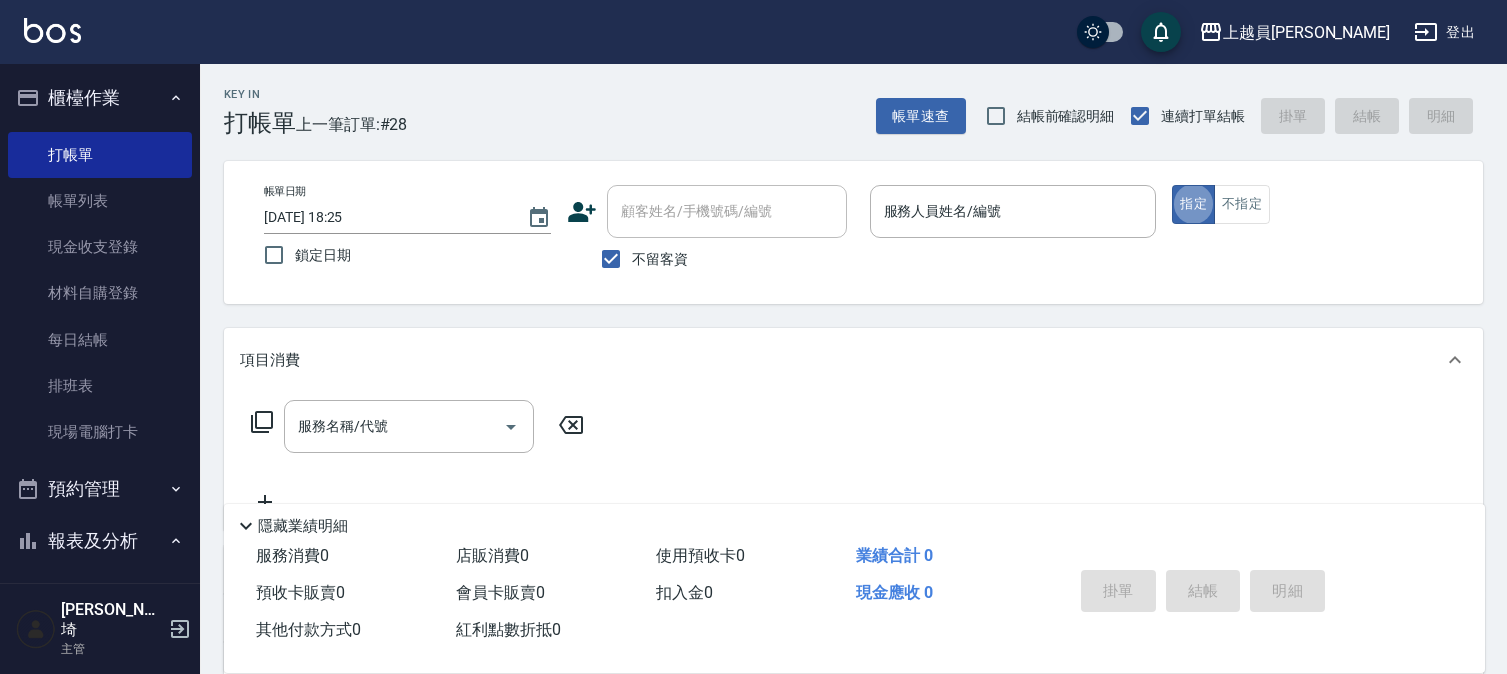 scroll, scrollTop: 0, scrollLeft: 0, axis: both 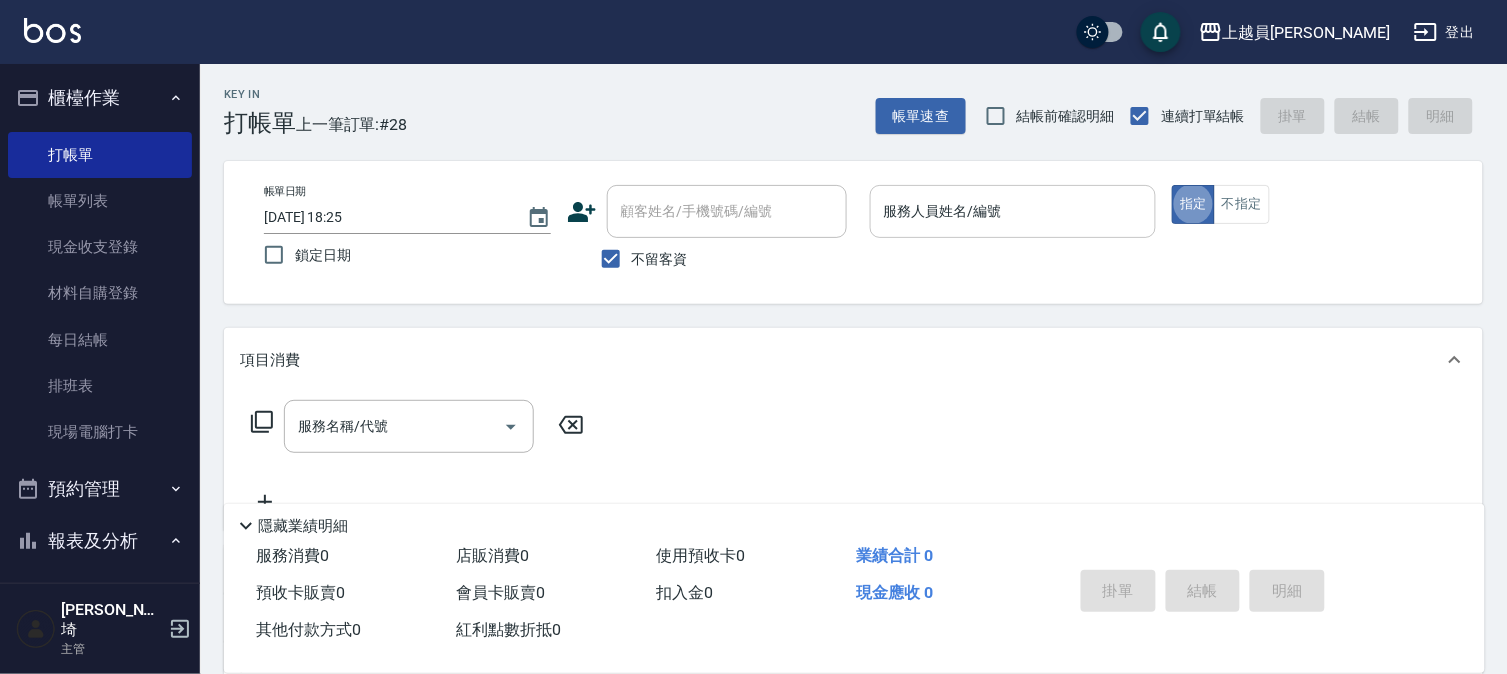 click on "服務人員姓名/編號 服務人員姓名/編號" at bounding box center [1013, 211] 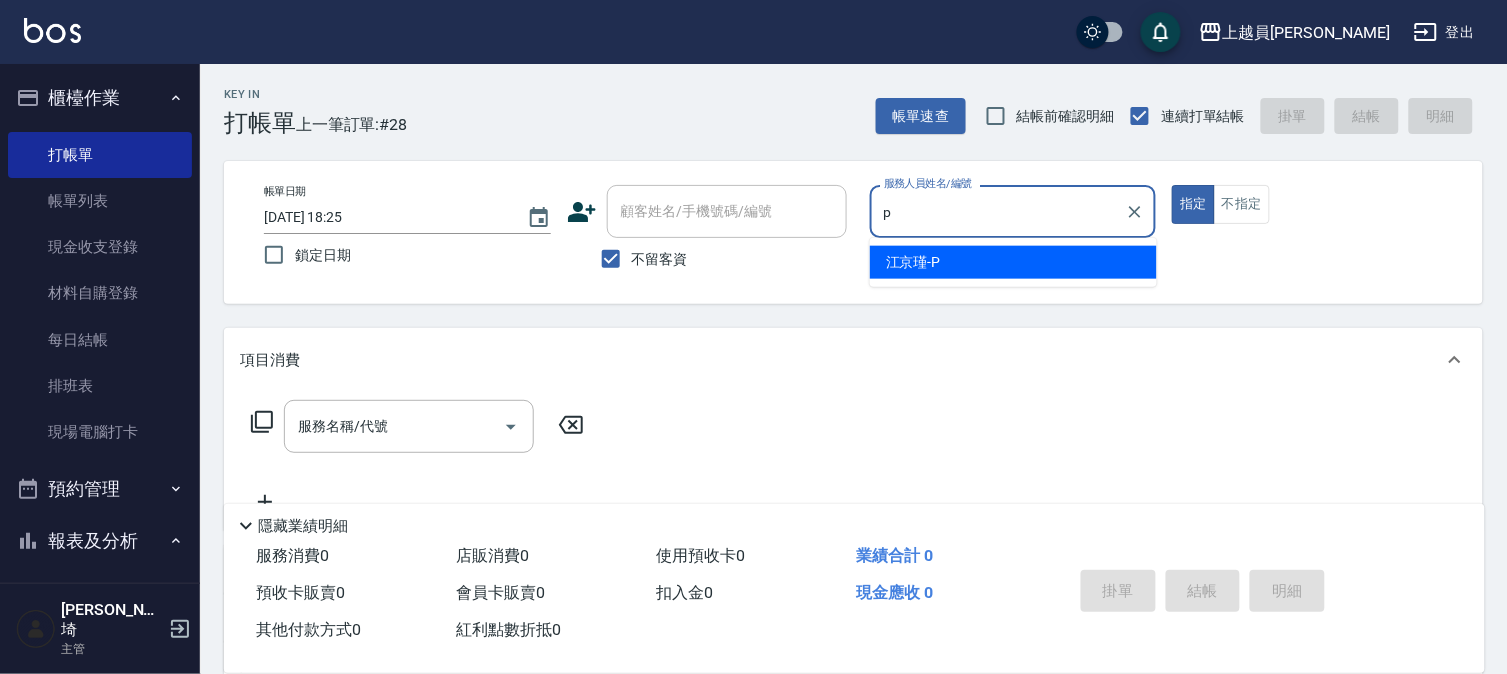 type on "[PERSON_NAME]-P" 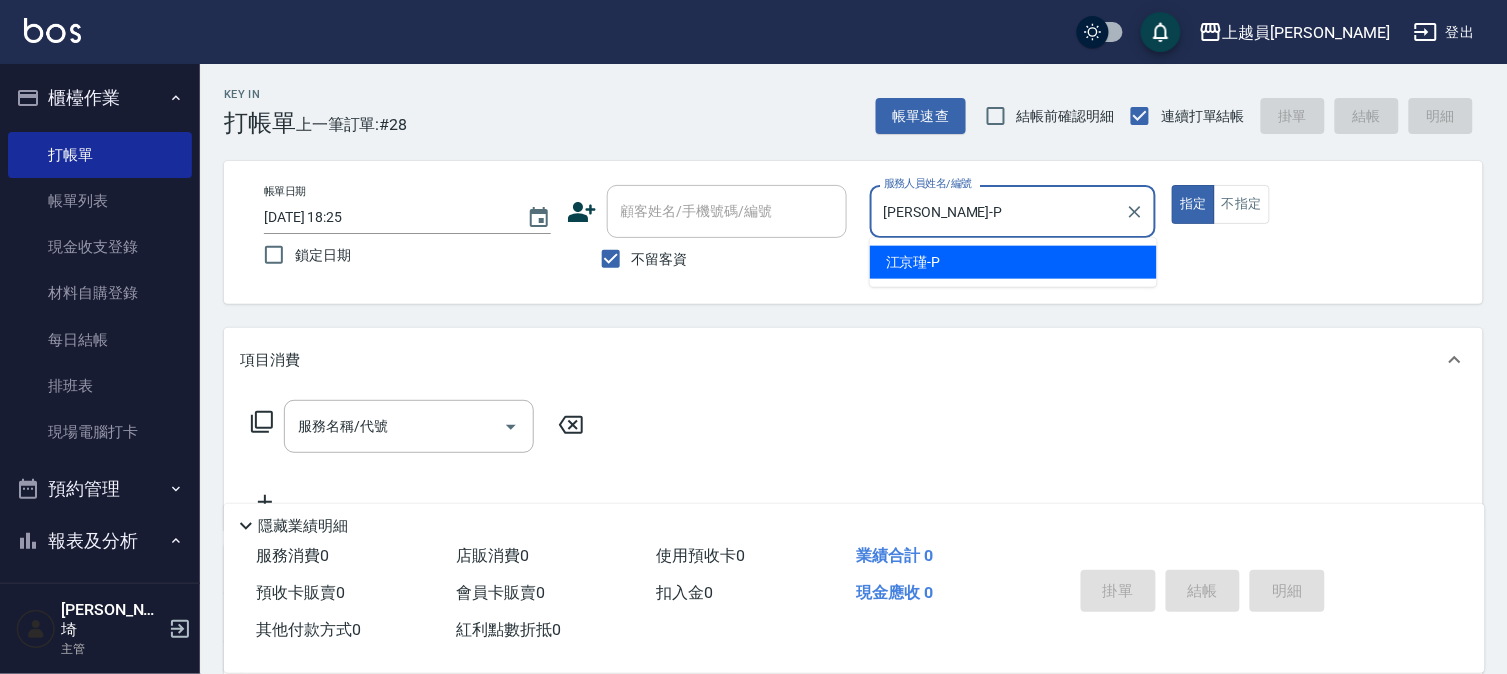 type on "true" 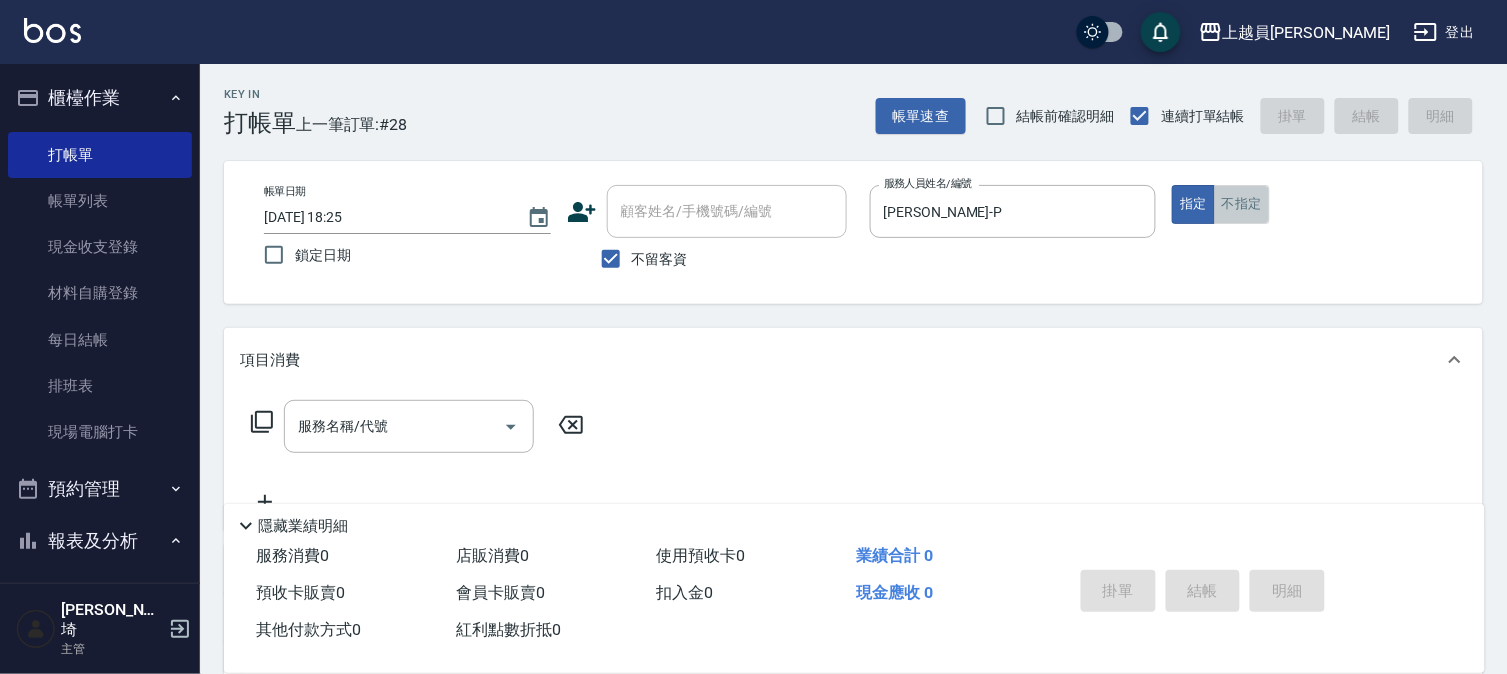 click on "不指定" at bounding box center [1242, 204] 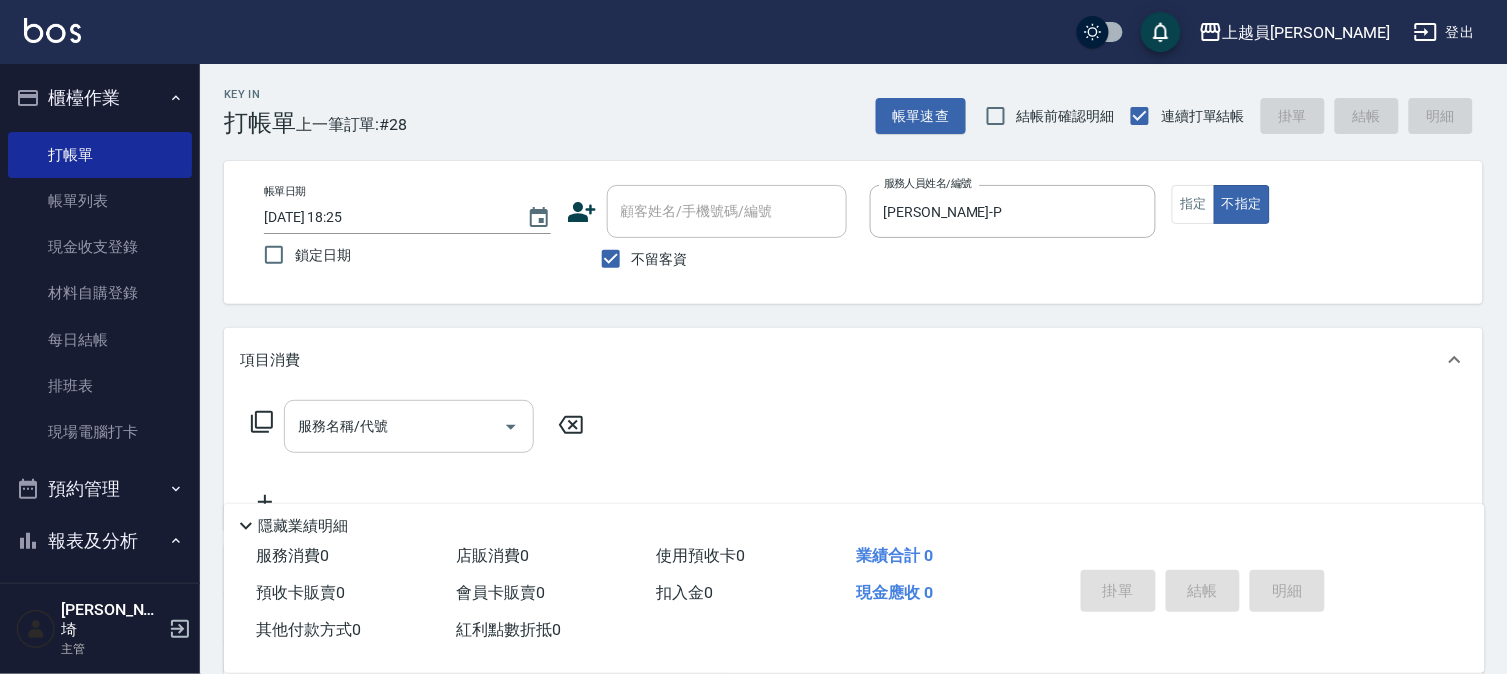 click on "服務名稱/代號" at bounding box center [394, 426] 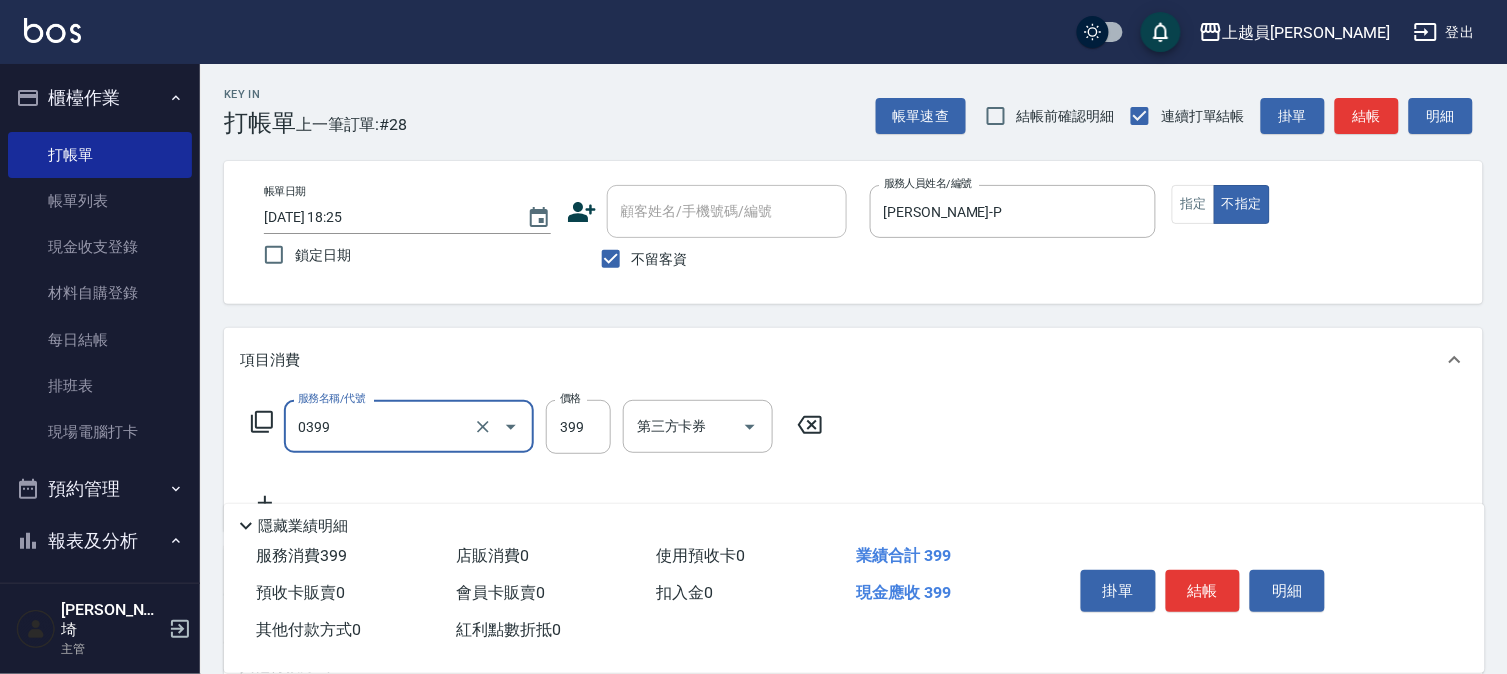 type on "海鹽SPA(0399)" 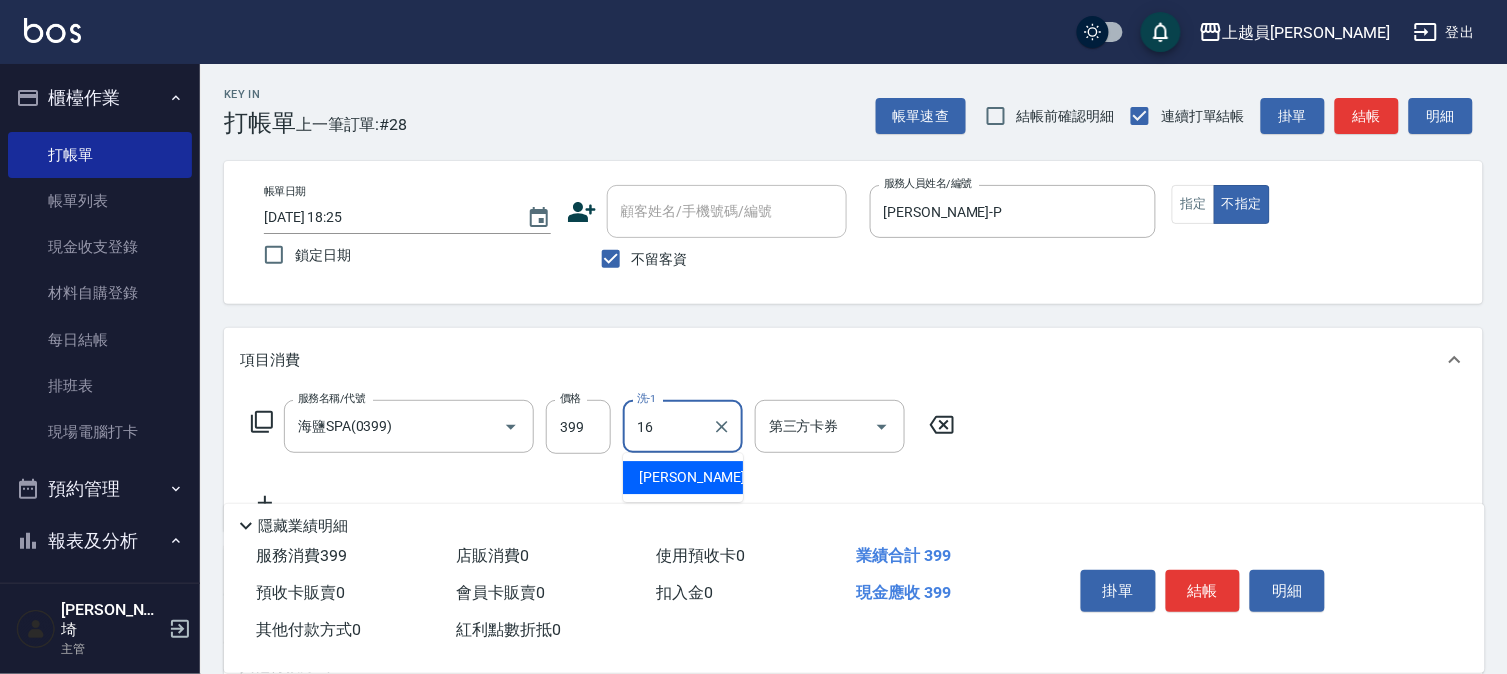 type on "[PERSON_NAME]-16" 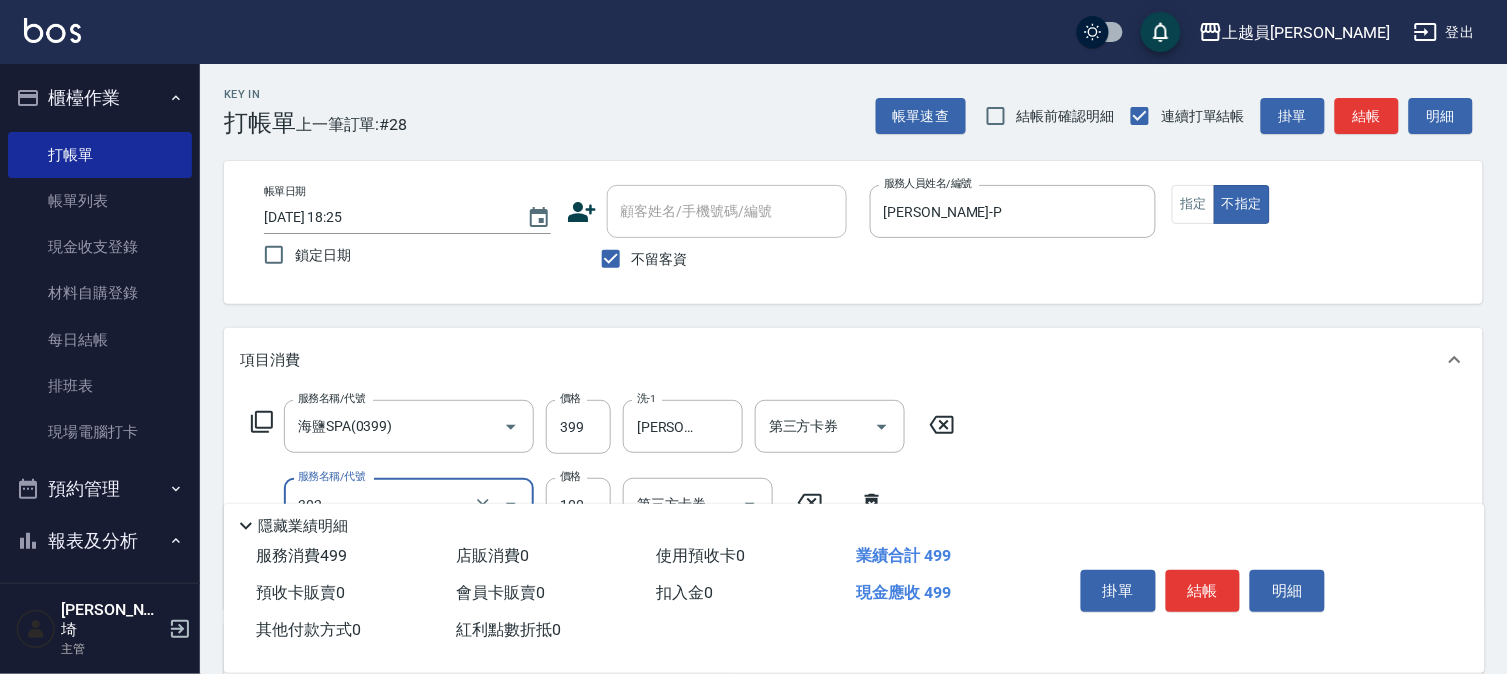 type on "剪髮(302)" 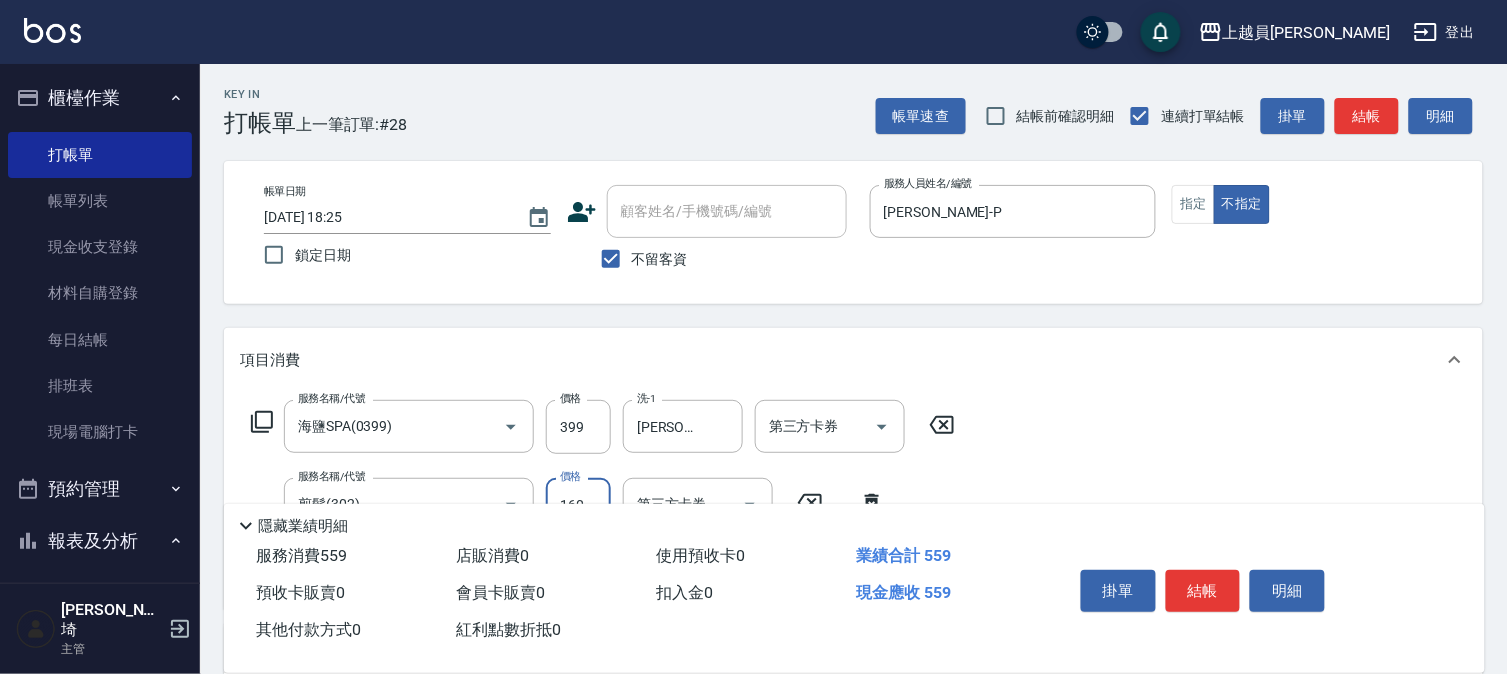 type on "160" 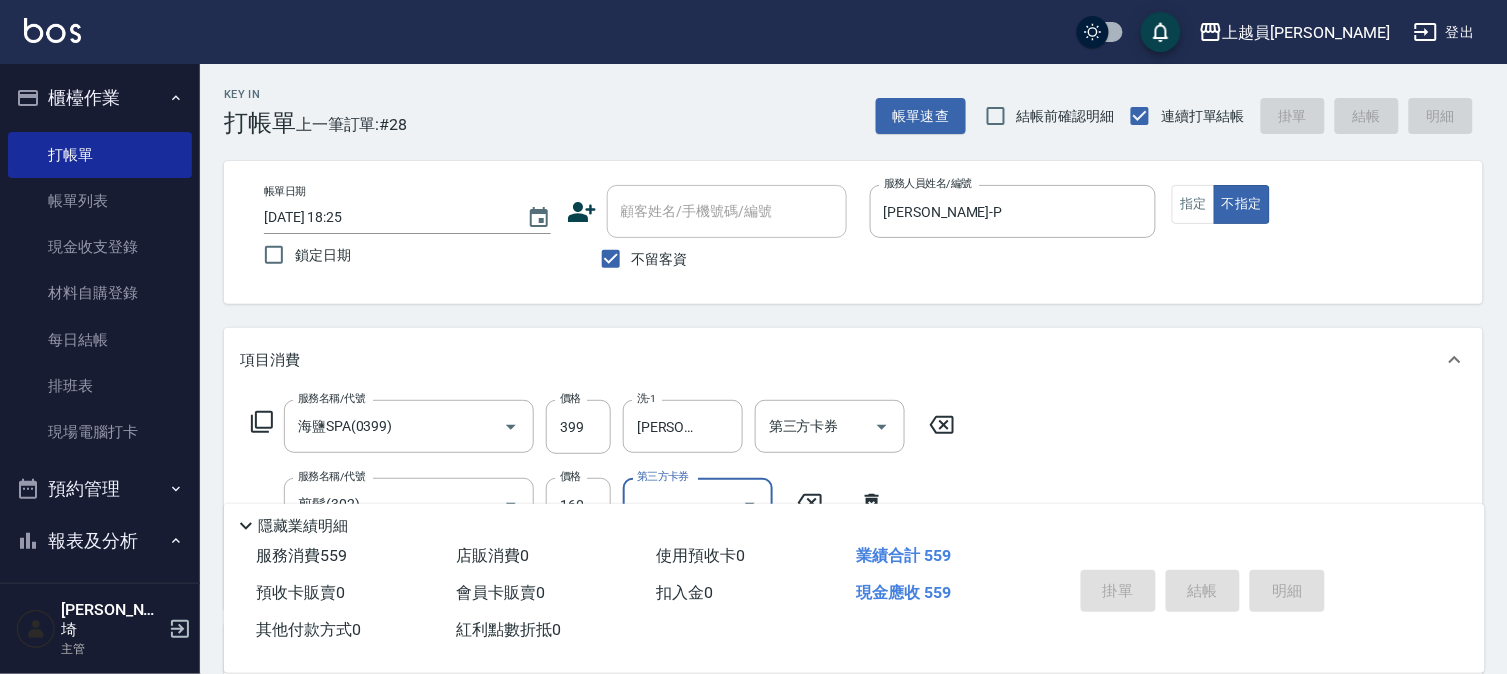 type on "[DATE] 19:56" 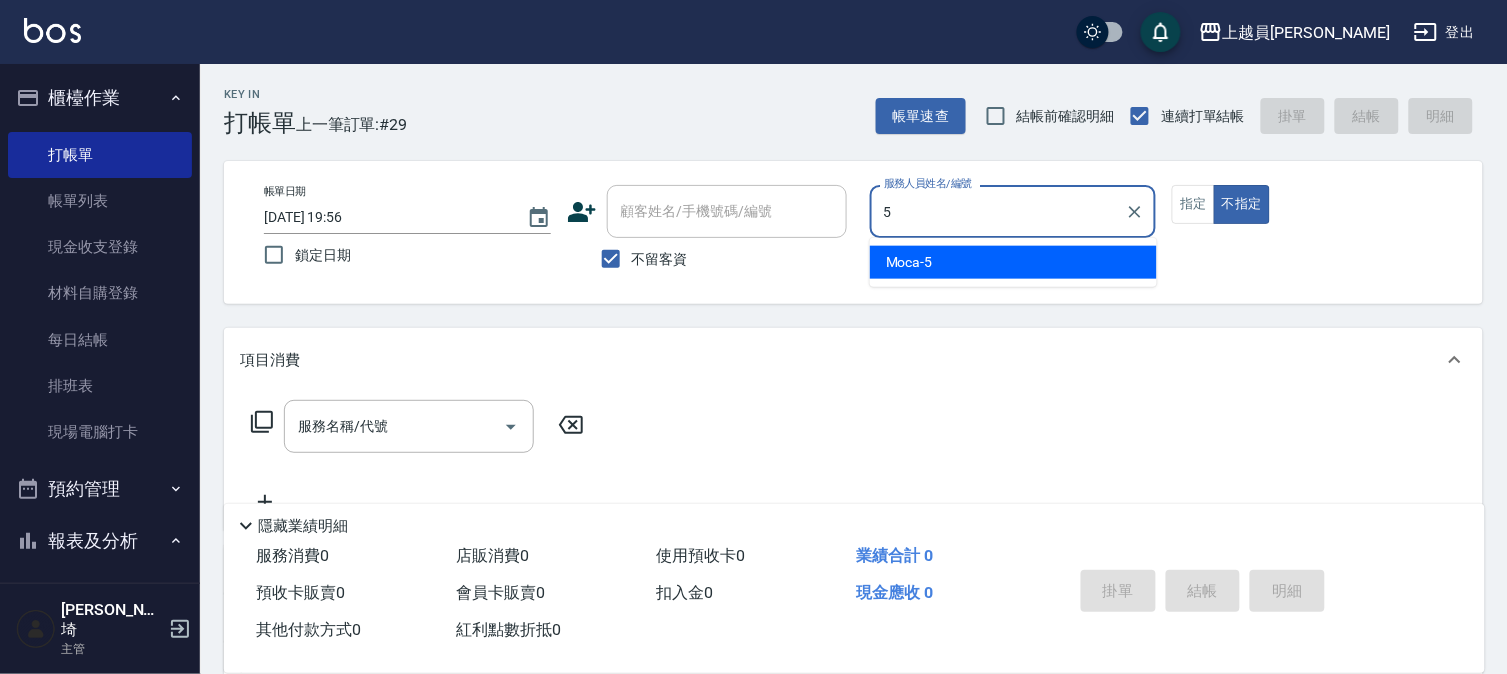 type on "Moca-5" 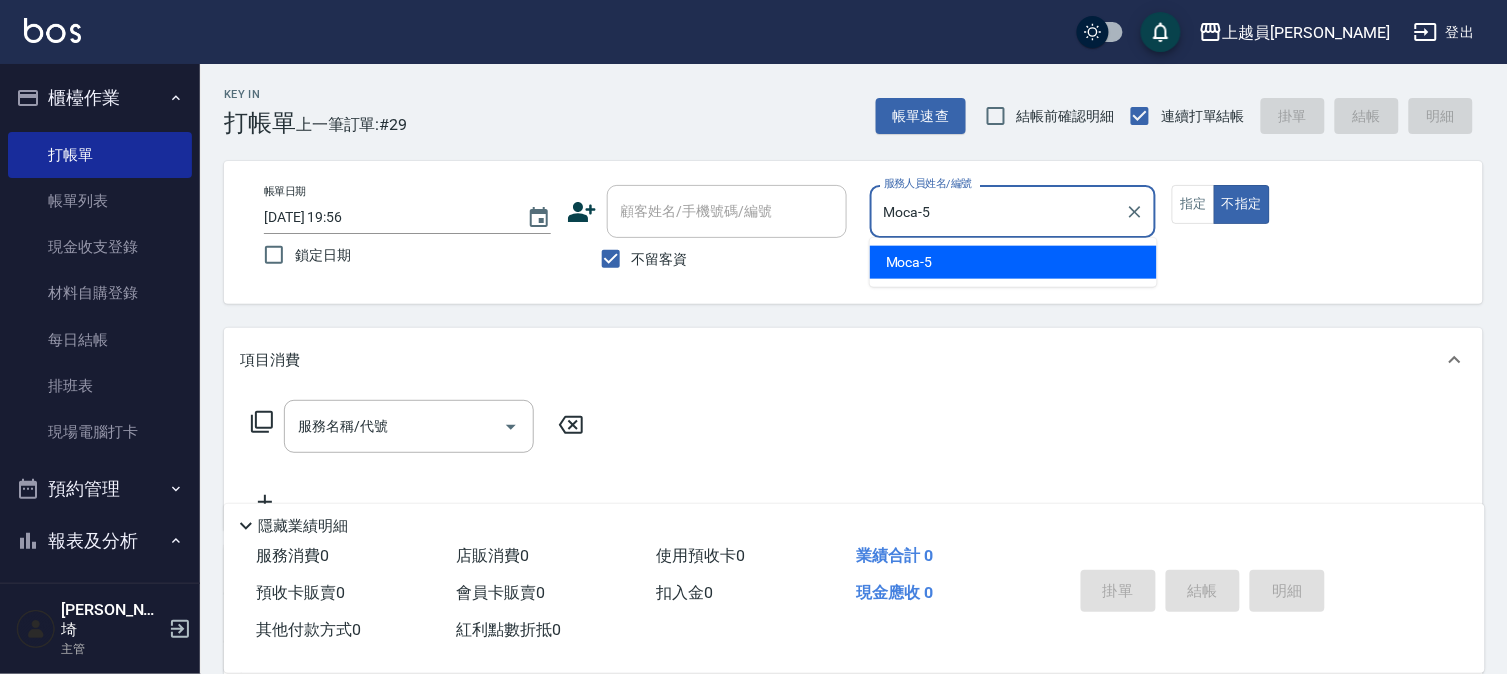 type on "false" 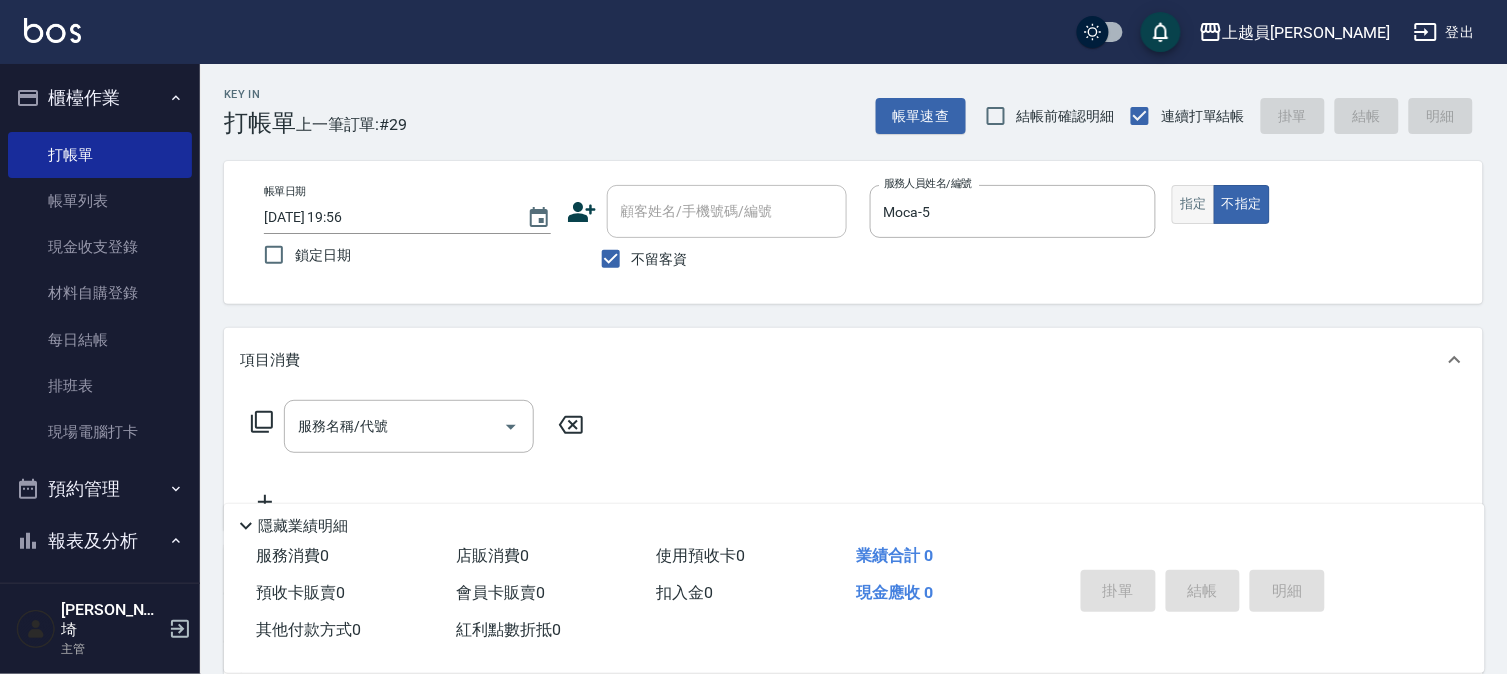 click on "指定" at bounding box center (1193, 204) 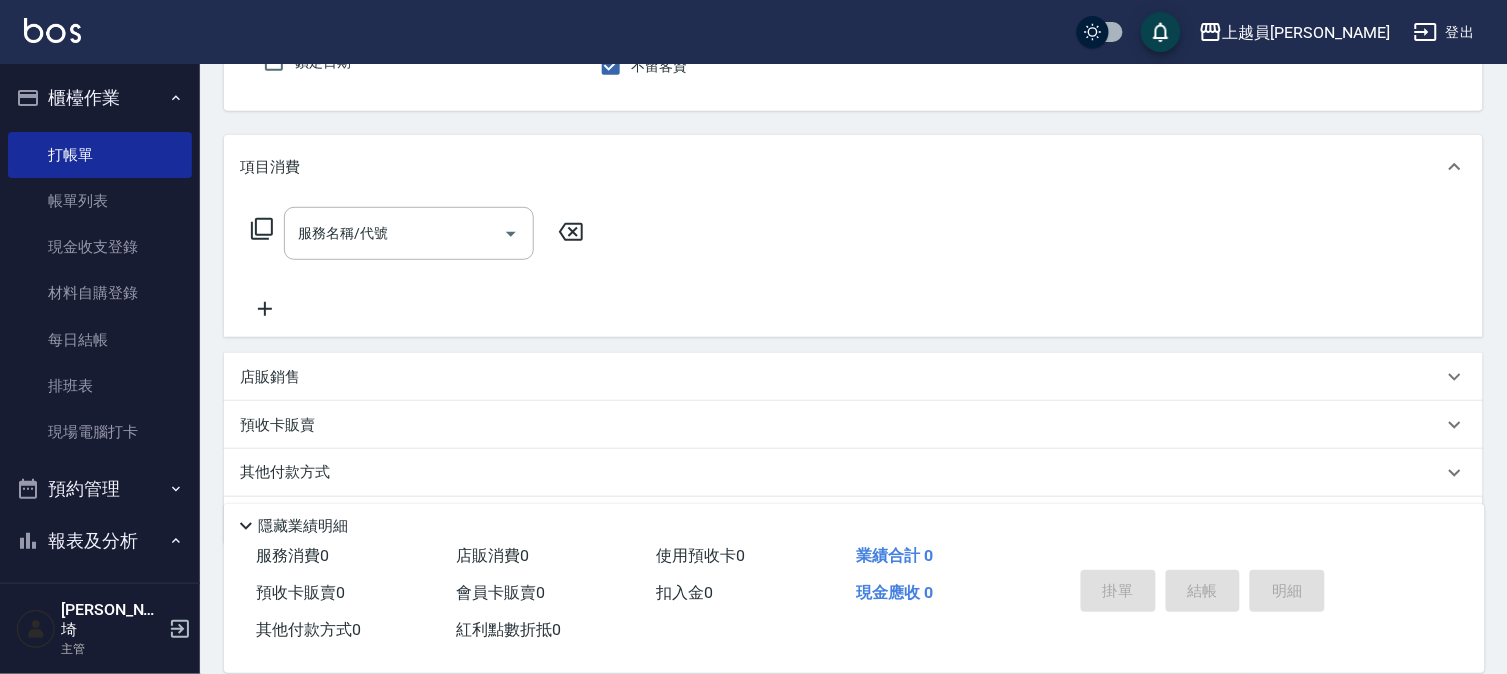 scroll, scrollTop: 111, scrollLeft: 0, axis: vertical 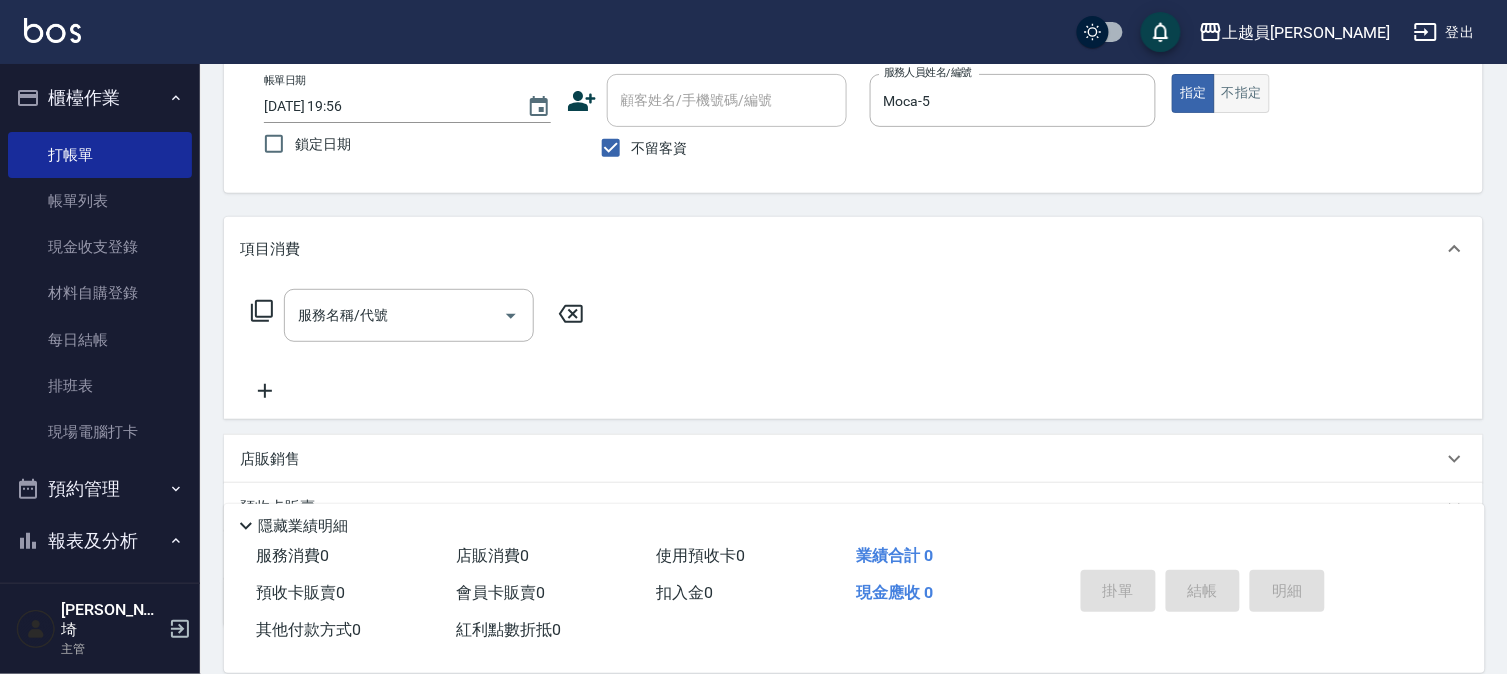 click on "不指定" at bounding box center (1242, 93) 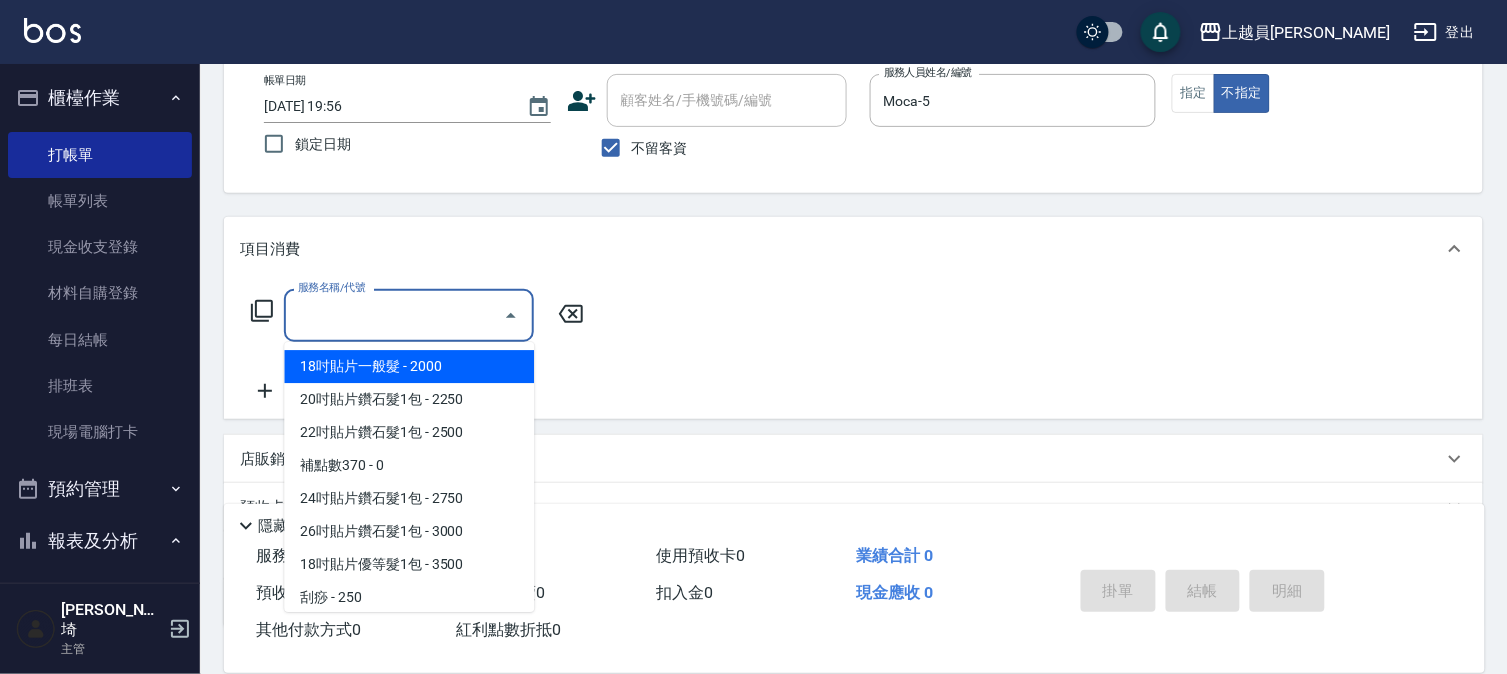click on "服務名稱/代號" at bounding box center [394, 315] 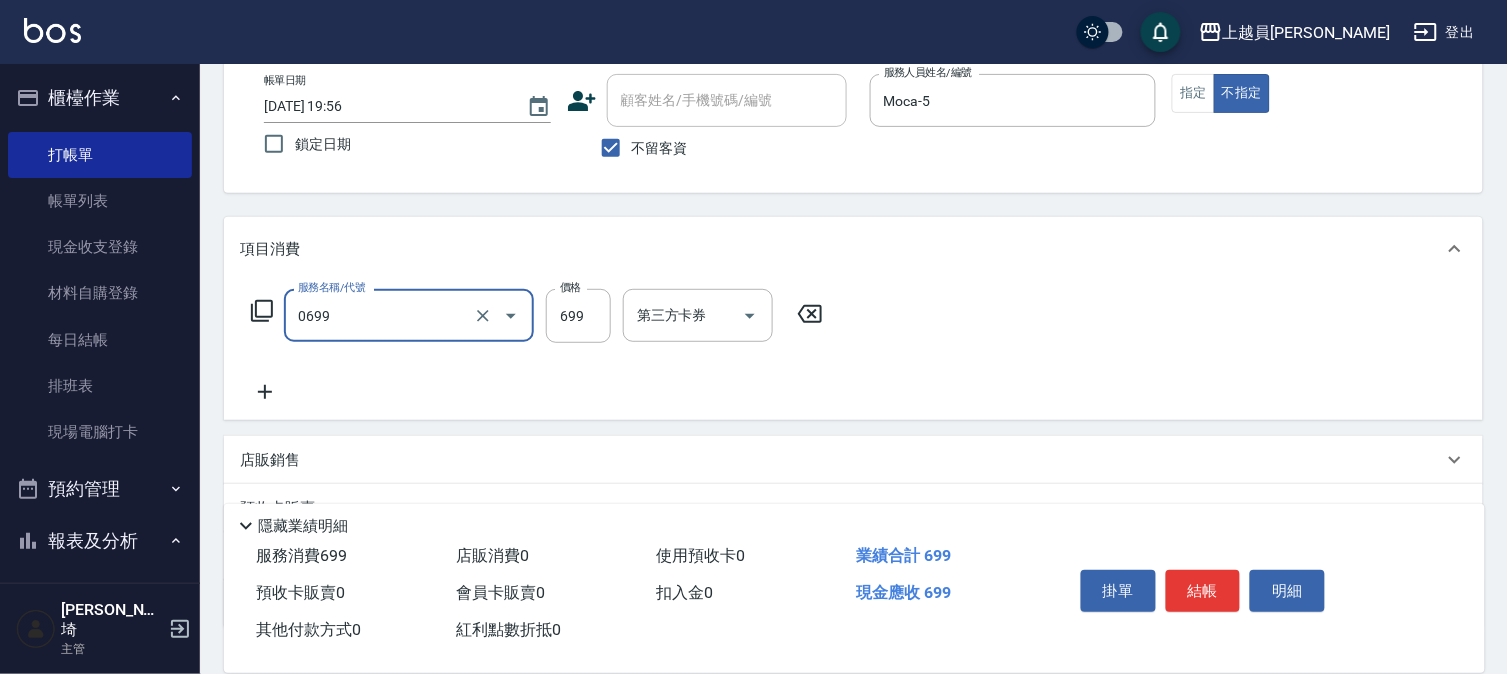 type on "精油洗髮(0699)" 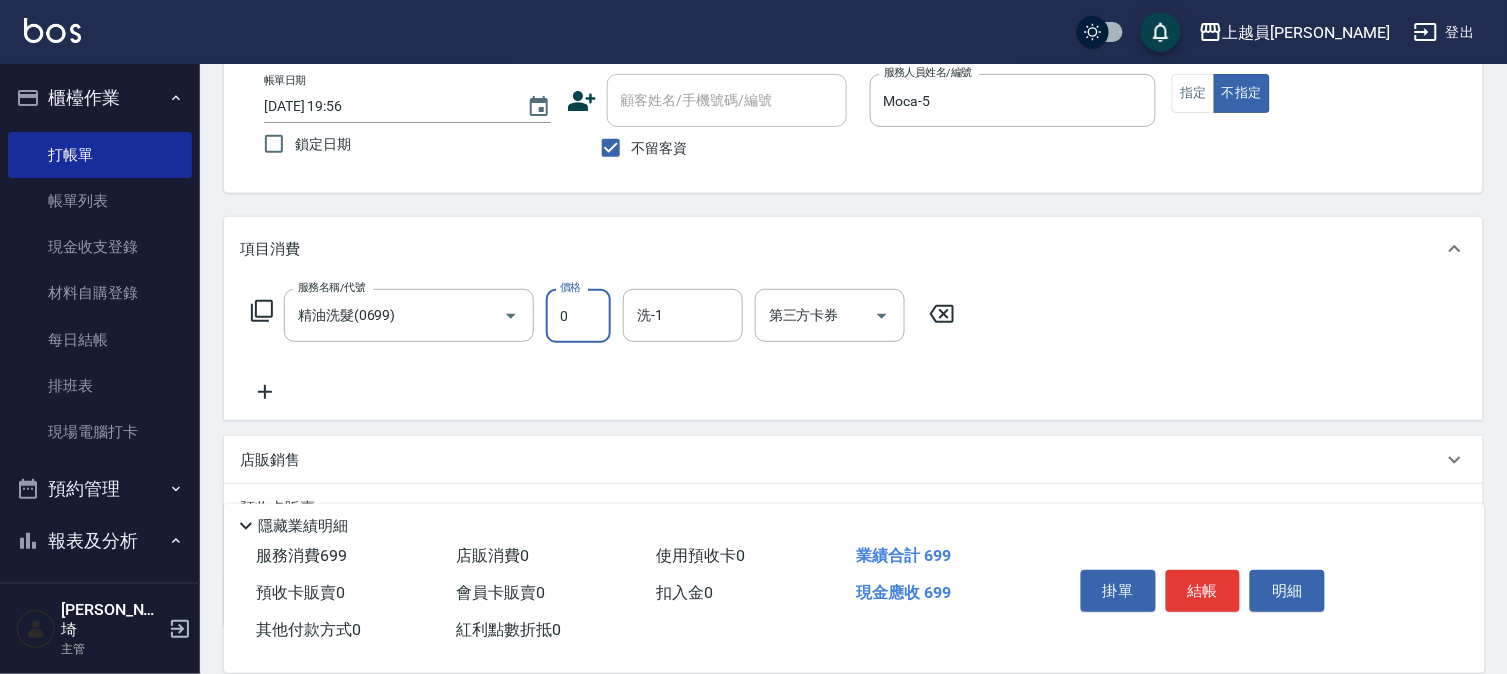 type on "0" 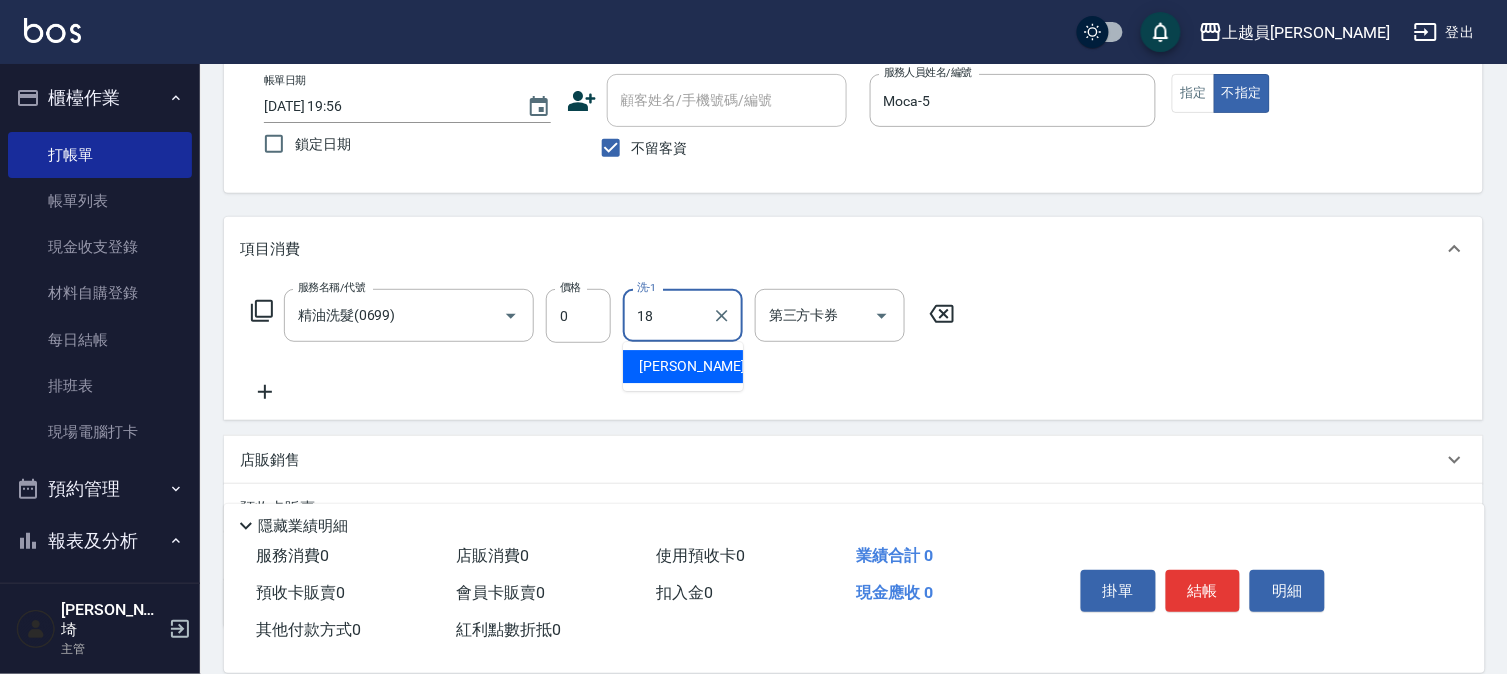 type on "[PERSON_NAME]-18" 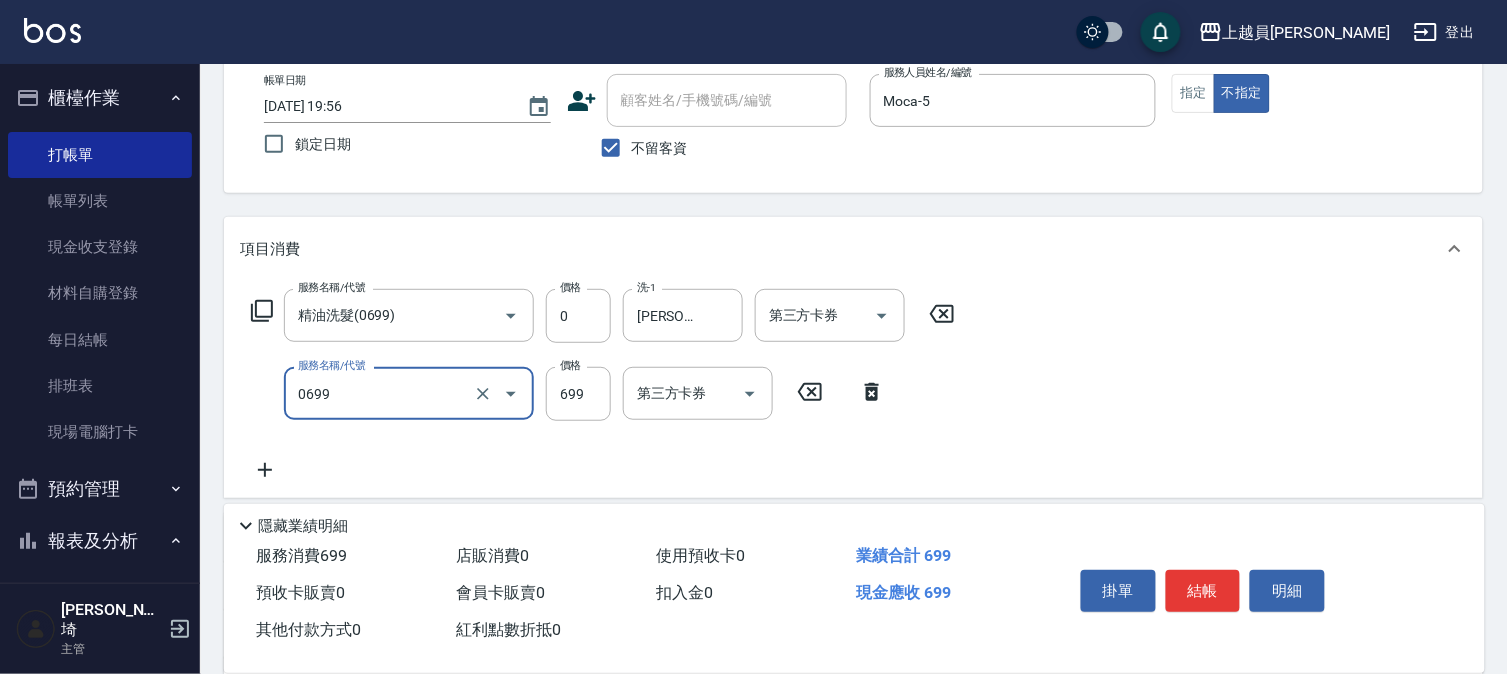 type on "精油洗髮(0699)" 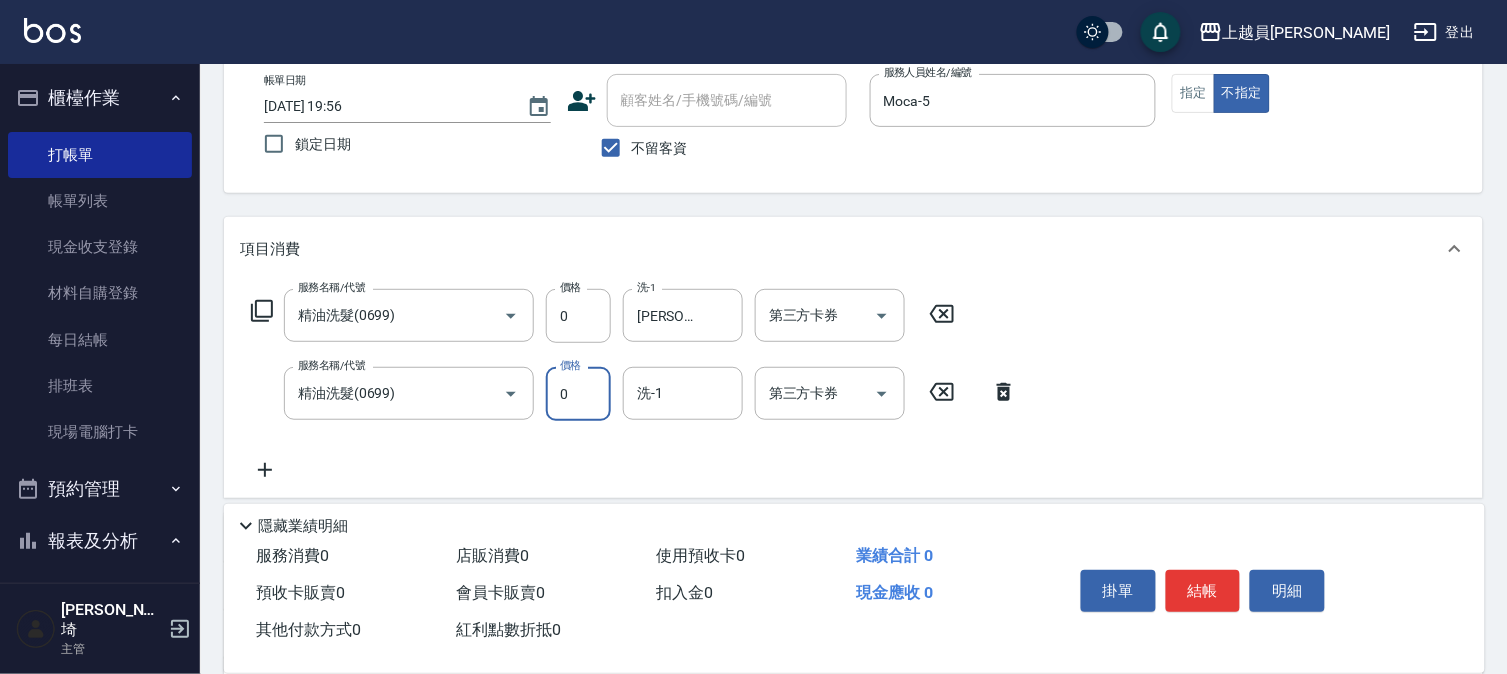 type on "0" 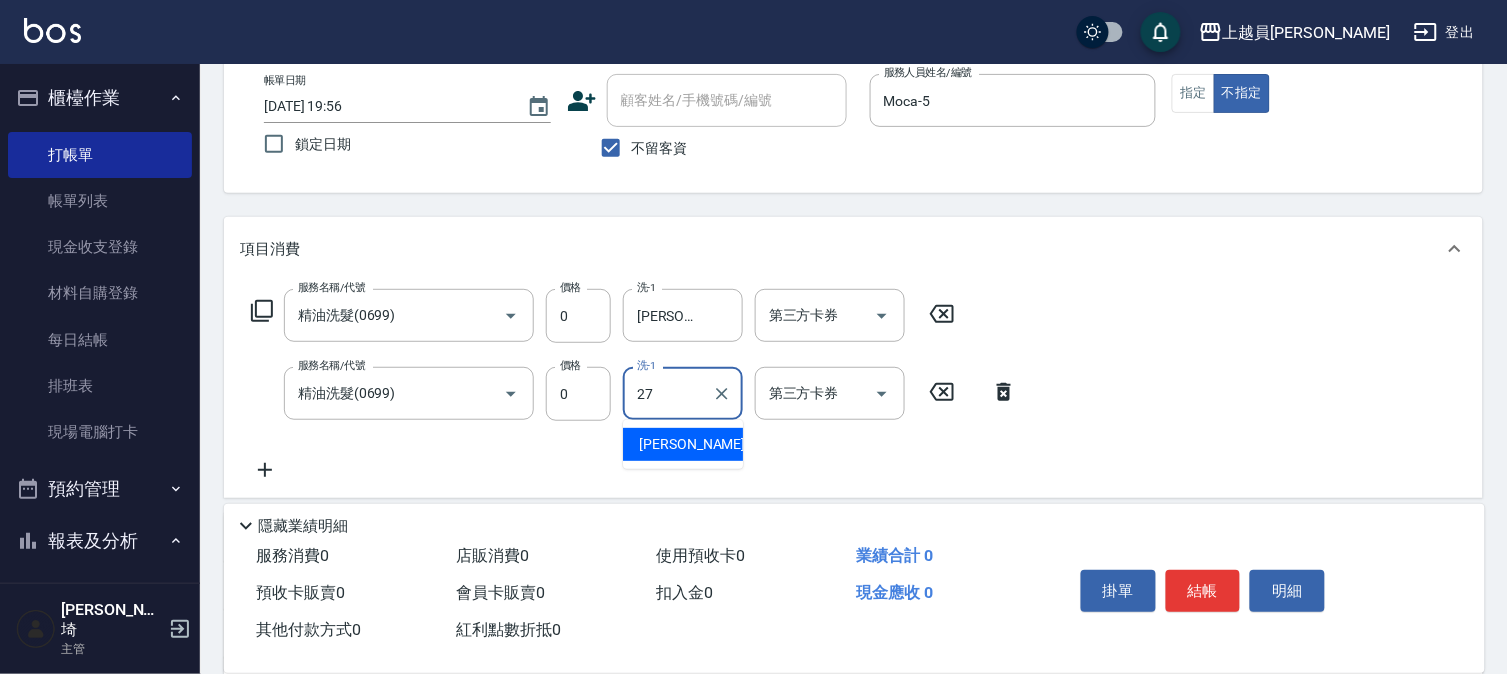 type on "[PERSON_NAME]-27" 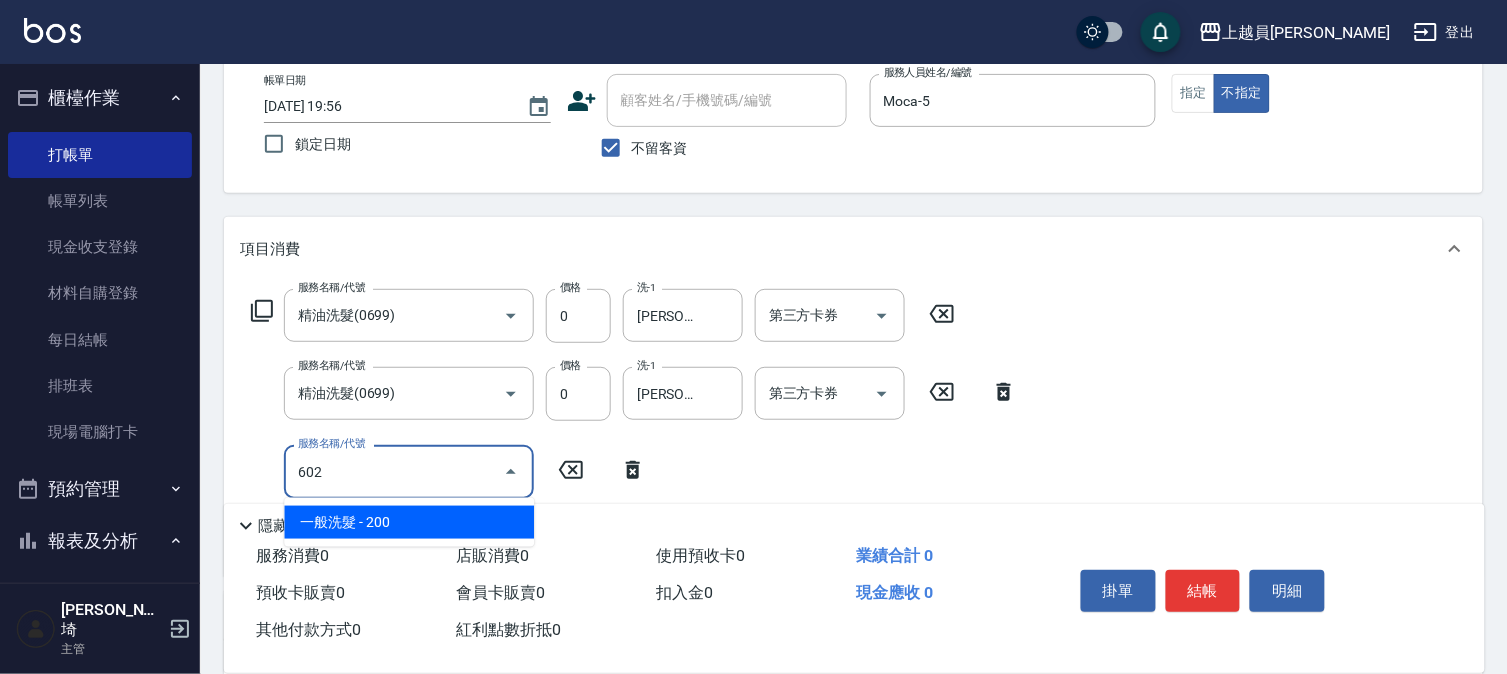 type on "一般洗髮(602)" 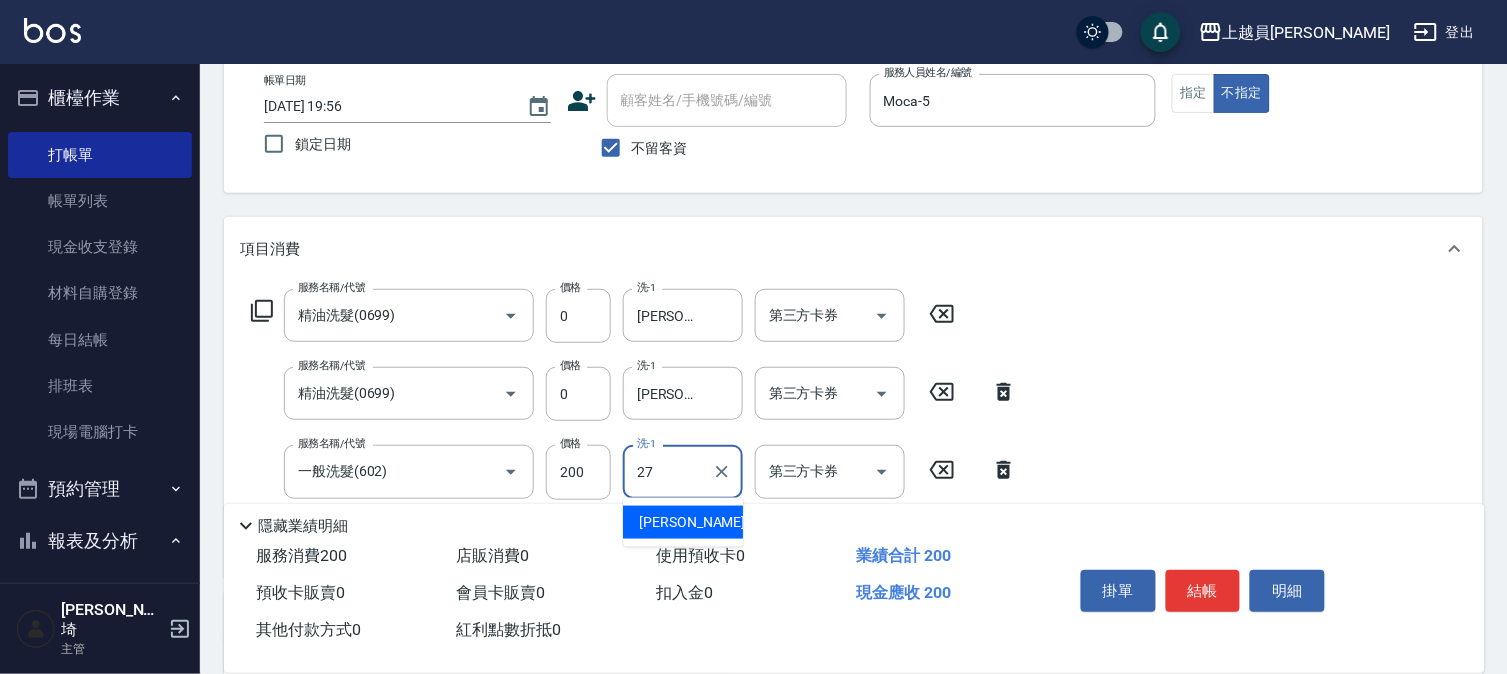 type on "[PERSON_NAME]-27" 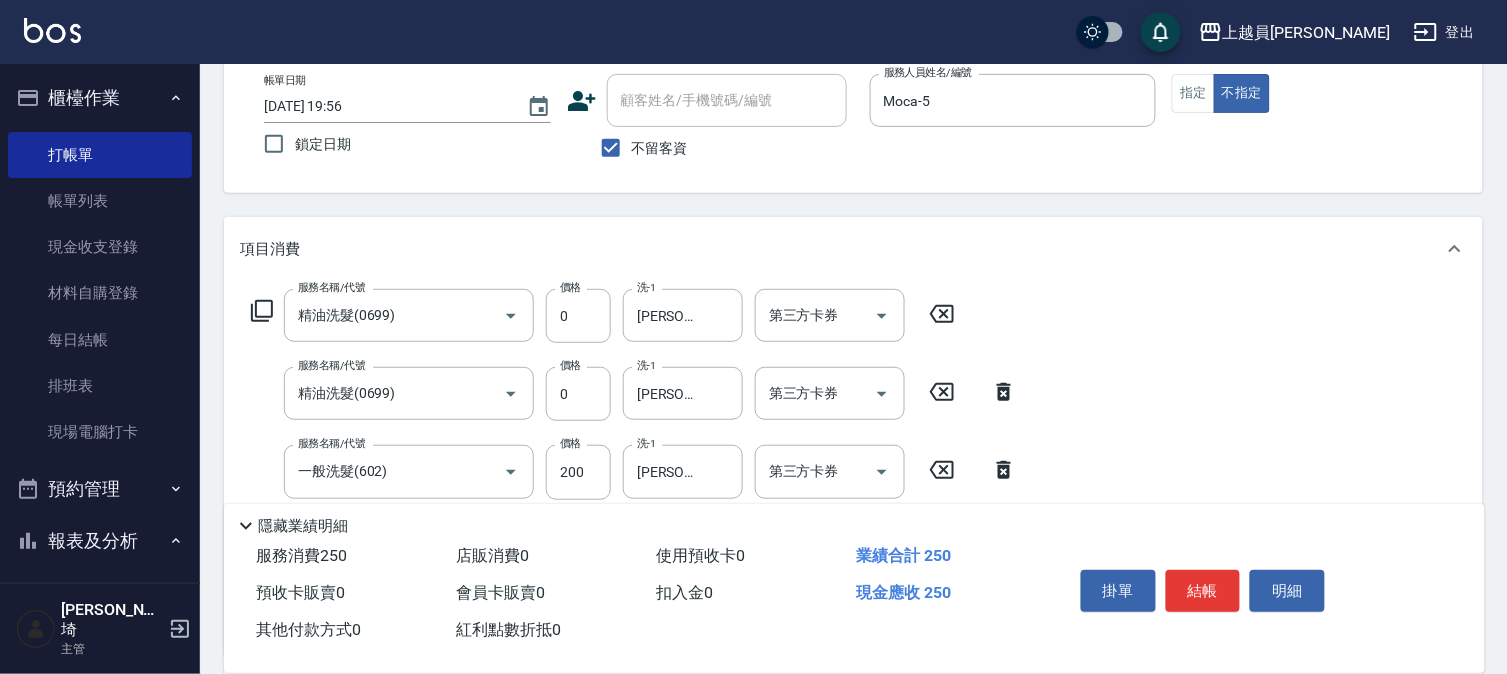 type on "精油(889)" 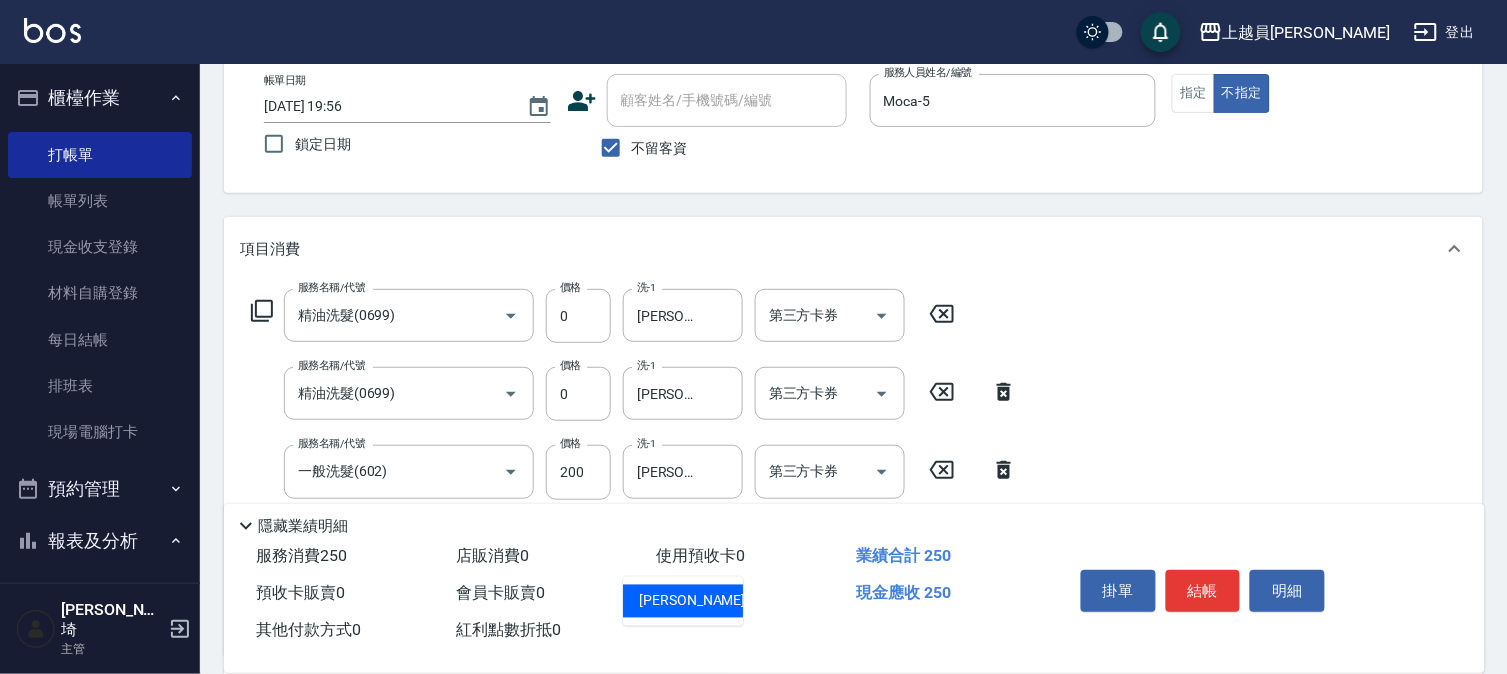 type on "[PERSON_NAME]-27" 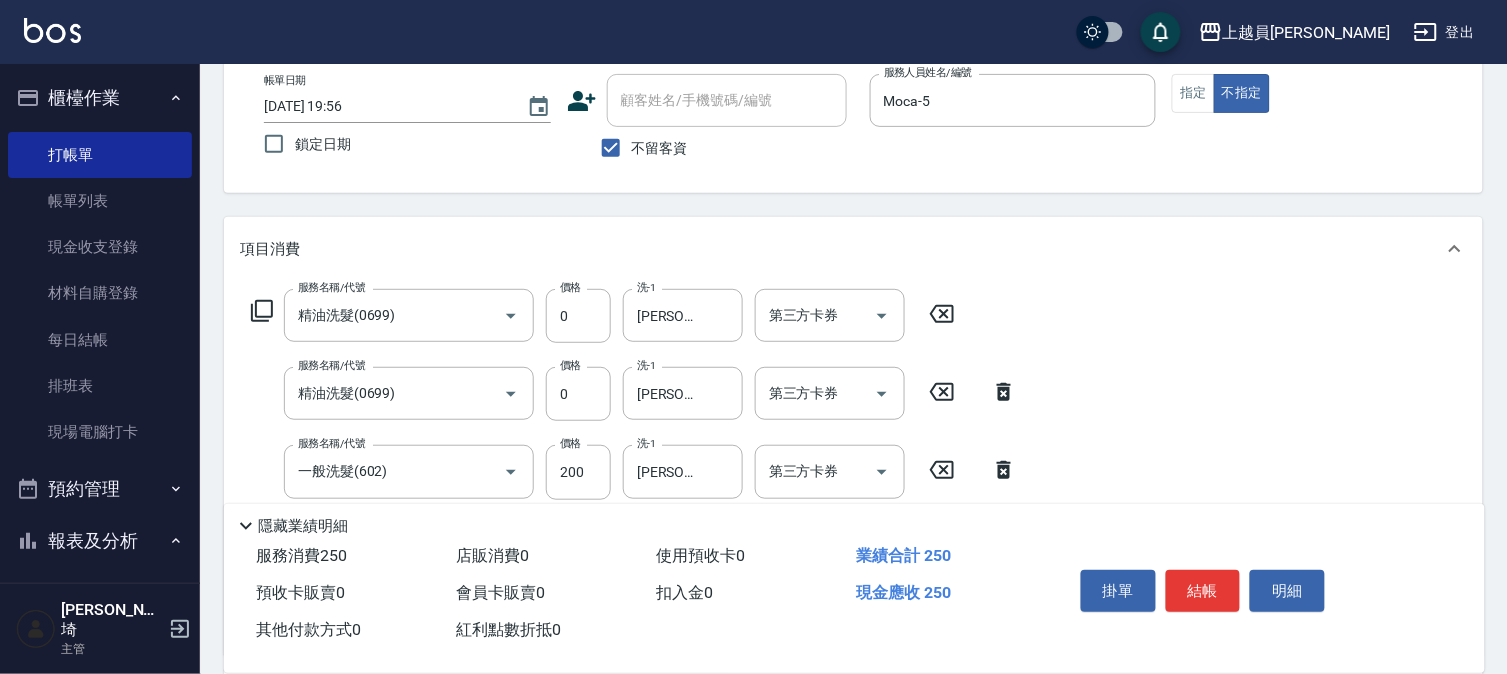 scroll, scrollTop: 333, scrollLeft: 0, axis: vertical 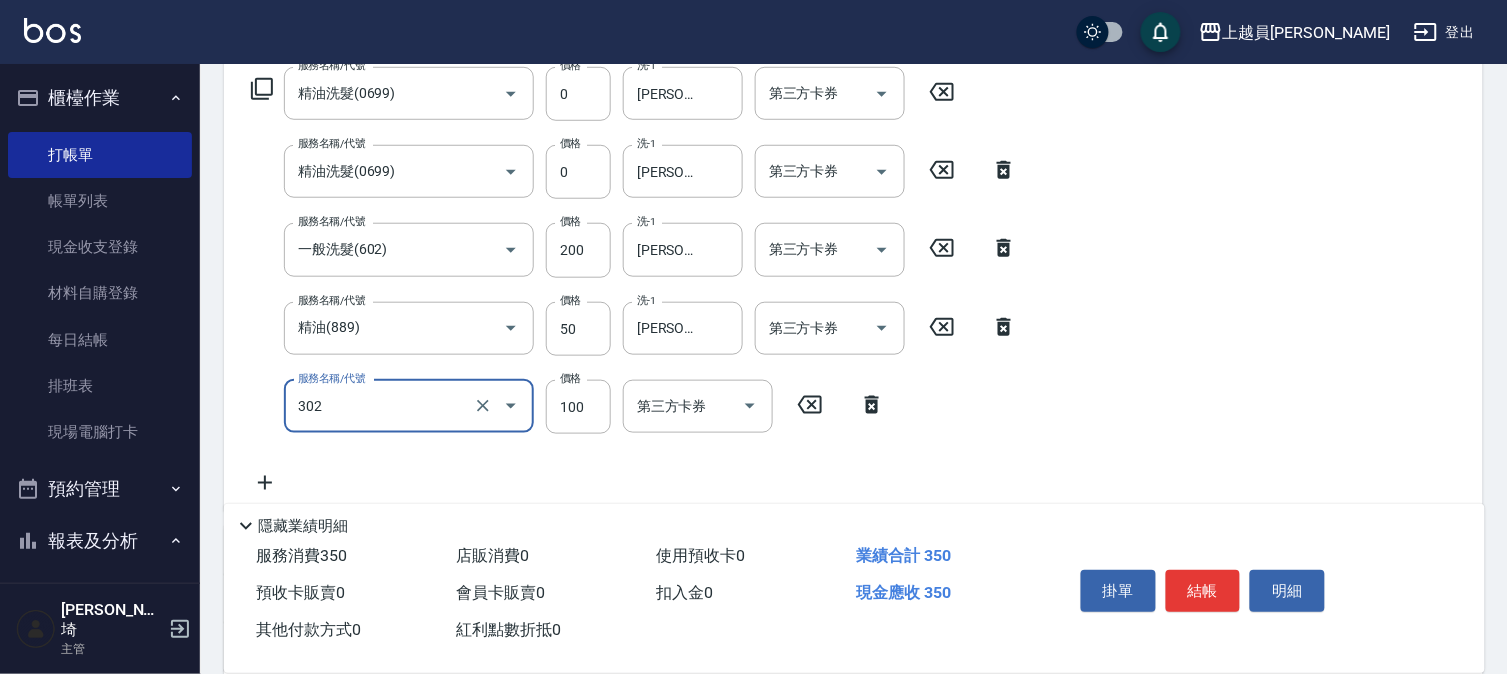 type on "剪髮(302)" 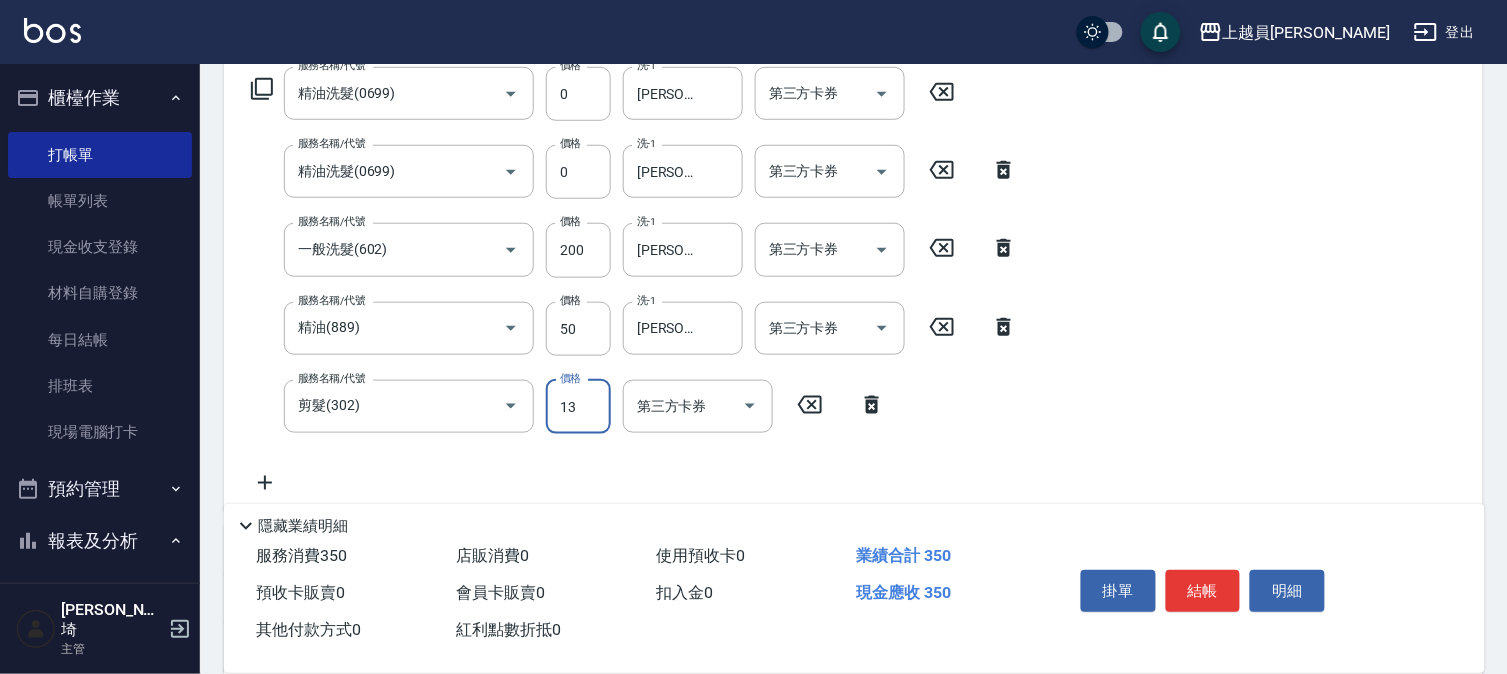 type on "130" 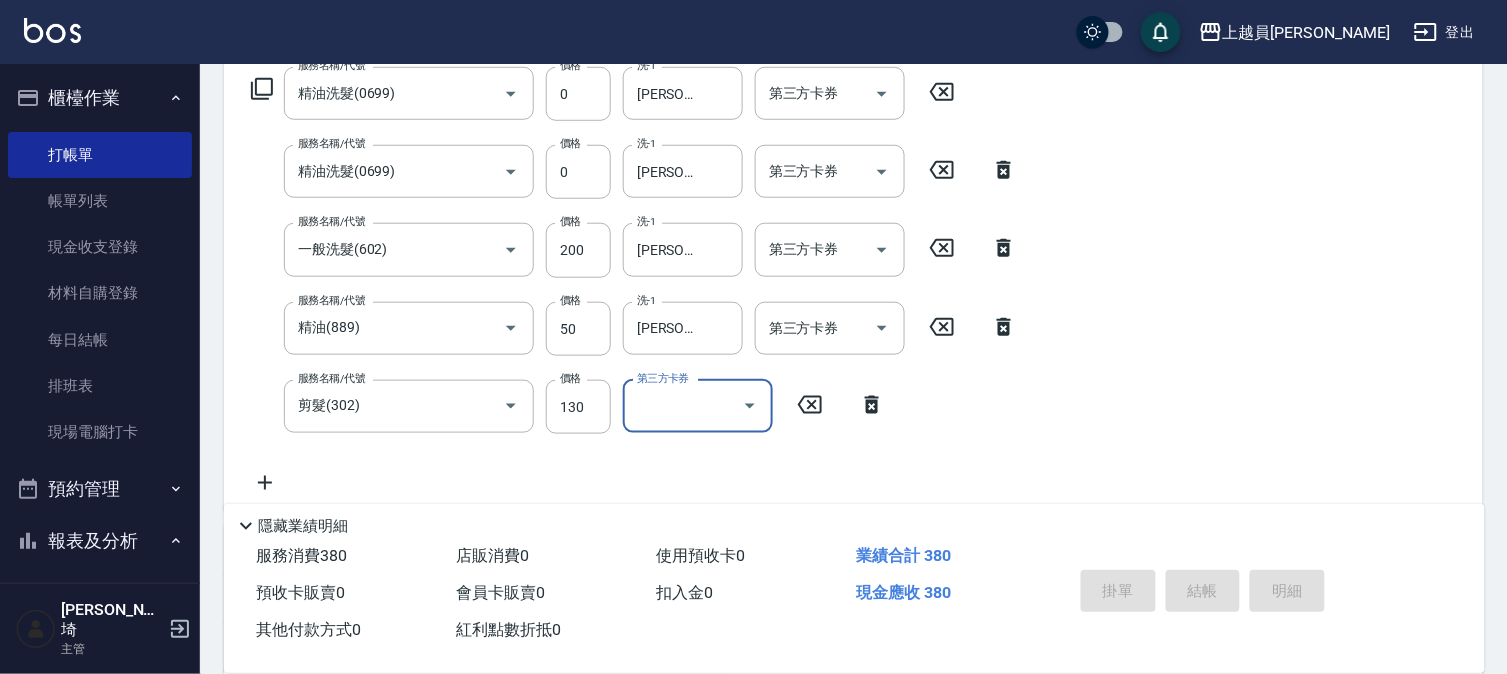 type 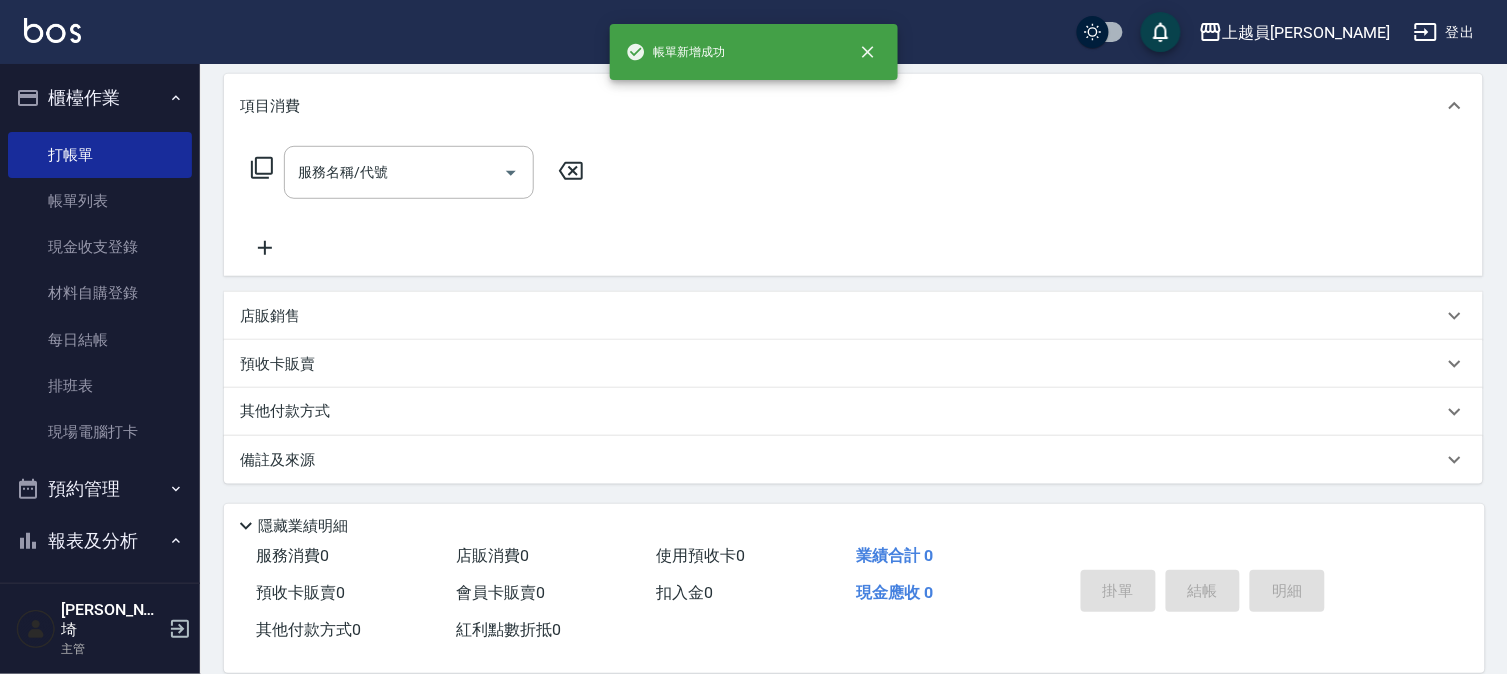 scroll, scrollTop: 0, scrollLeft: 0, axis: both 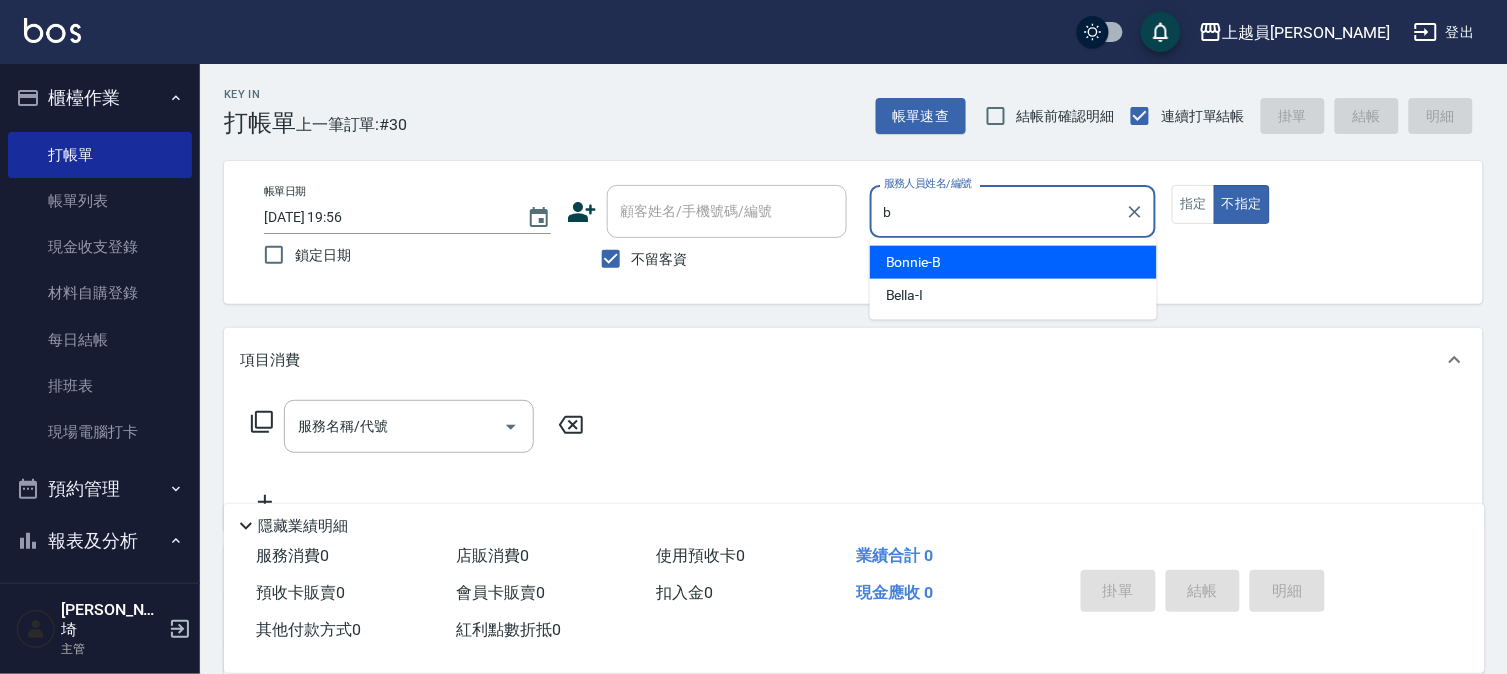 type on "Bonnie-B" 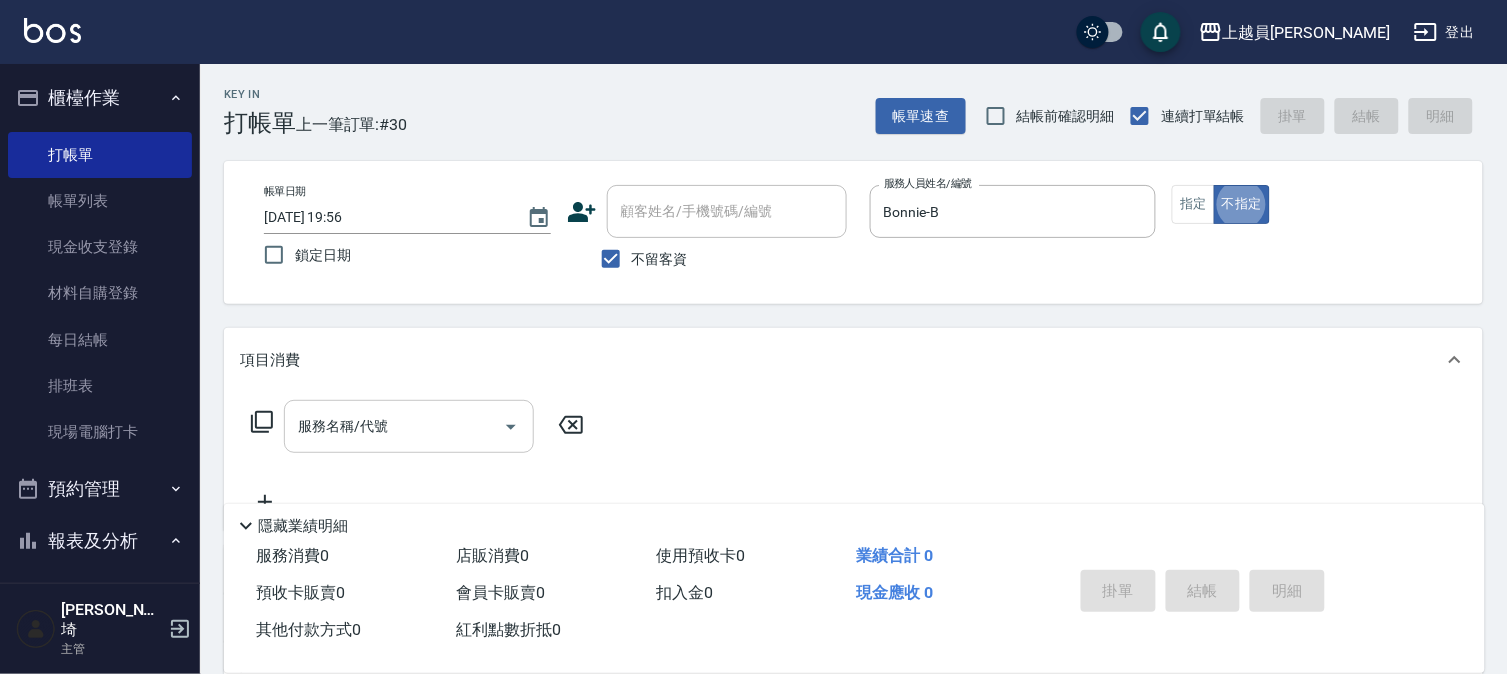 drag, startPoint x: 426, startPoint y: 417, endPoint x: 453, endPoint y: 401, distance: 31.38471 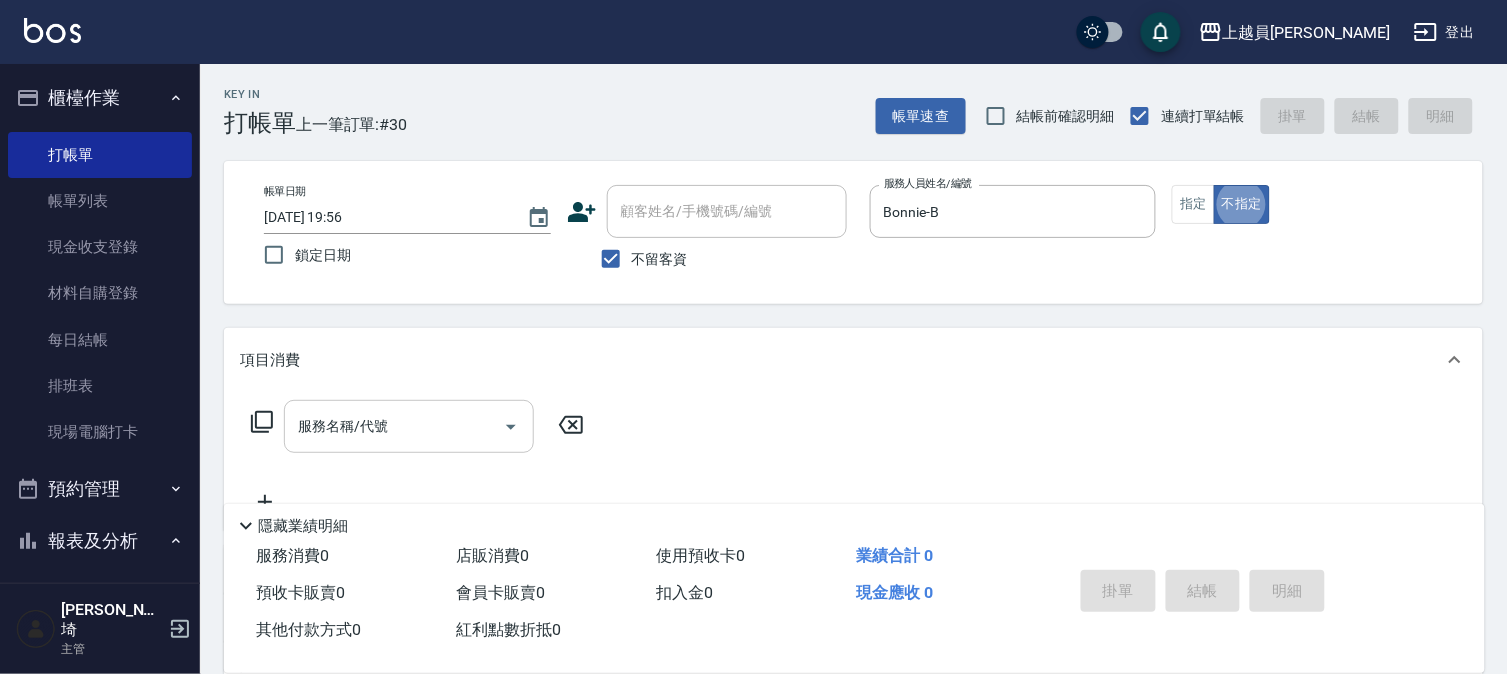 click on "服務名稱/代號" at bounding box center [394, 426] 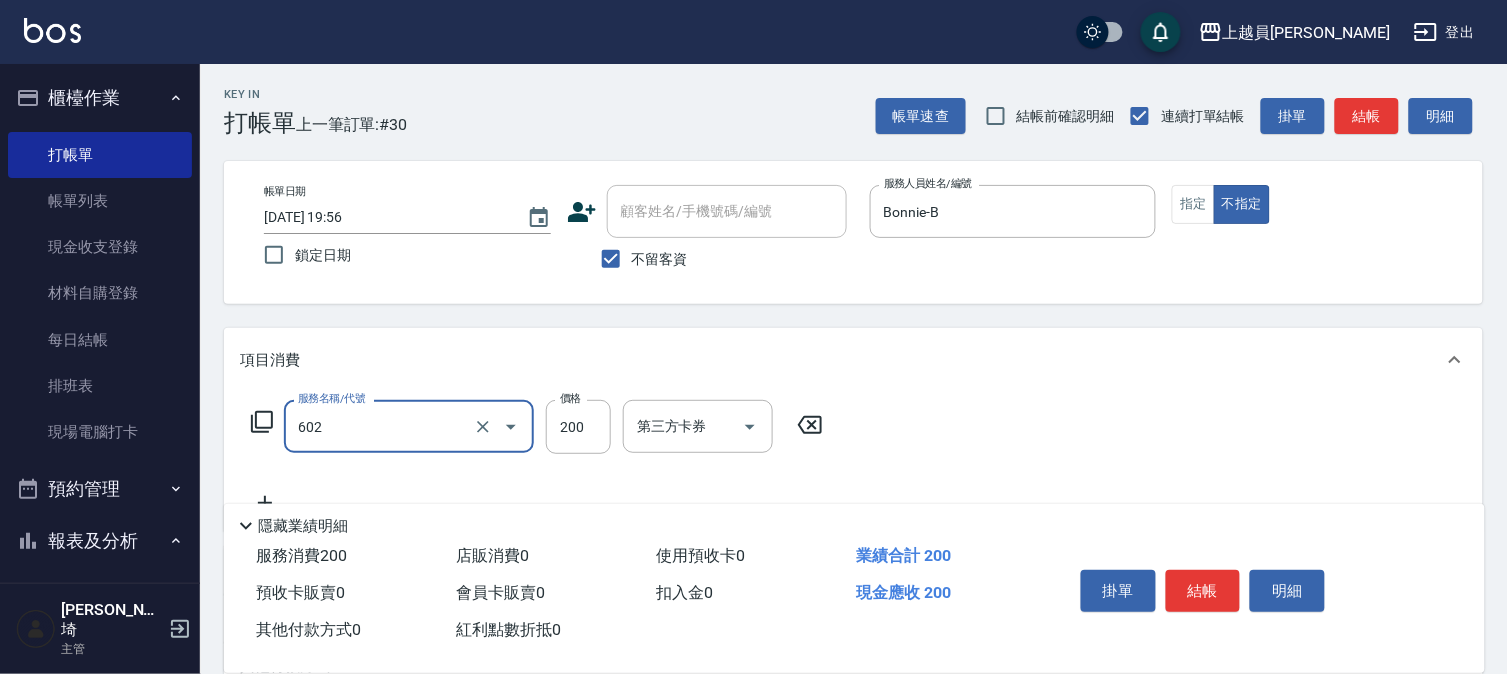type on "一般洗髮(602)" 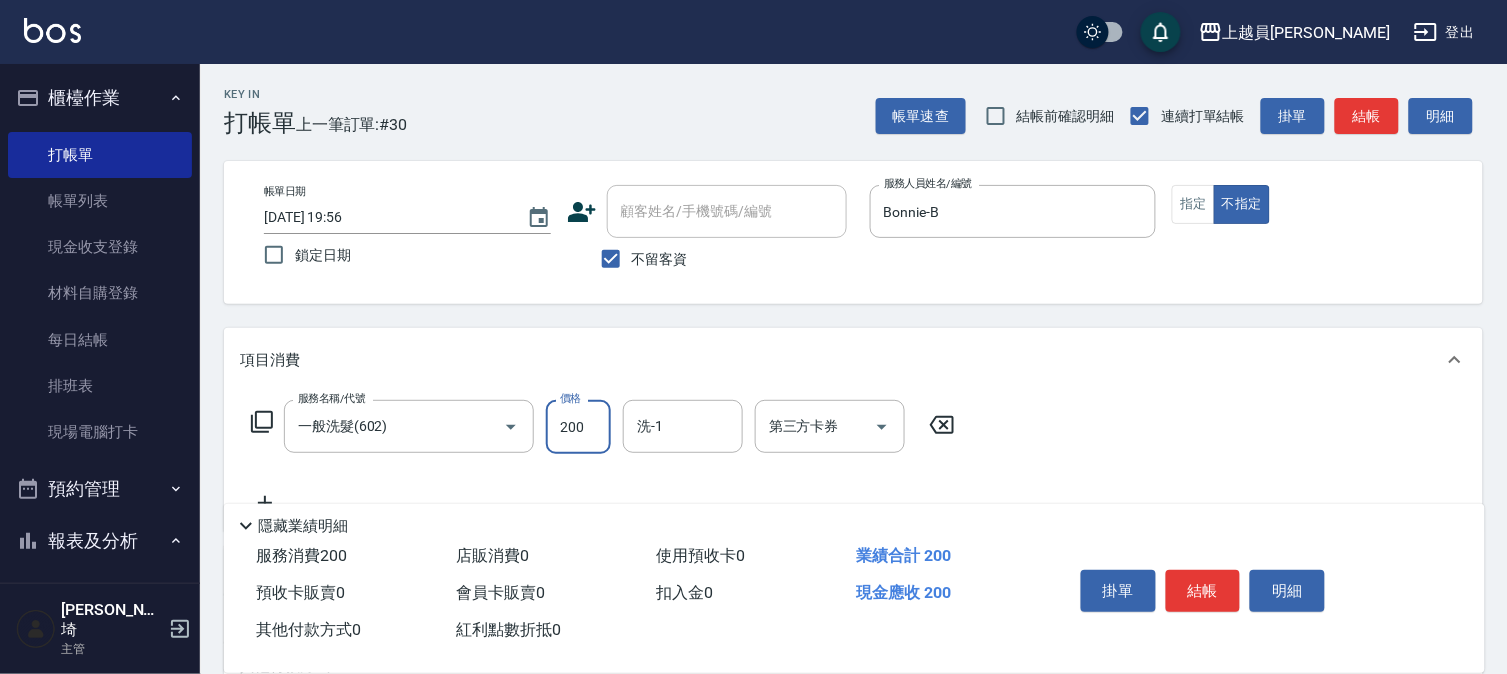 click on "200" at bounding box center (578, 427) 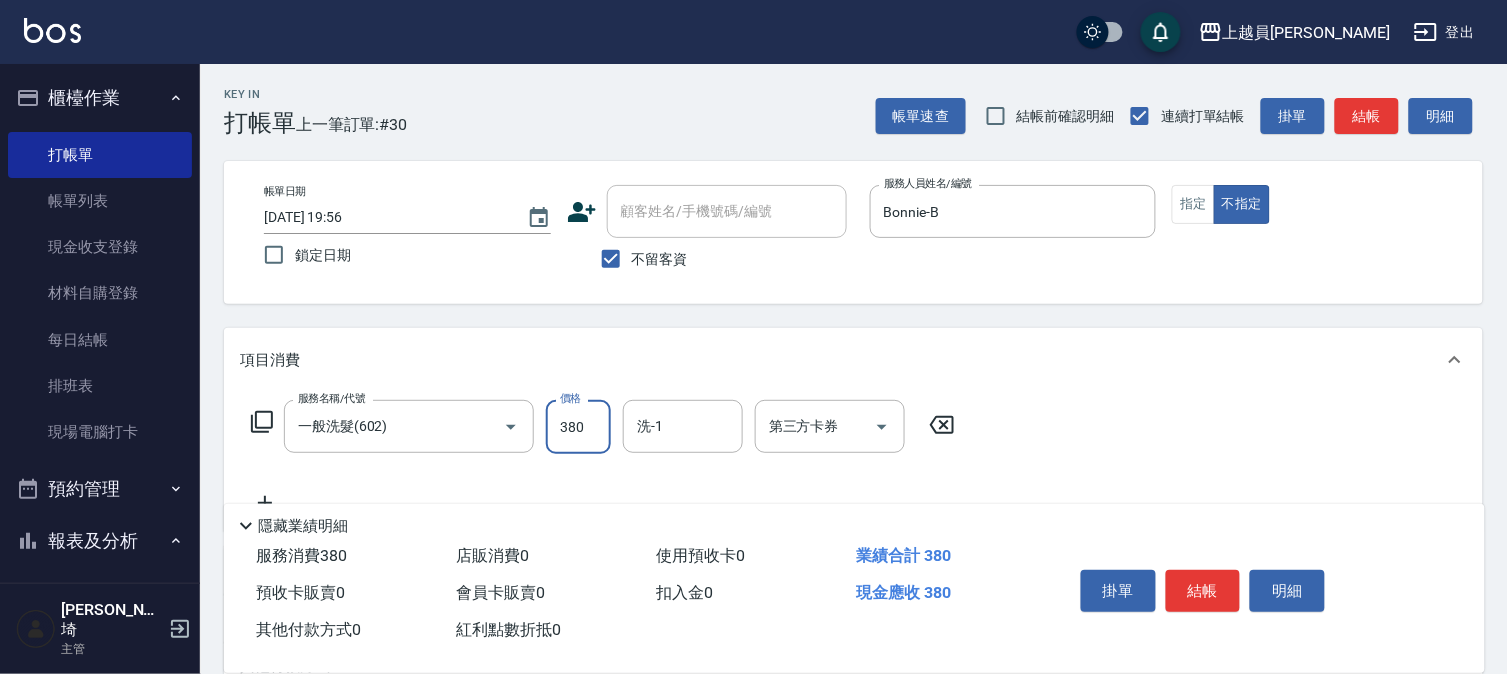 type on "380" 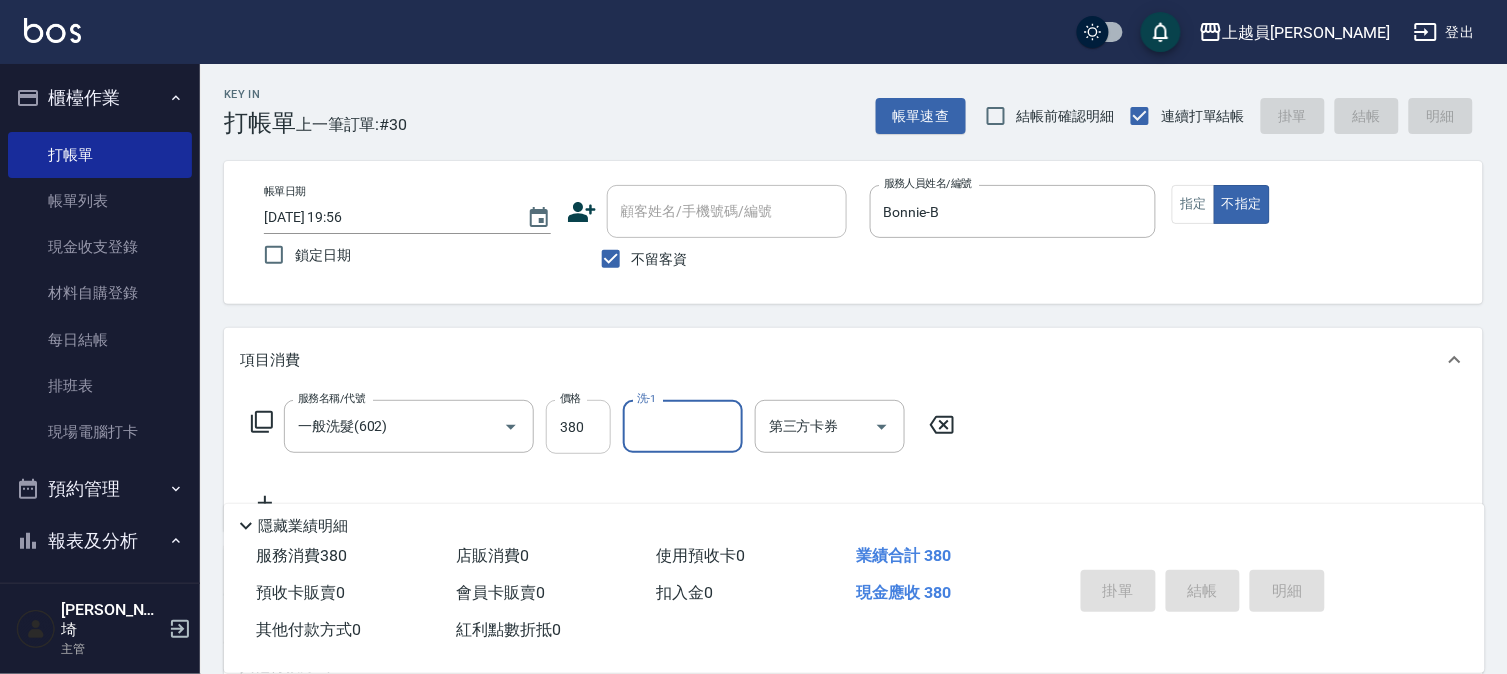 type 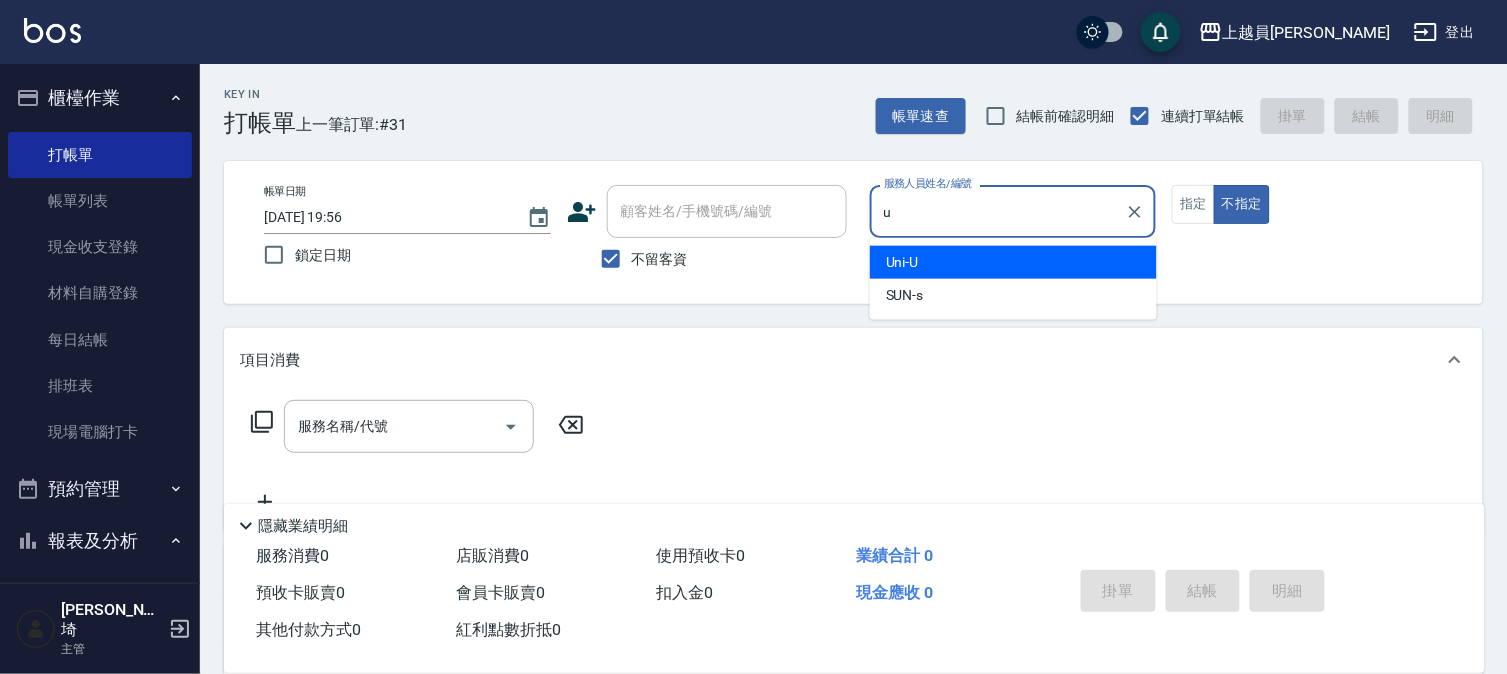 type on "Uni-U" 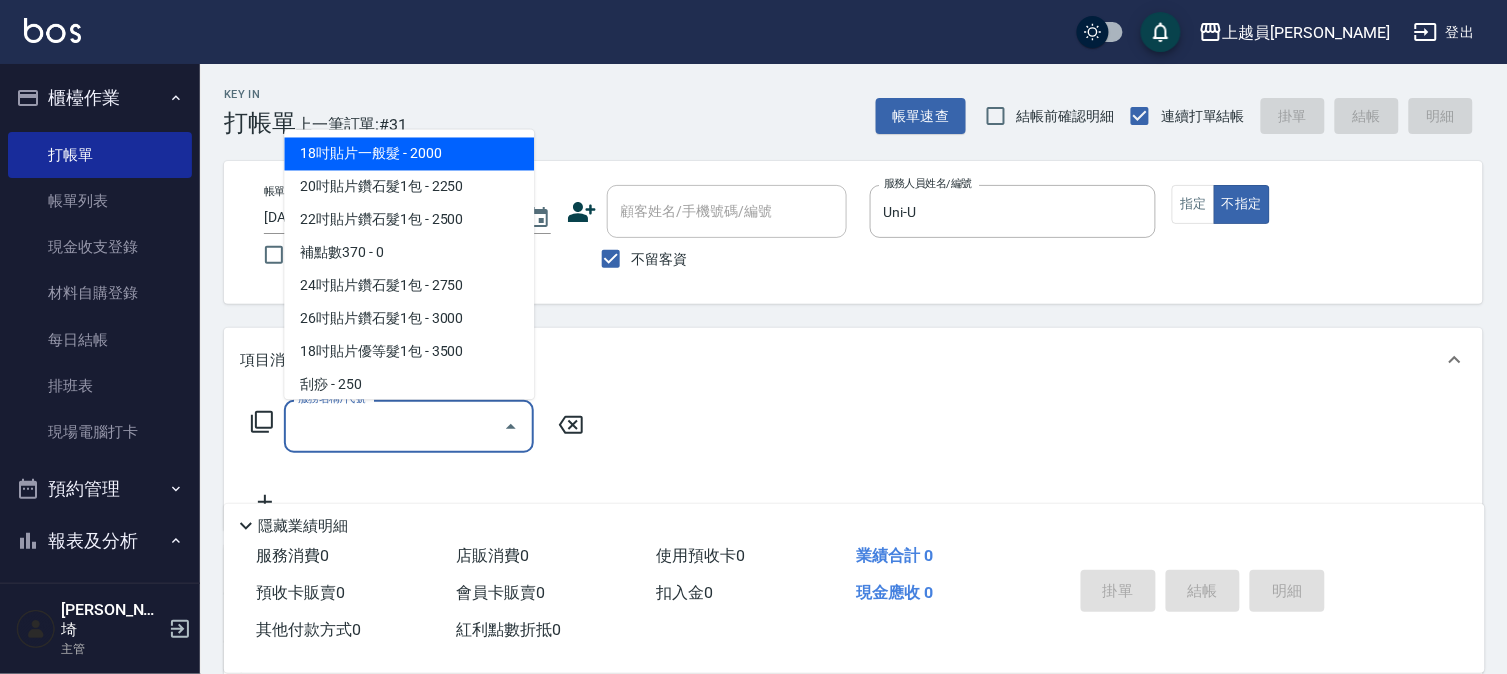 drag, startPoint x: 416, startPoint y: 412, endPoint x: 504, endPoint y: 412, distance: 88 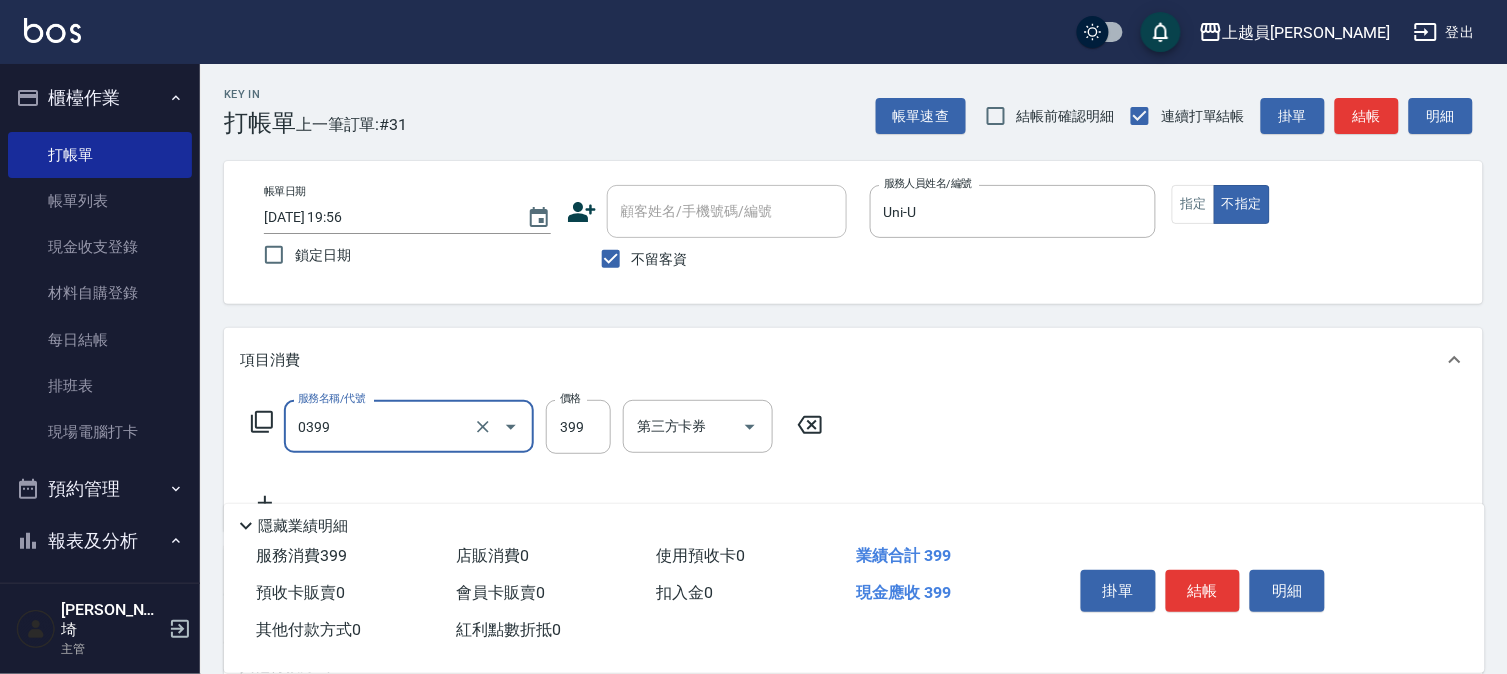 type on "海鹽SPA(0399)" 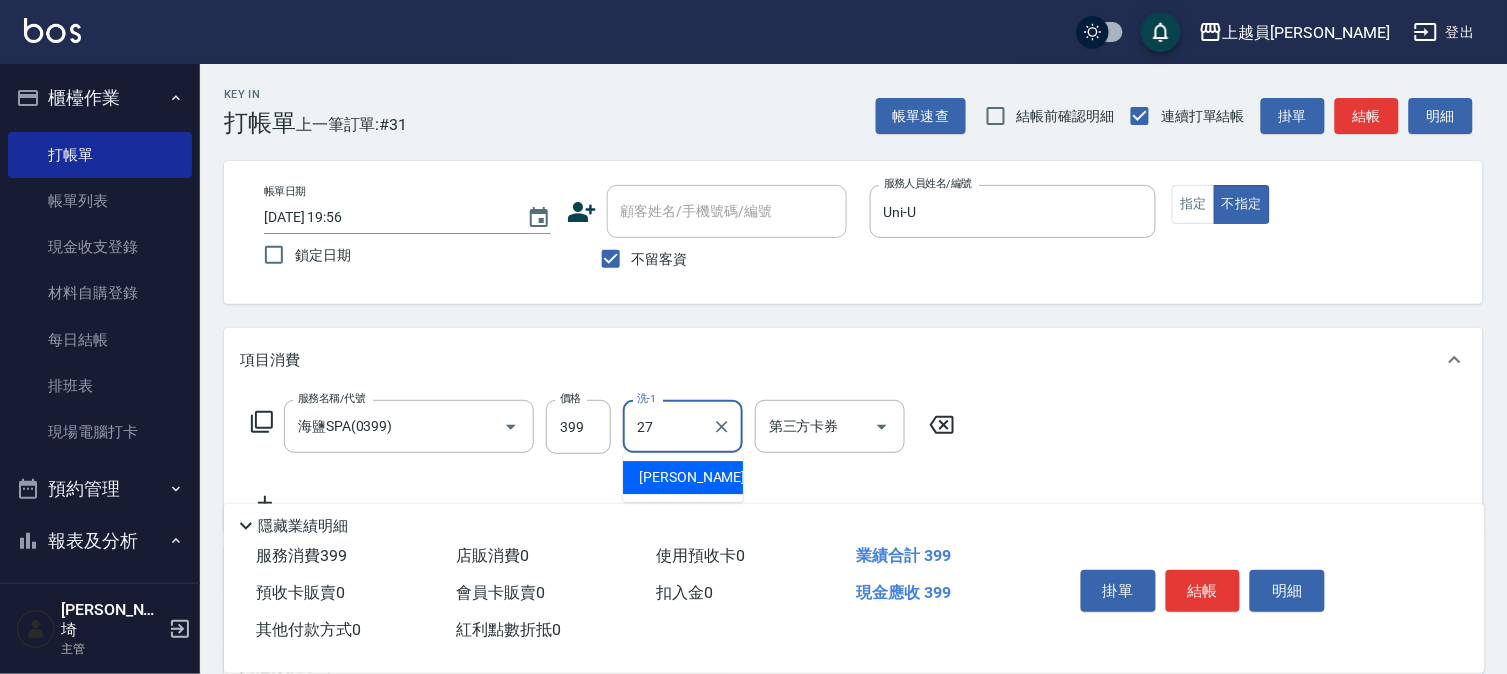 type on "[PERSON_NAME]-27" 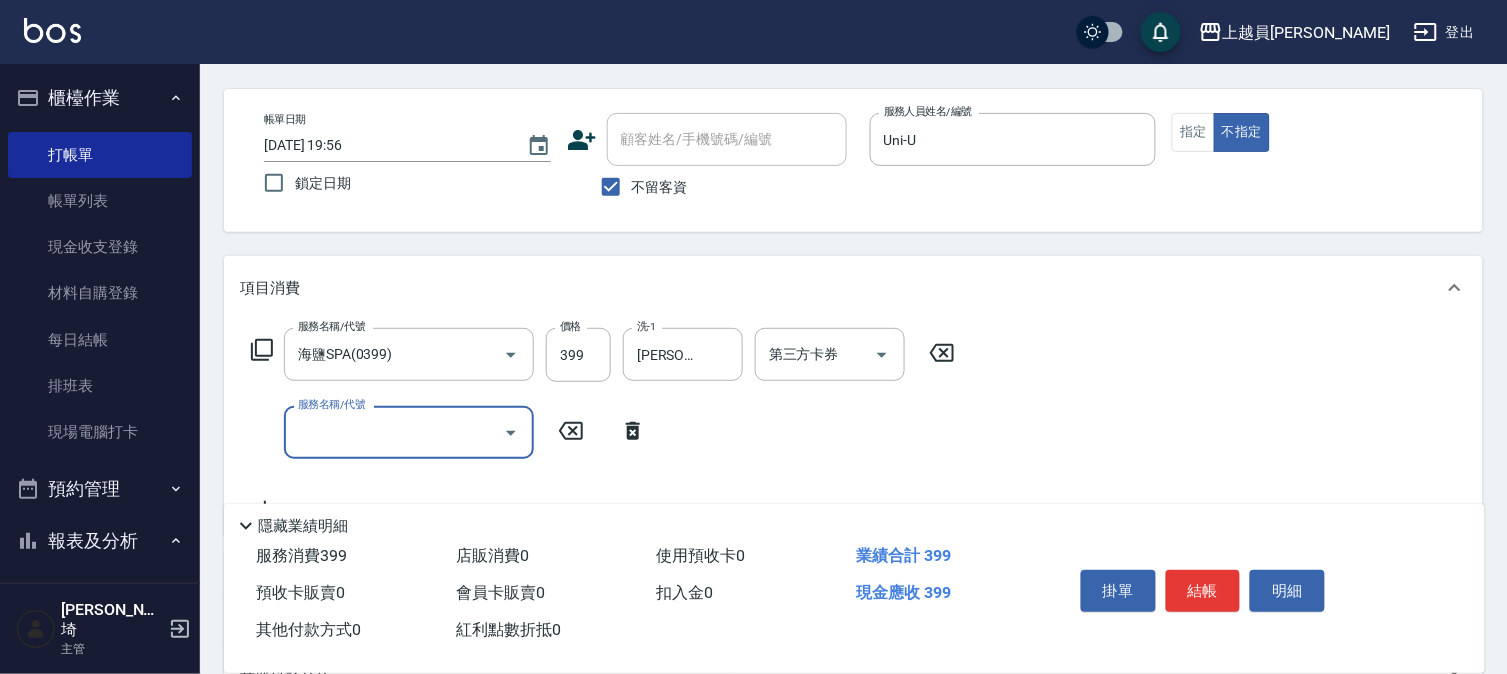 scroll, scrollTop: 111, scrollLeft: 0, axis: vertical 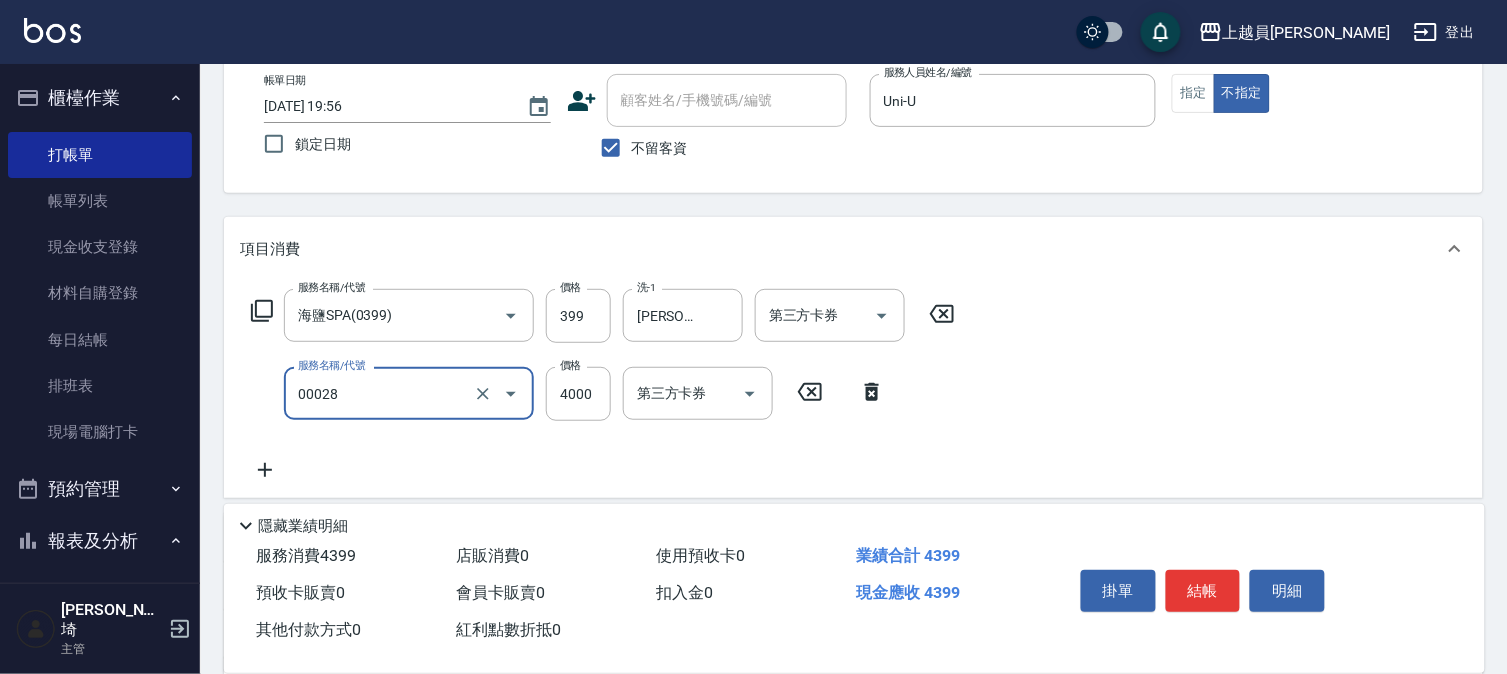 type on "槍式重整(00028)" 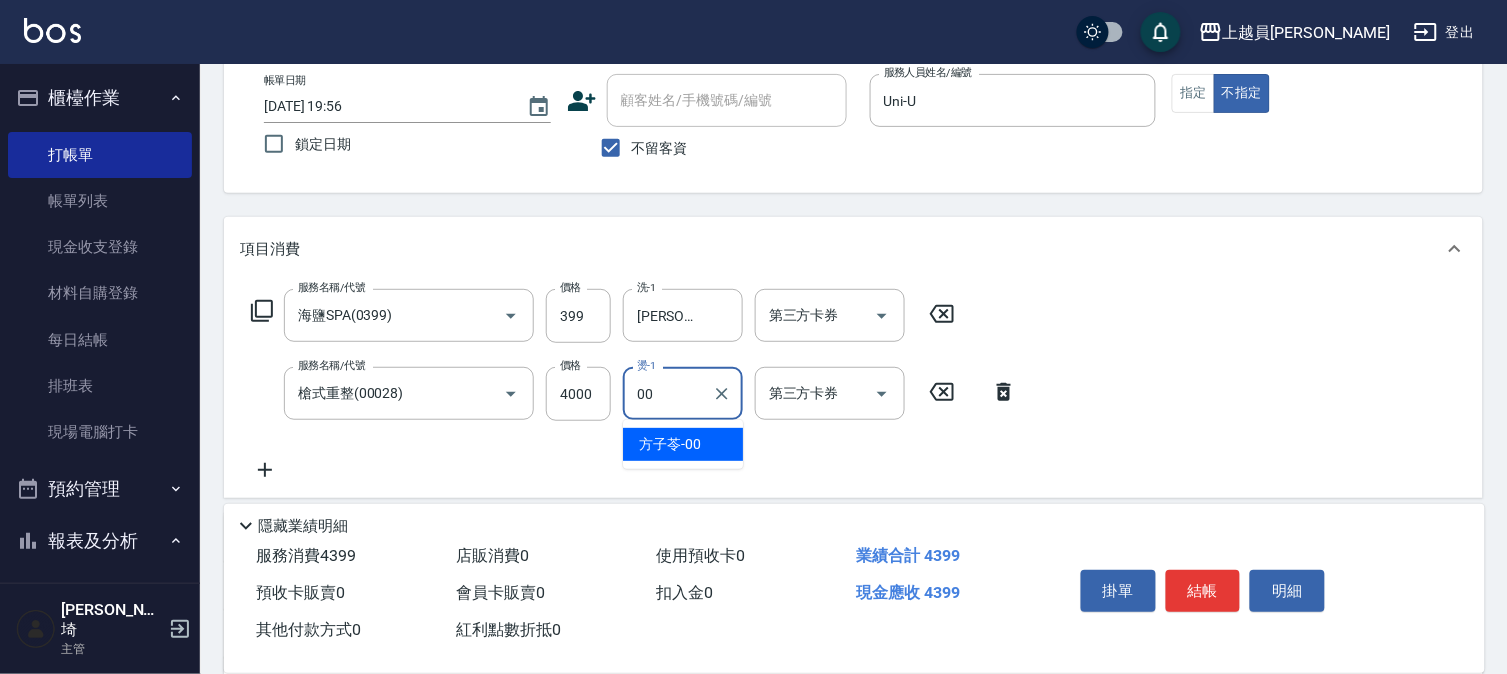 type on "[PERSON_NAME]-00" 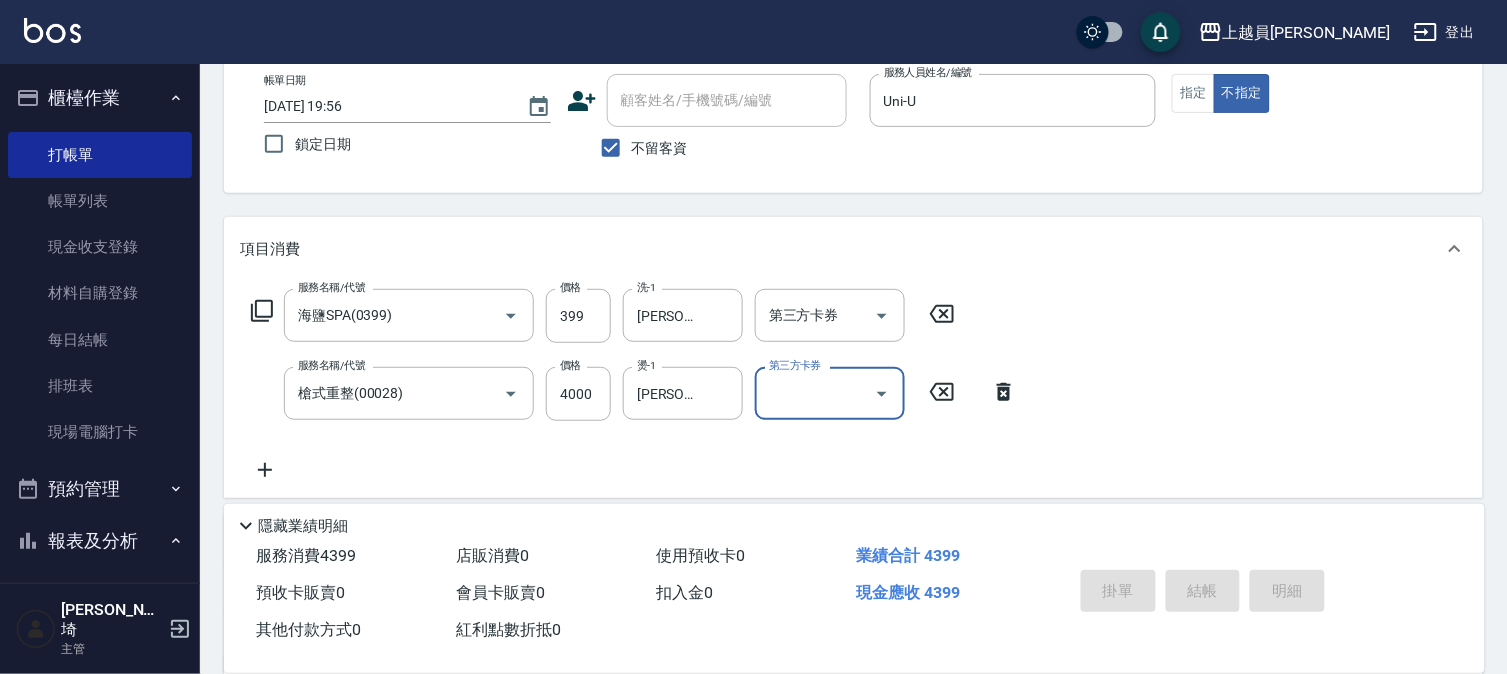 type on "[DATE] 19:57" 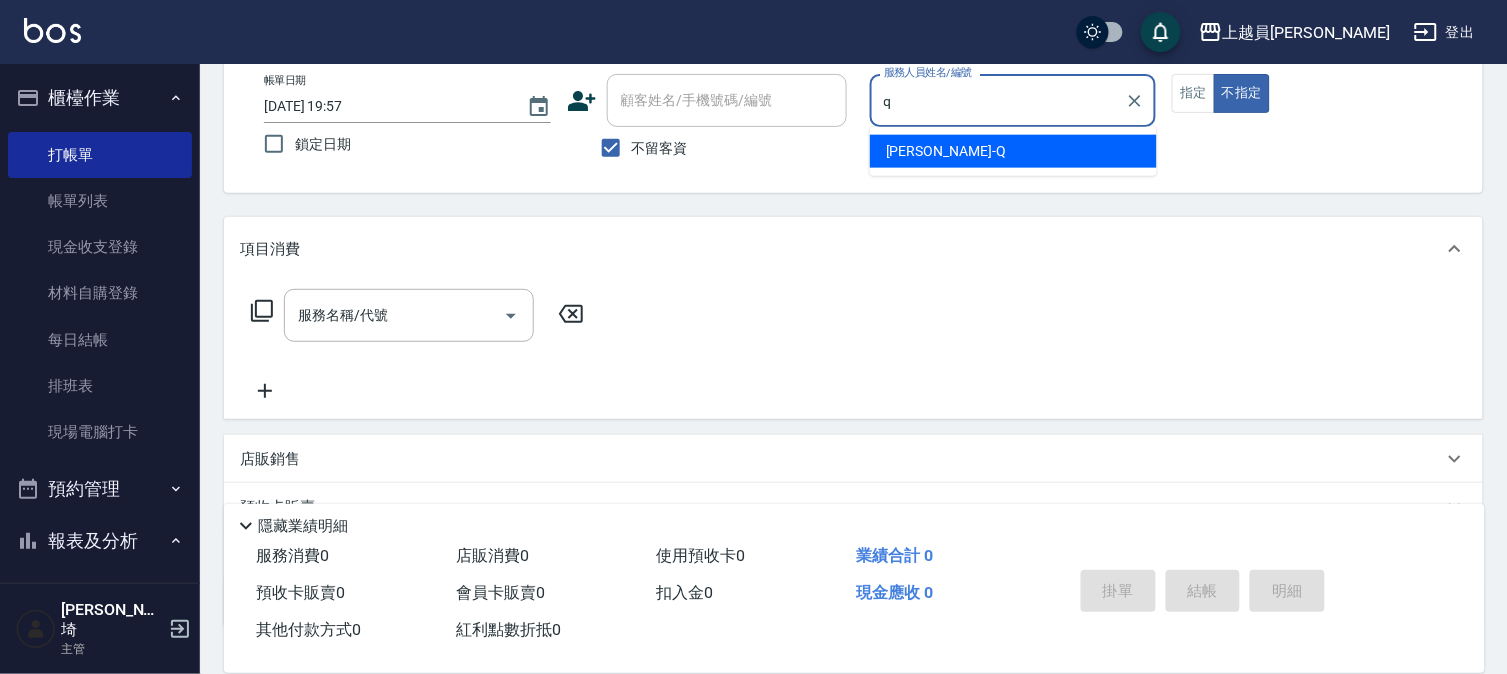 type on "[PERSON_NAME]" 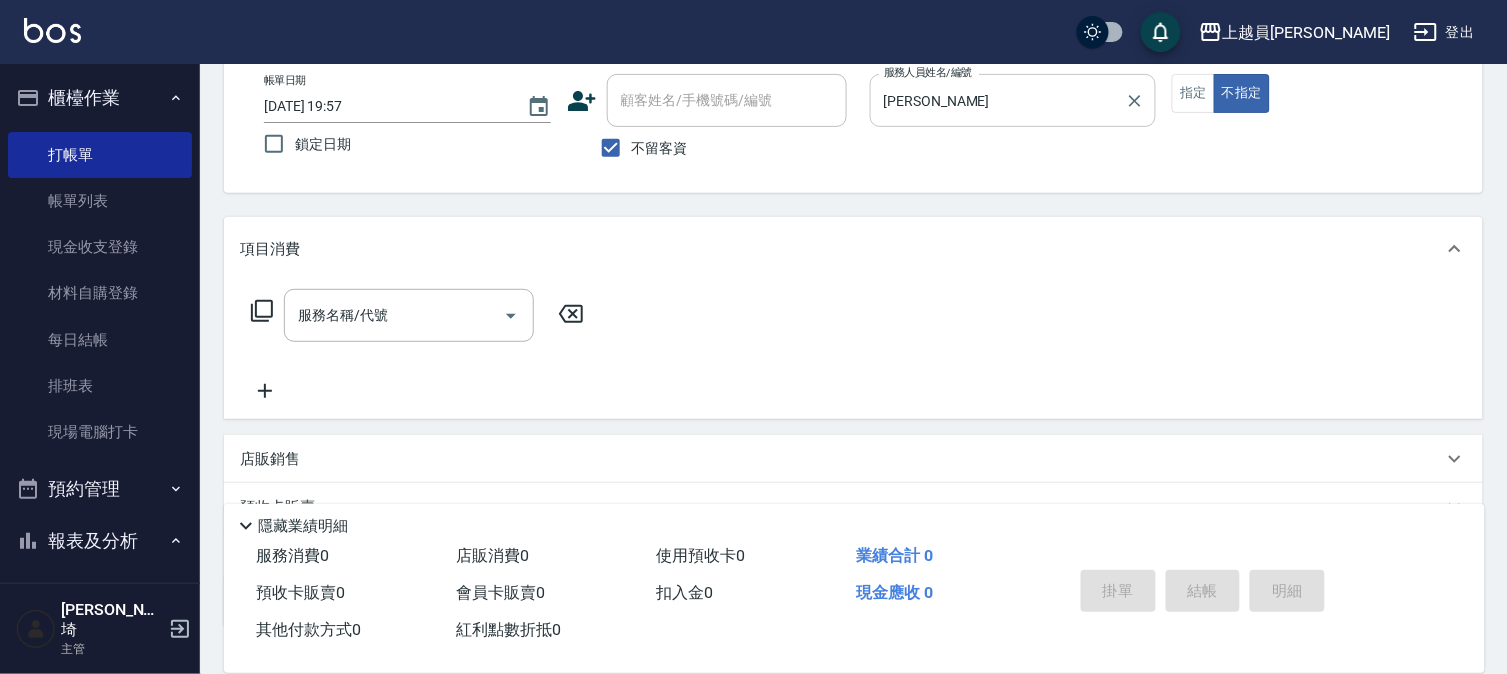 drag, startPoint x: 1186, startPoint y: 100, endPoint x: 1138, endPoint y: 114, distance: 50 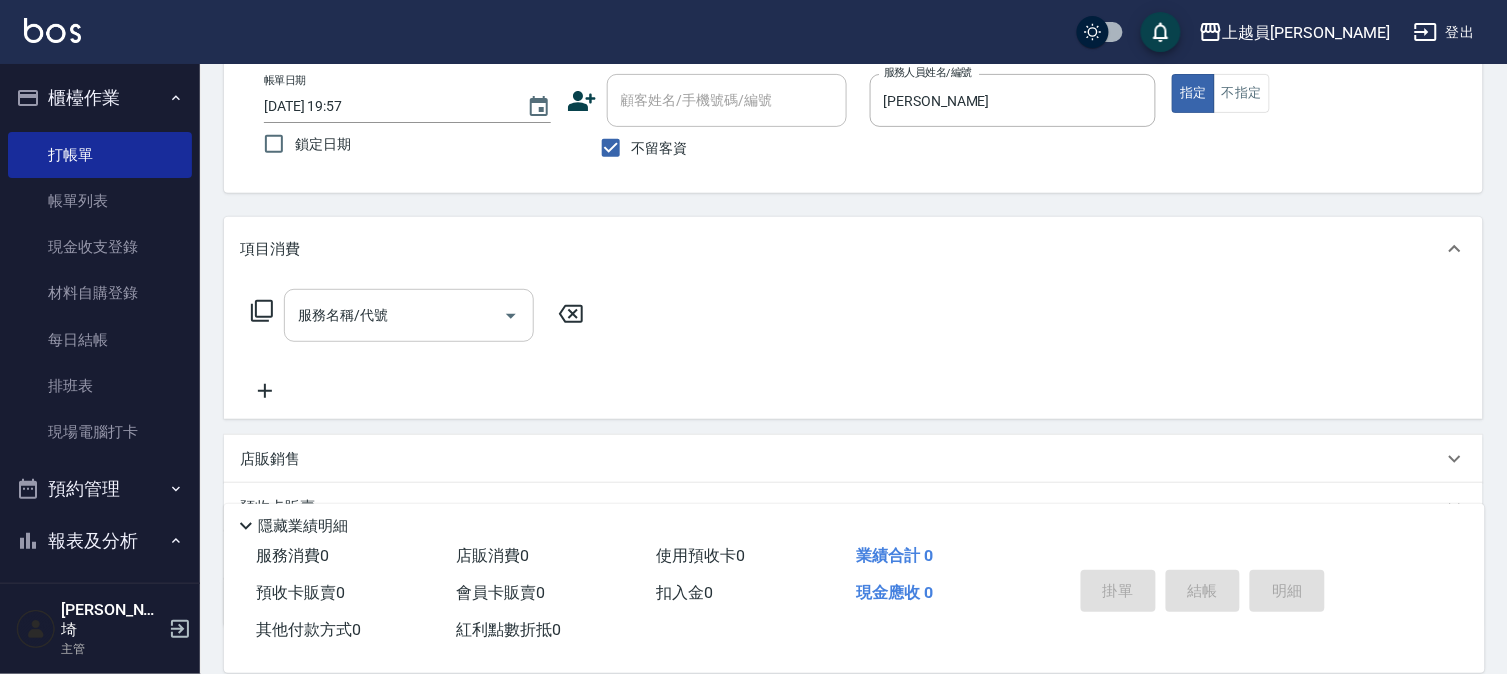 click on "服務名稱/代號" at bounding box center (394, 315) 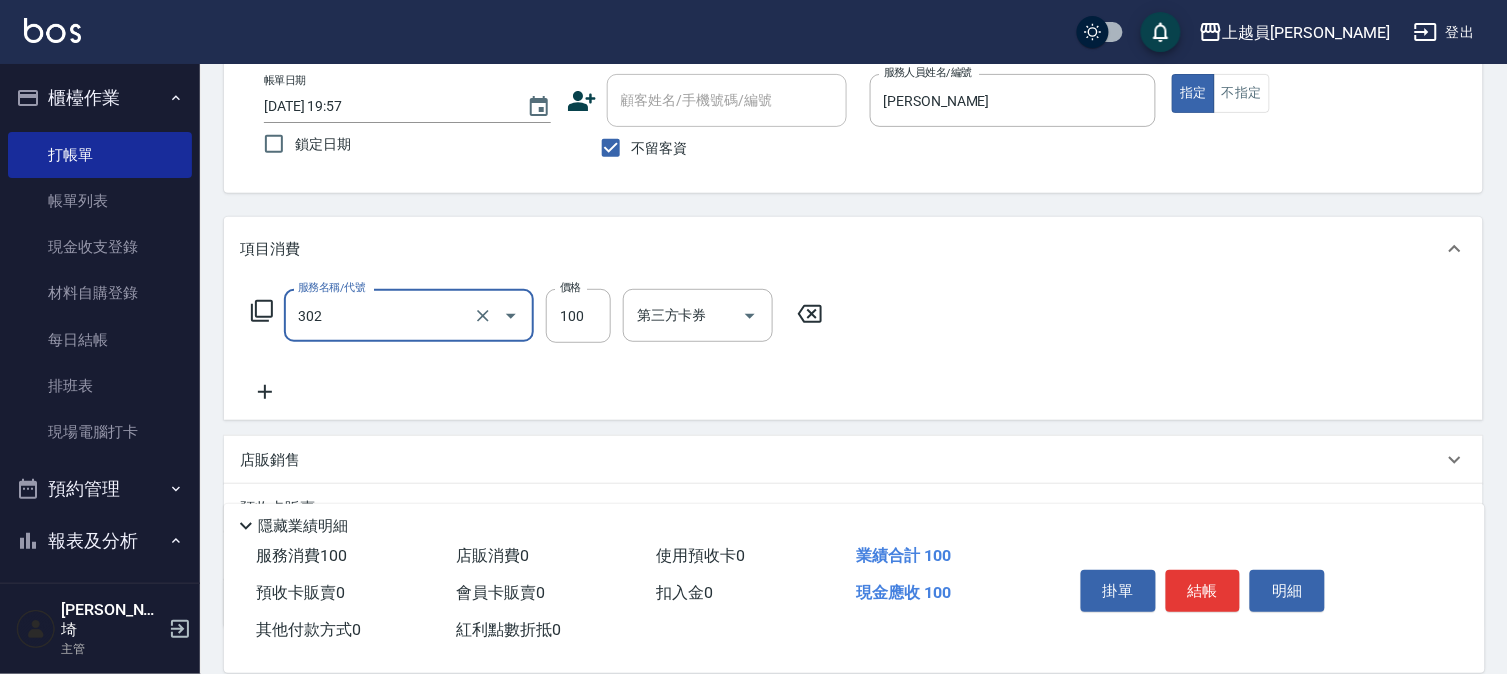 type on "剪髮(302)" 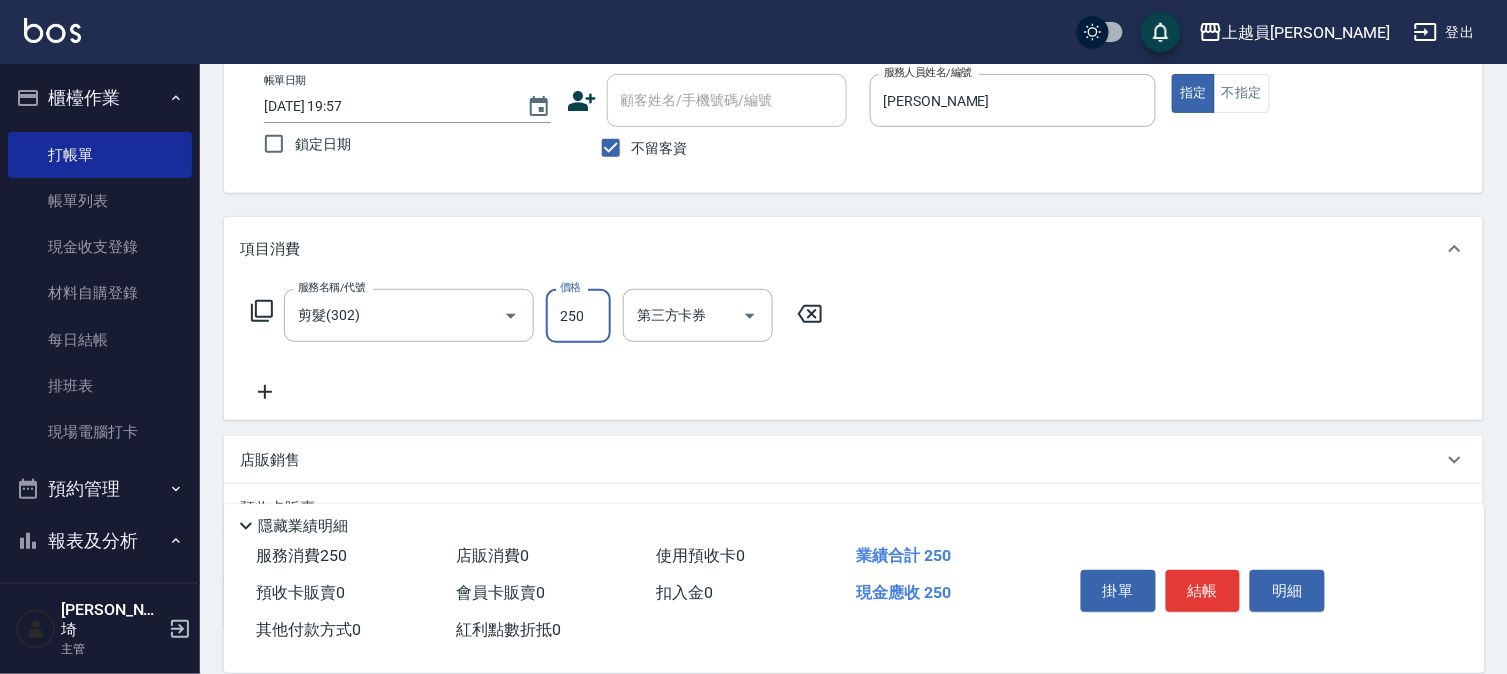 type on "250" 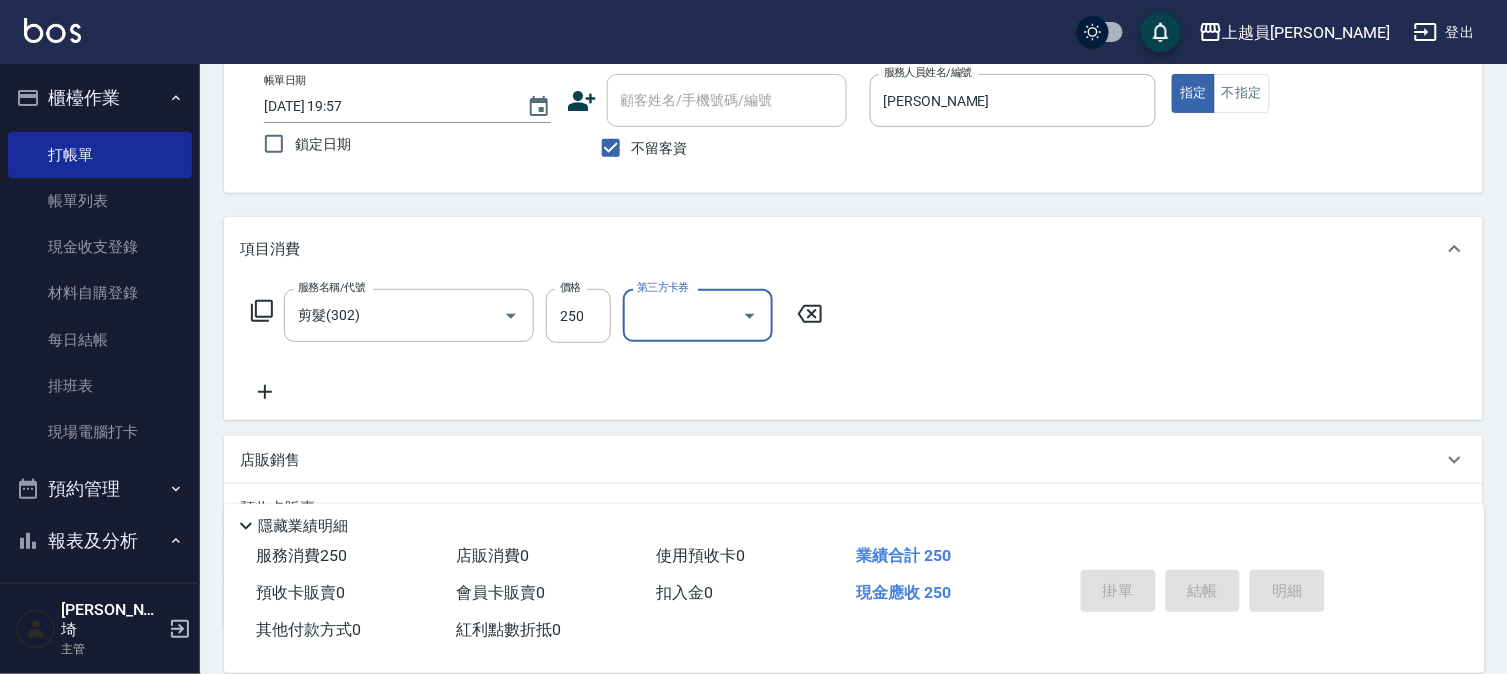 type on "[DATE] 19:58" 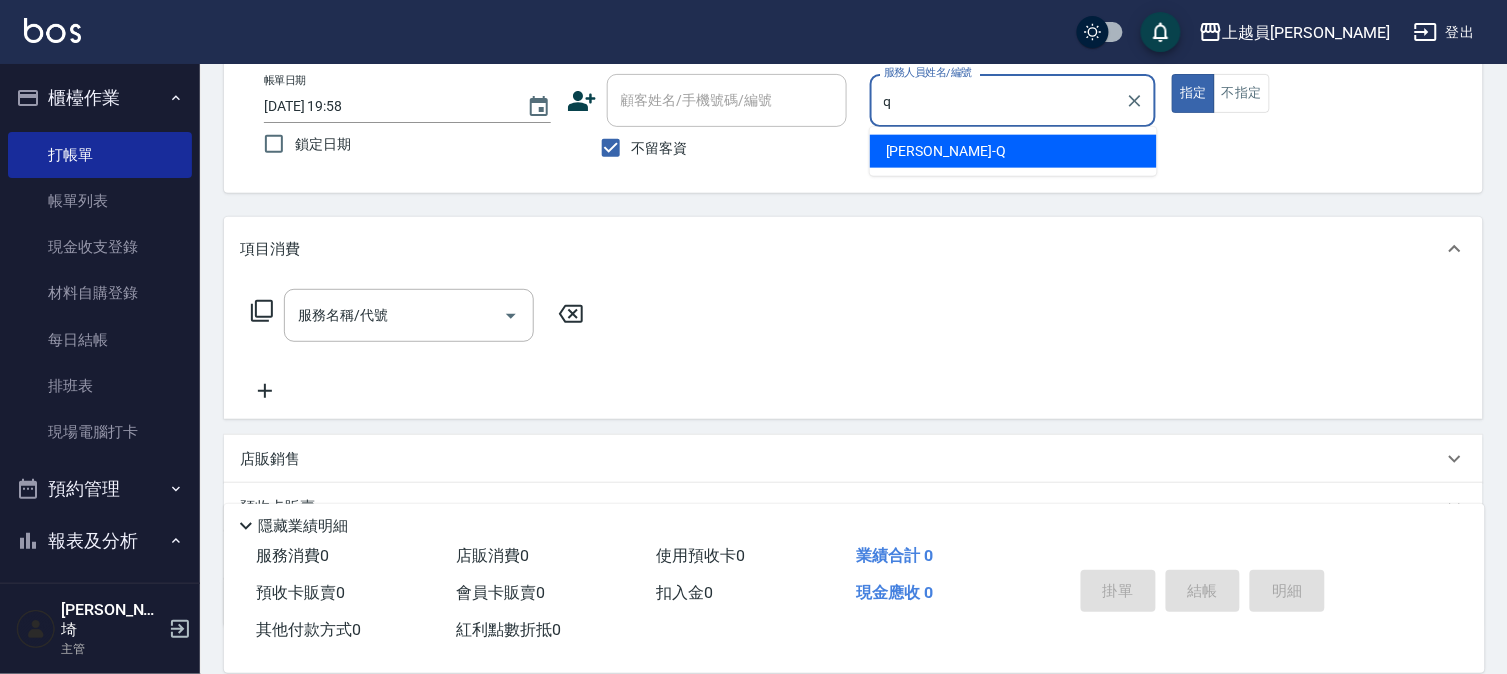 type on "[PERSON_NAME]" 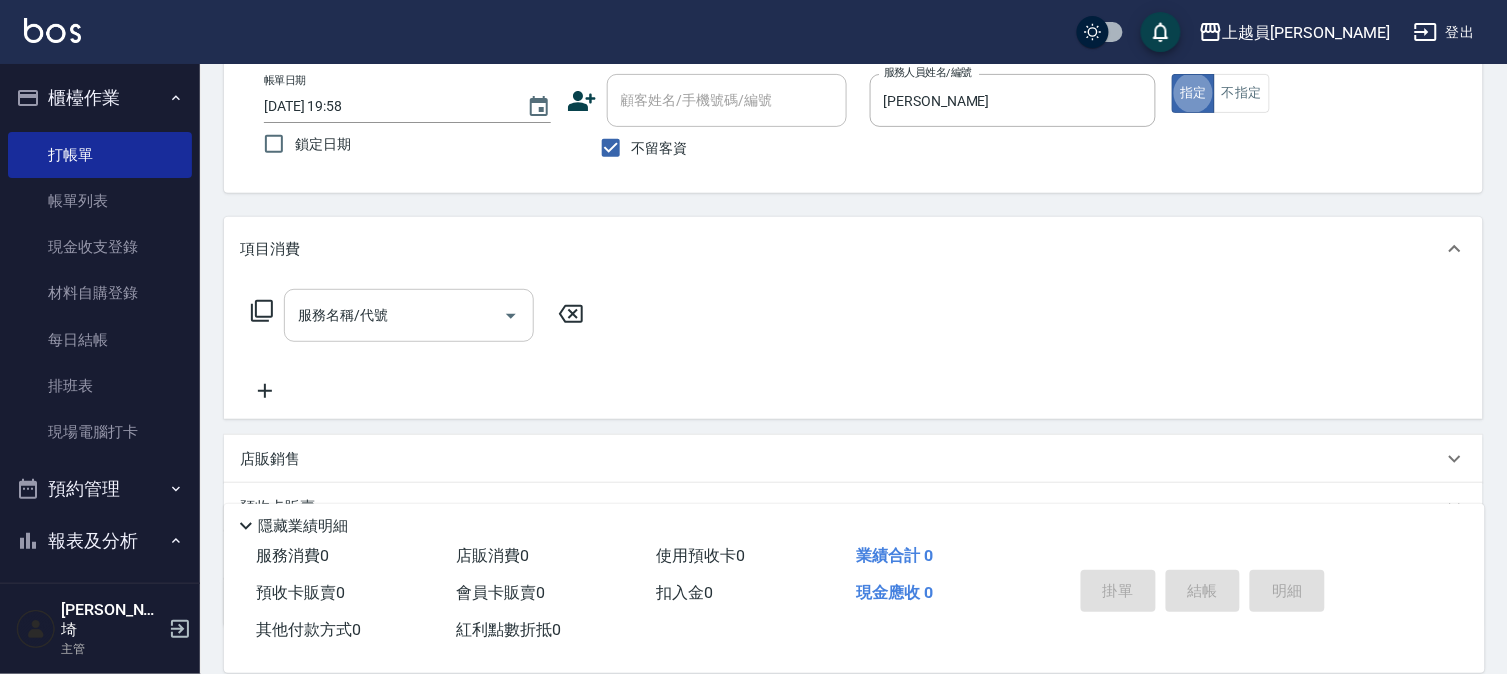click on "服務名稱/代號" at bounding box center [394, 315] 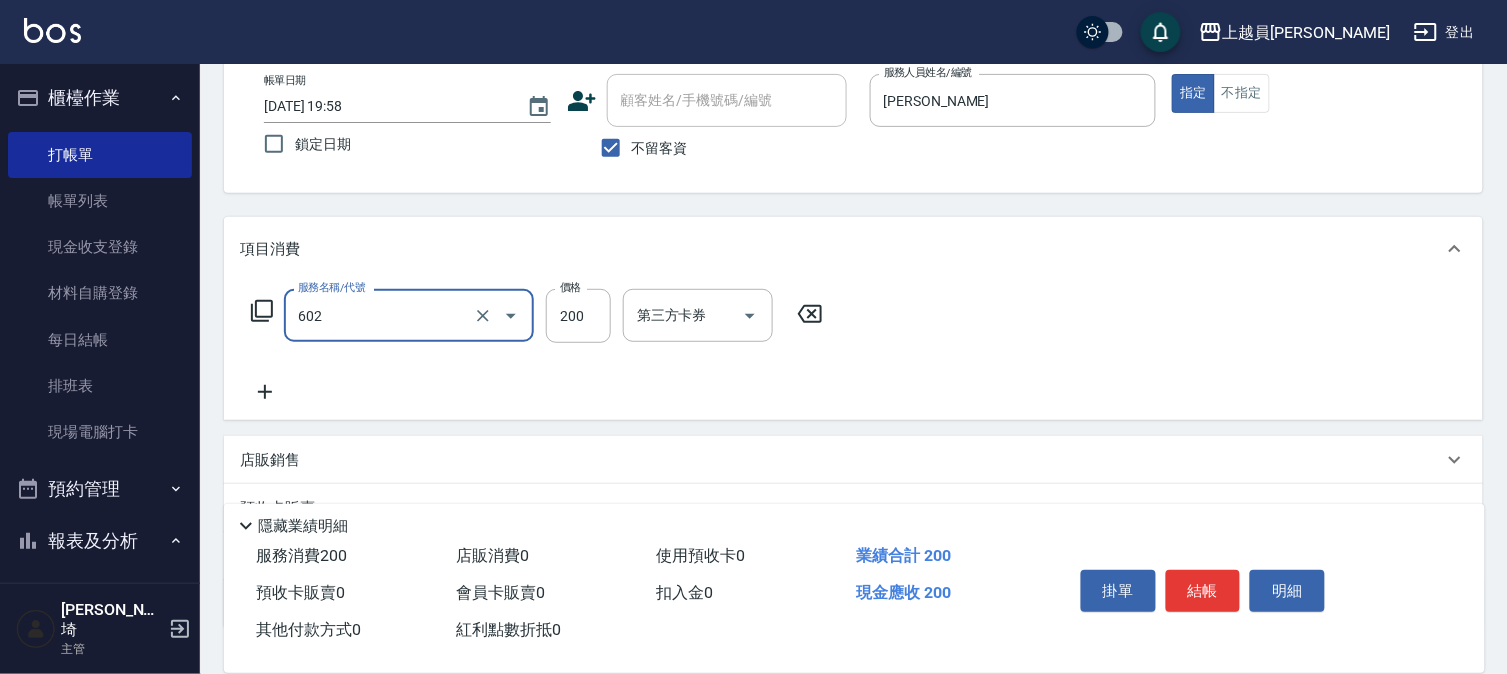 type on "一般洗髮(602)" 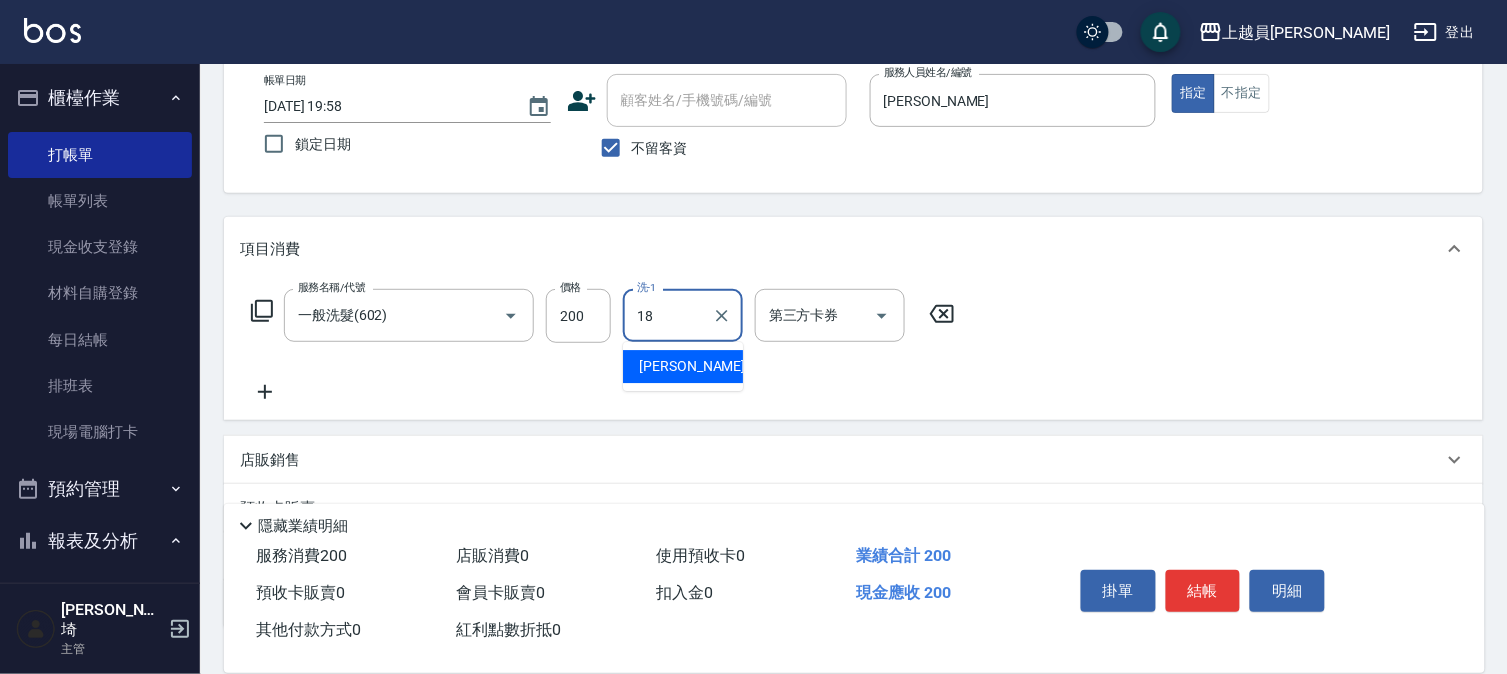 type on "[PERSON_NAME]-18" 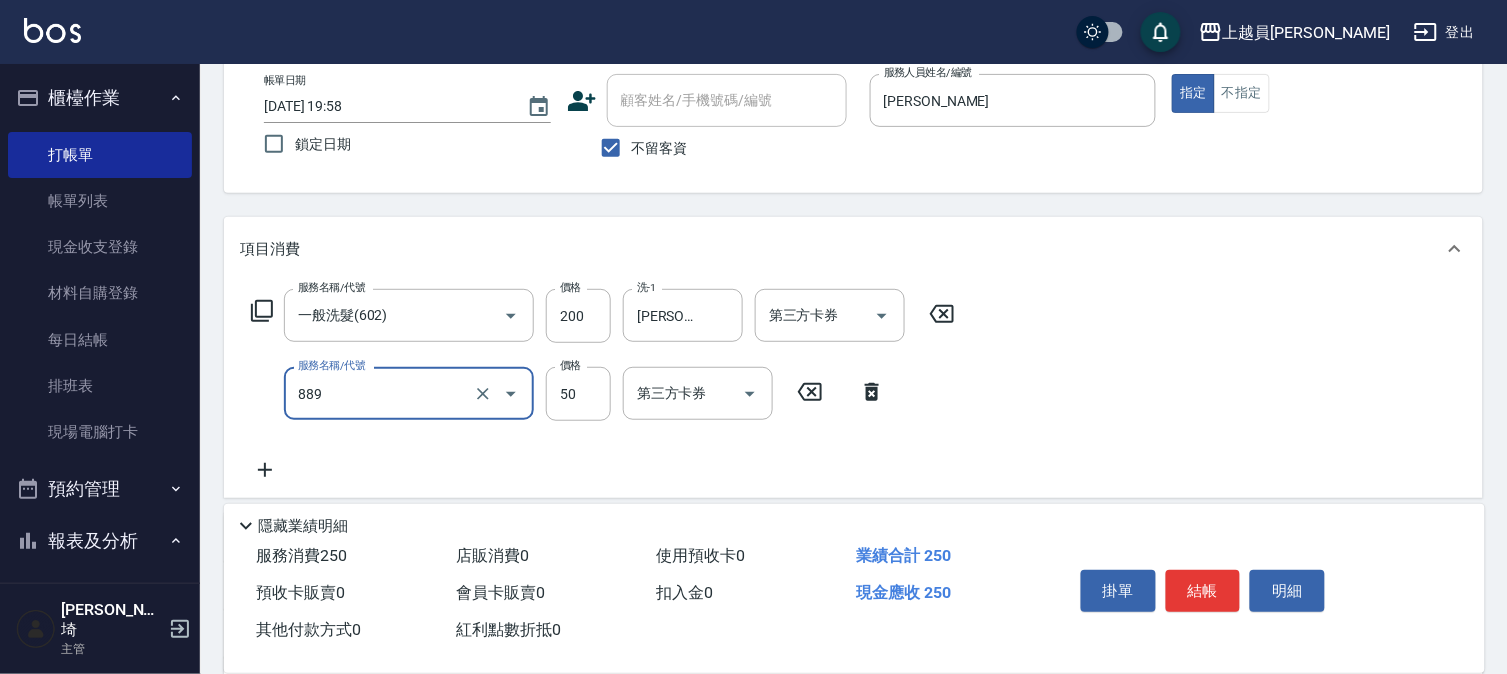 type on "精油(889)" 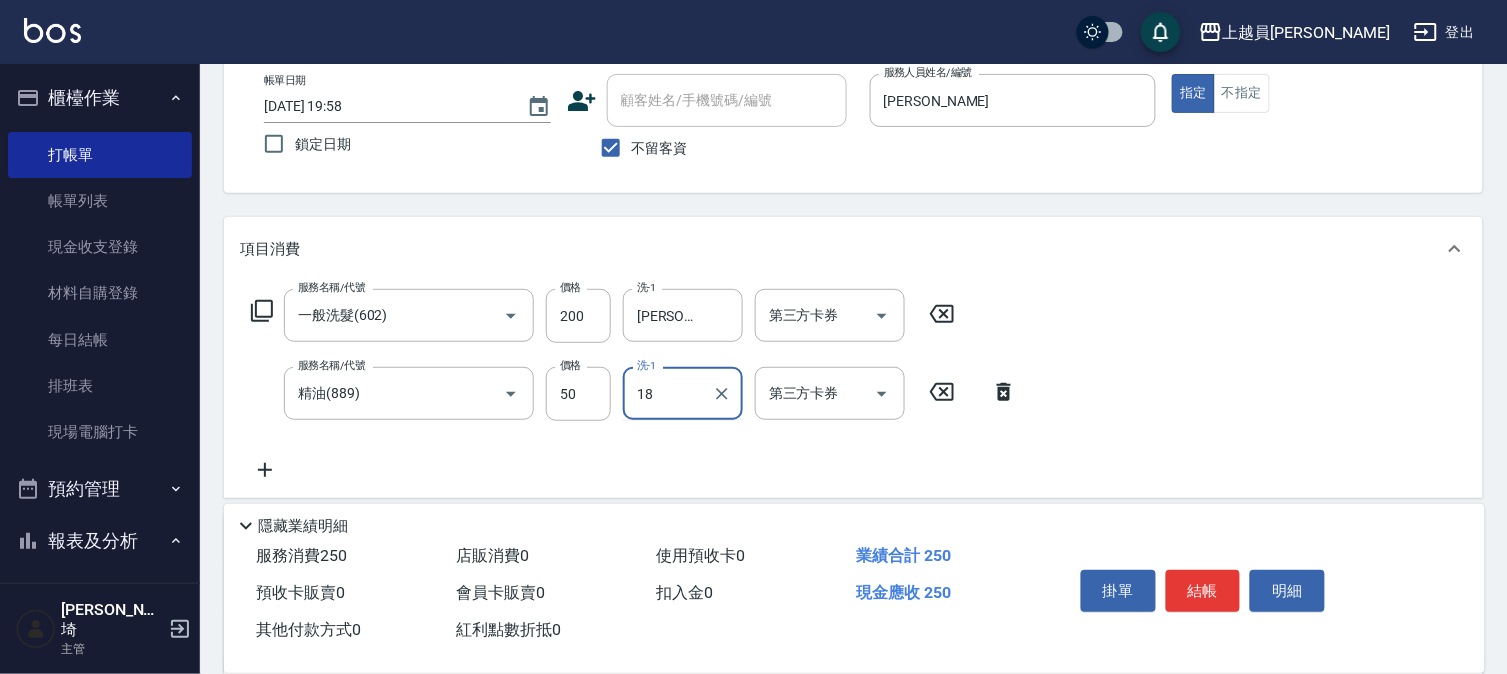 type on "[PERSON_NAME]-18" 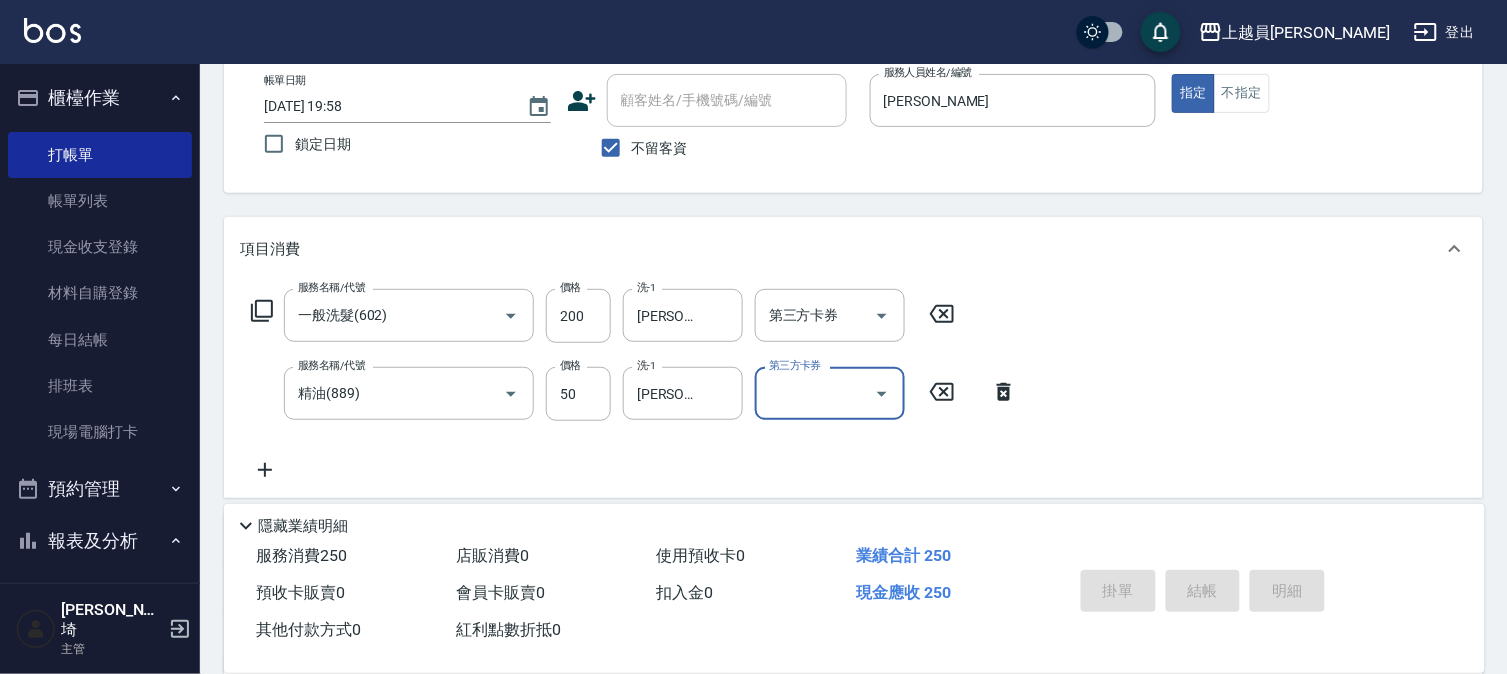 type 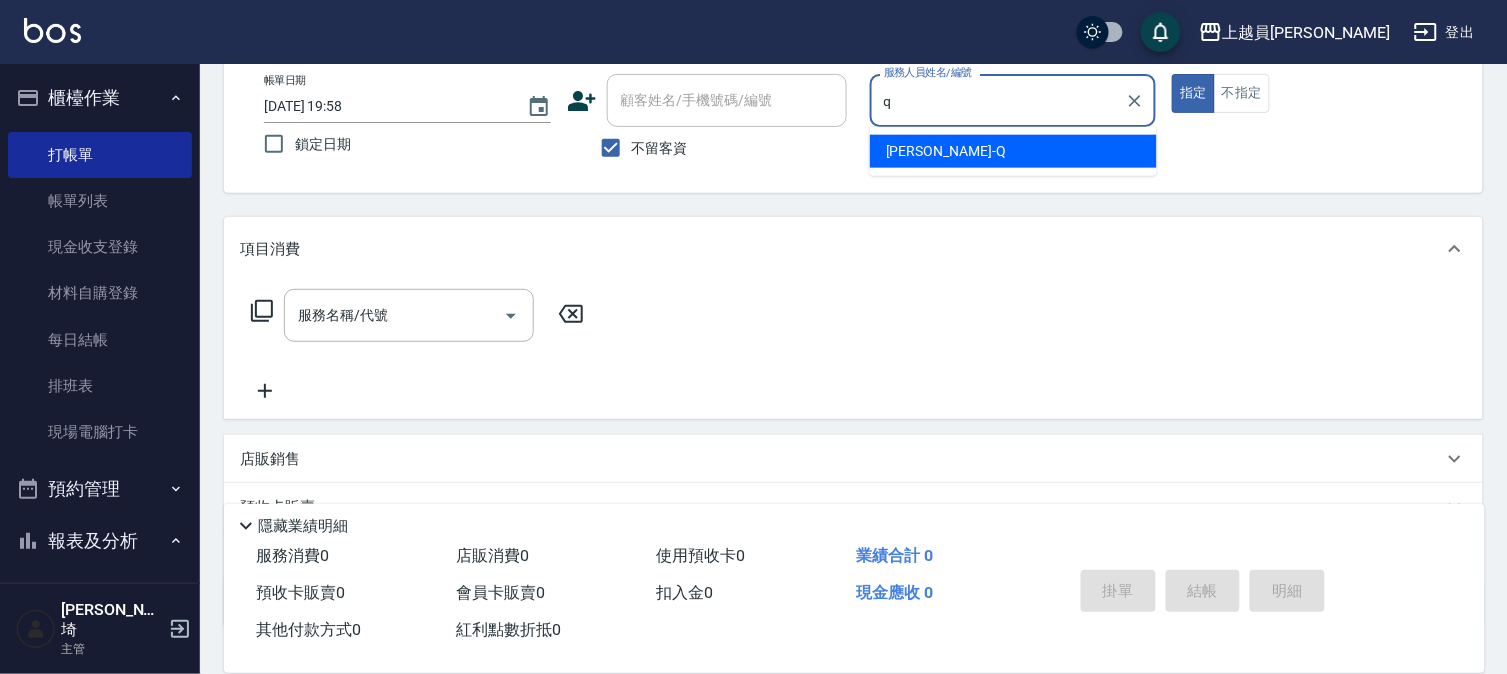 type on "[PERSON_NAME]" 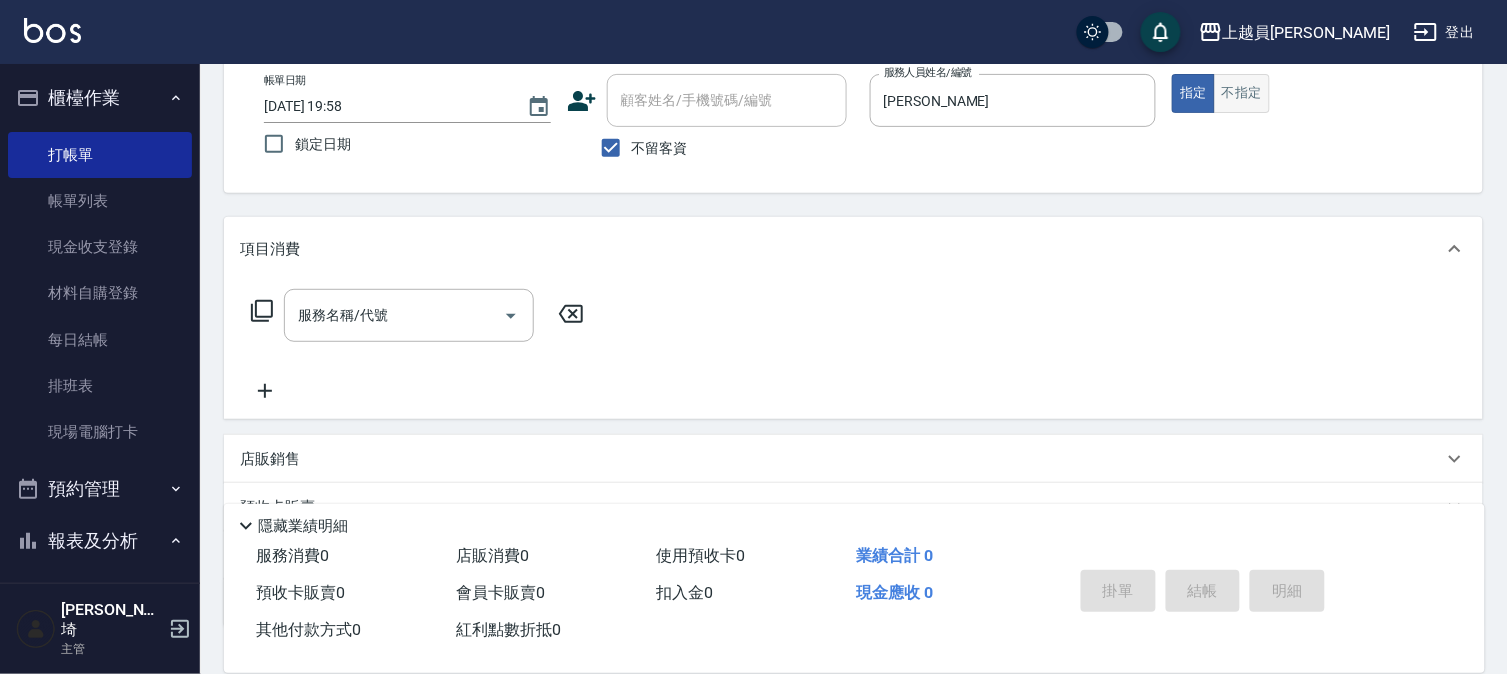 click on "不指定" at bounding box center [1242, 93] 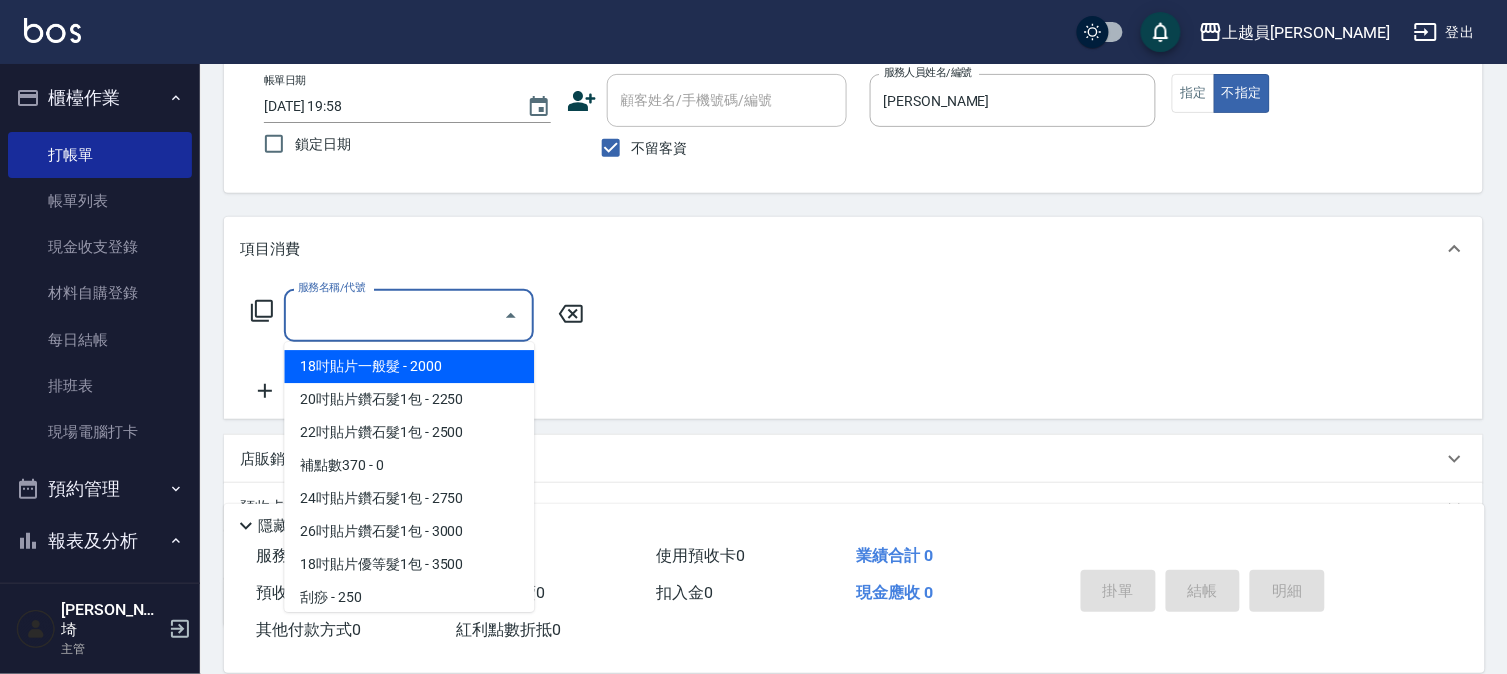 click on "服務名稱/代號" at bounding box center (394, 315) 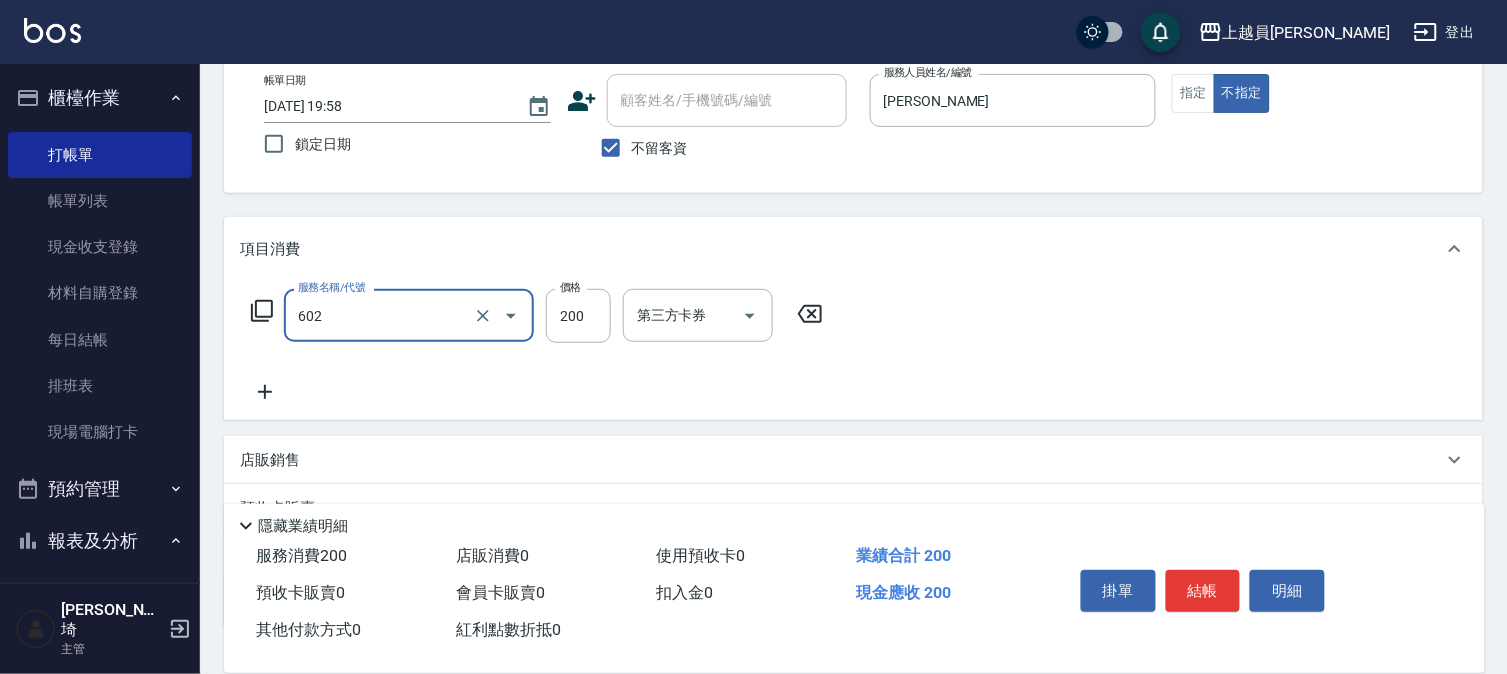 type on "一般洗髮(602)" 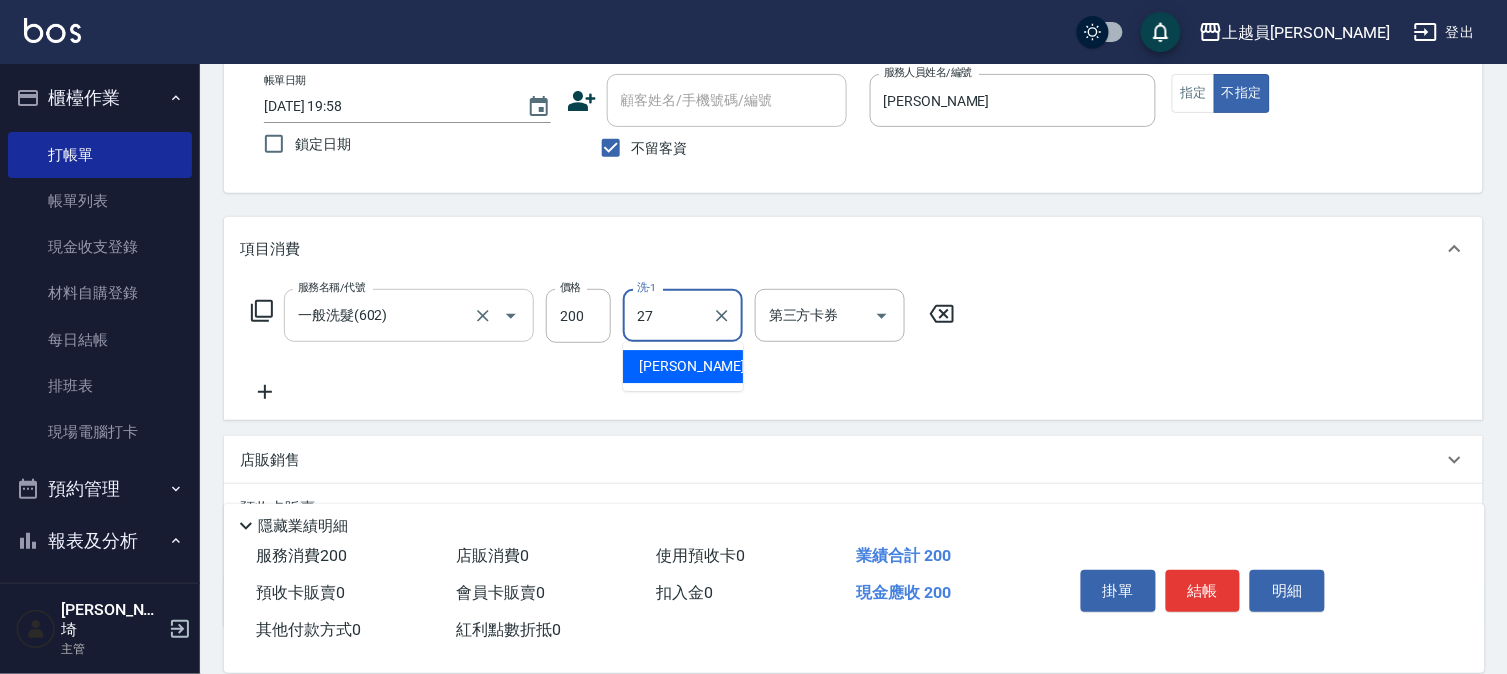 type on "[PERSON_NAME]-27" 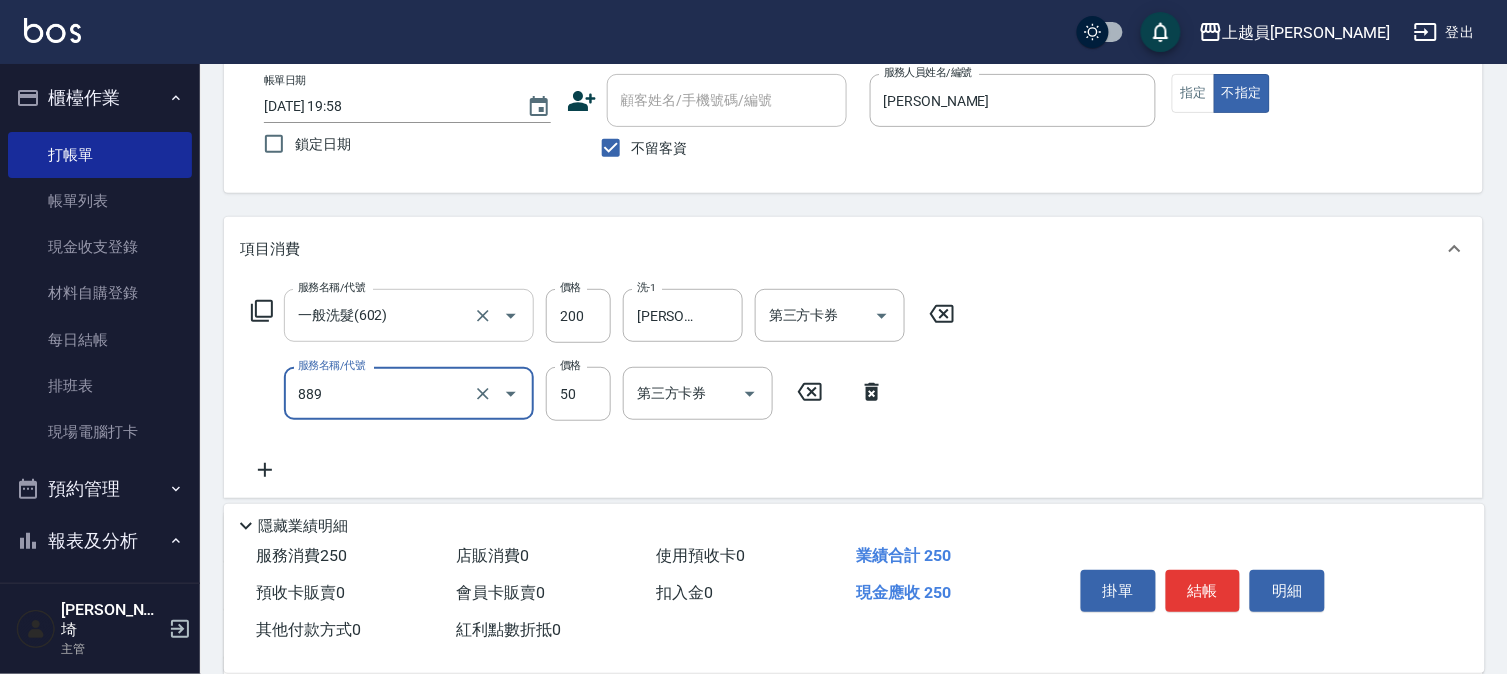 type on "精油(889)" 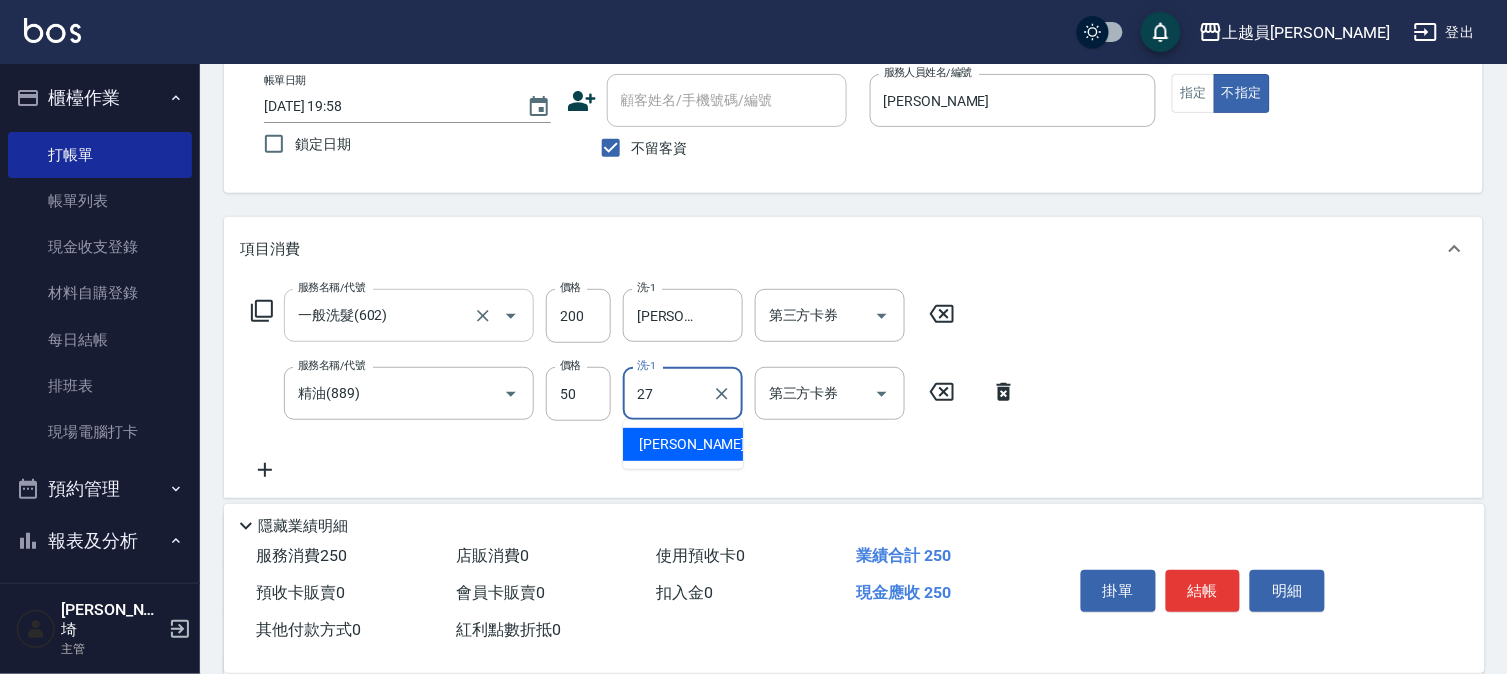 type on "[PERSON_NAME]-27" 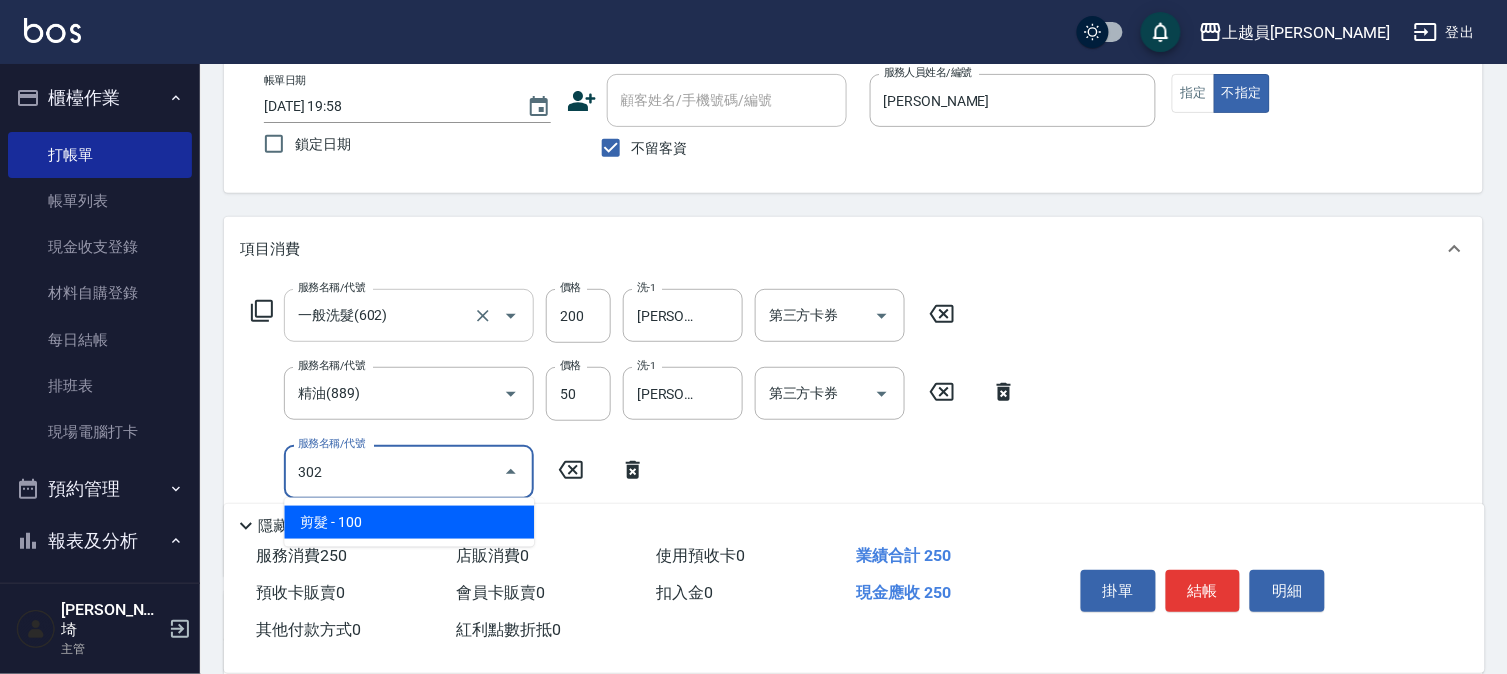 type on "剪髮(302)" 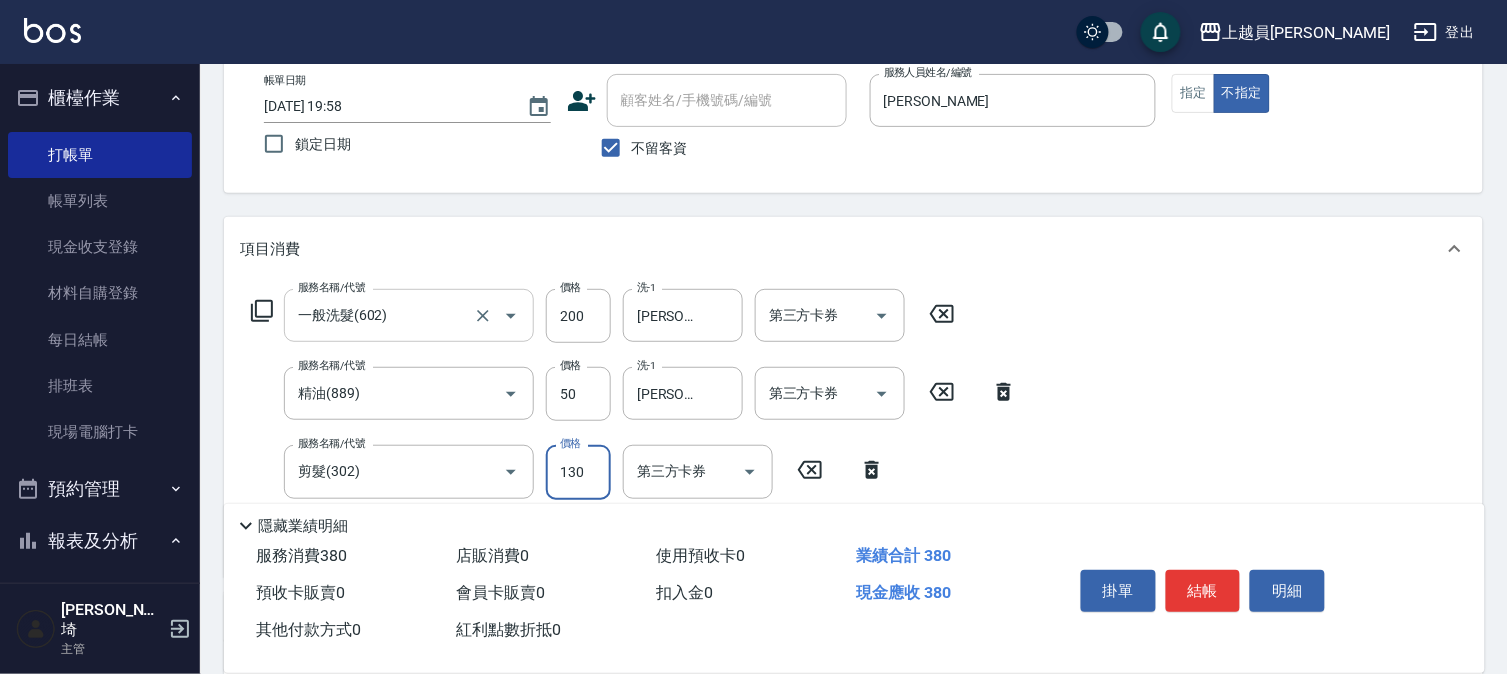 type on "130" 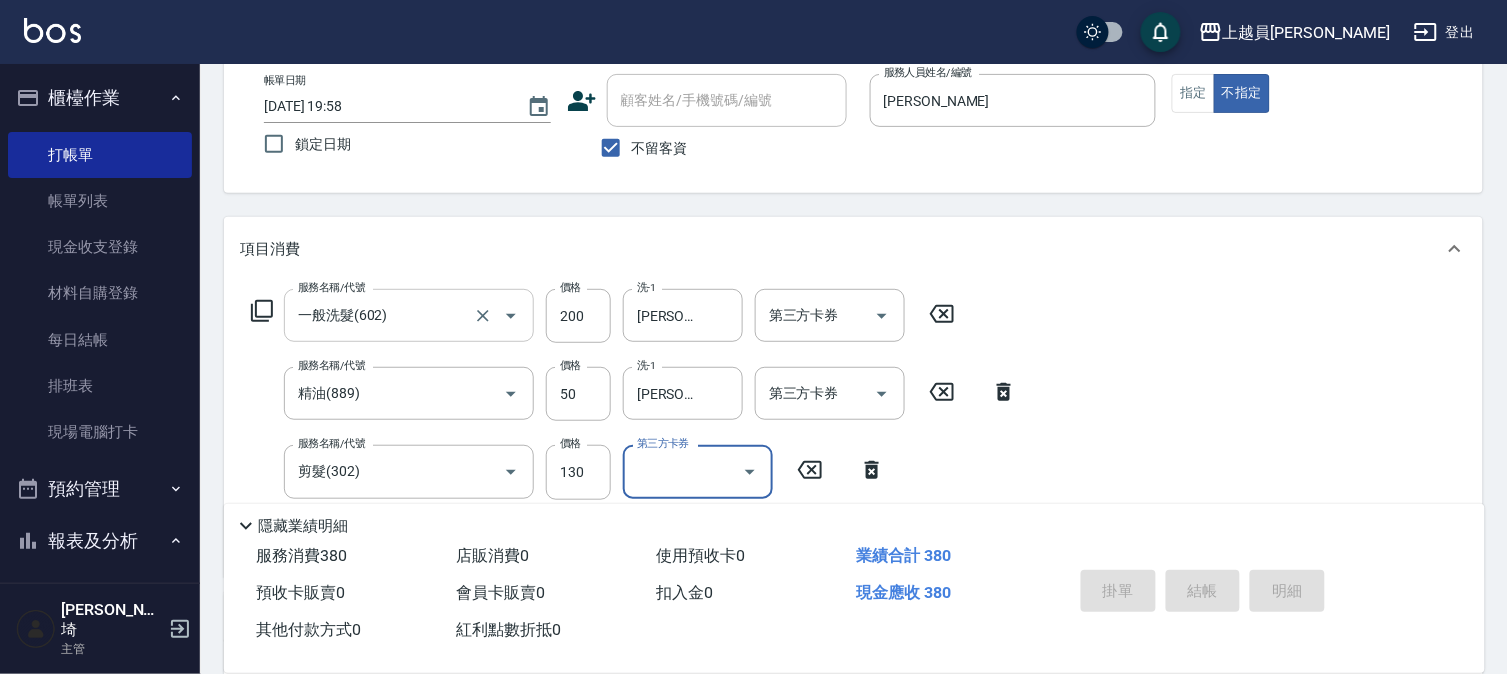type 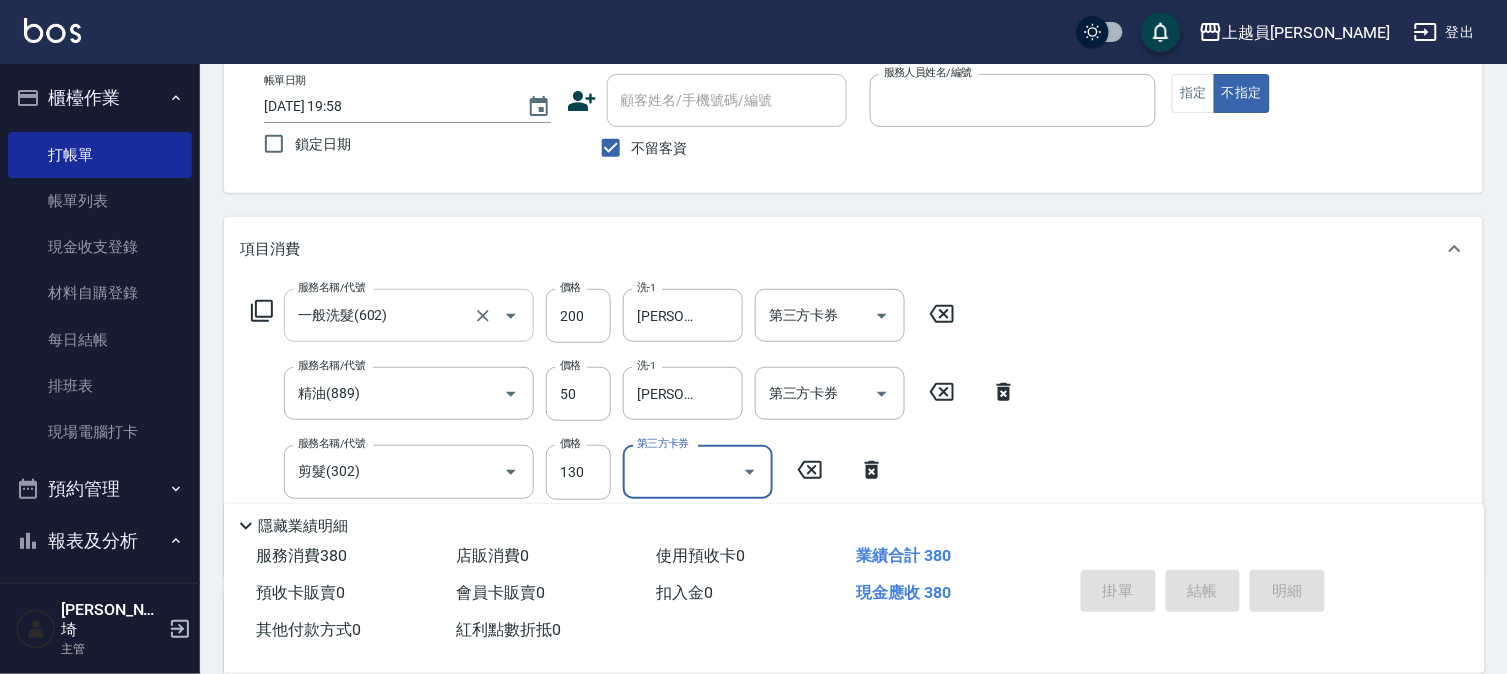 type 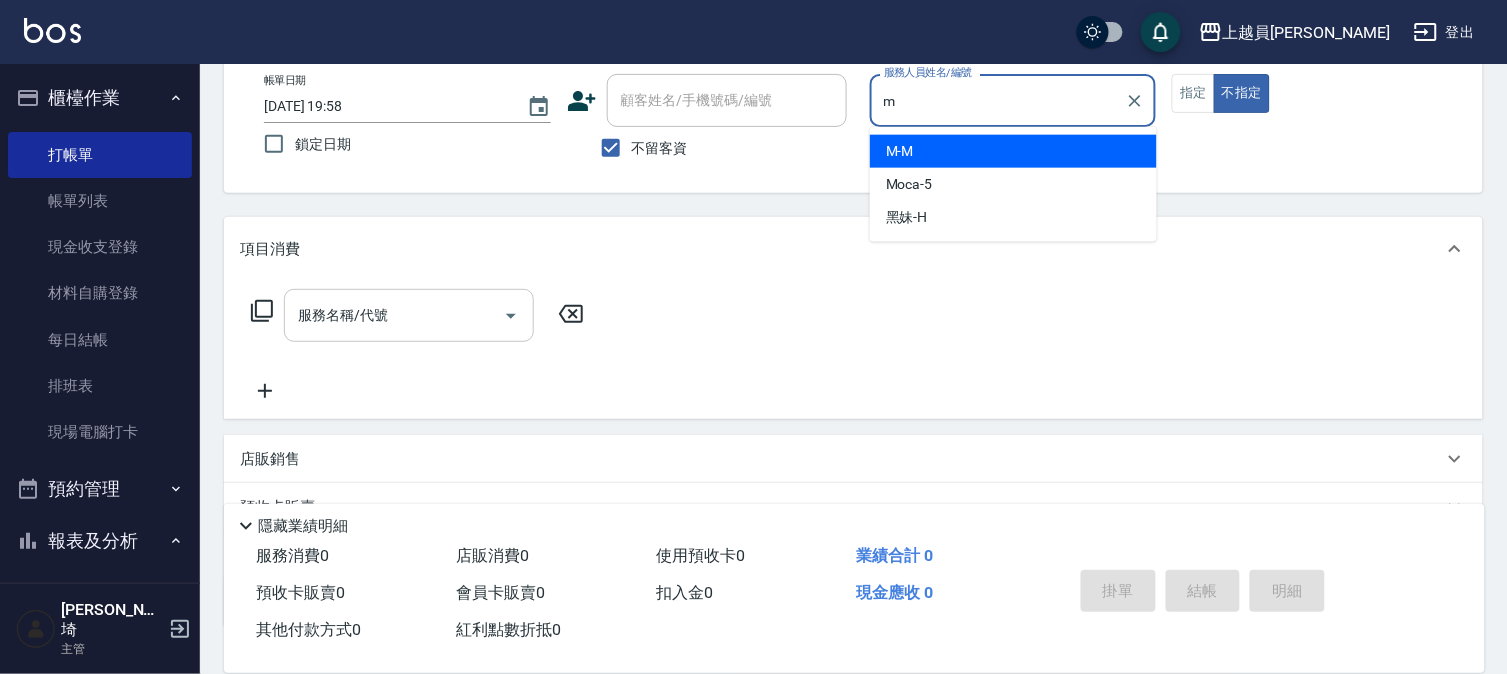 type on "M-M" 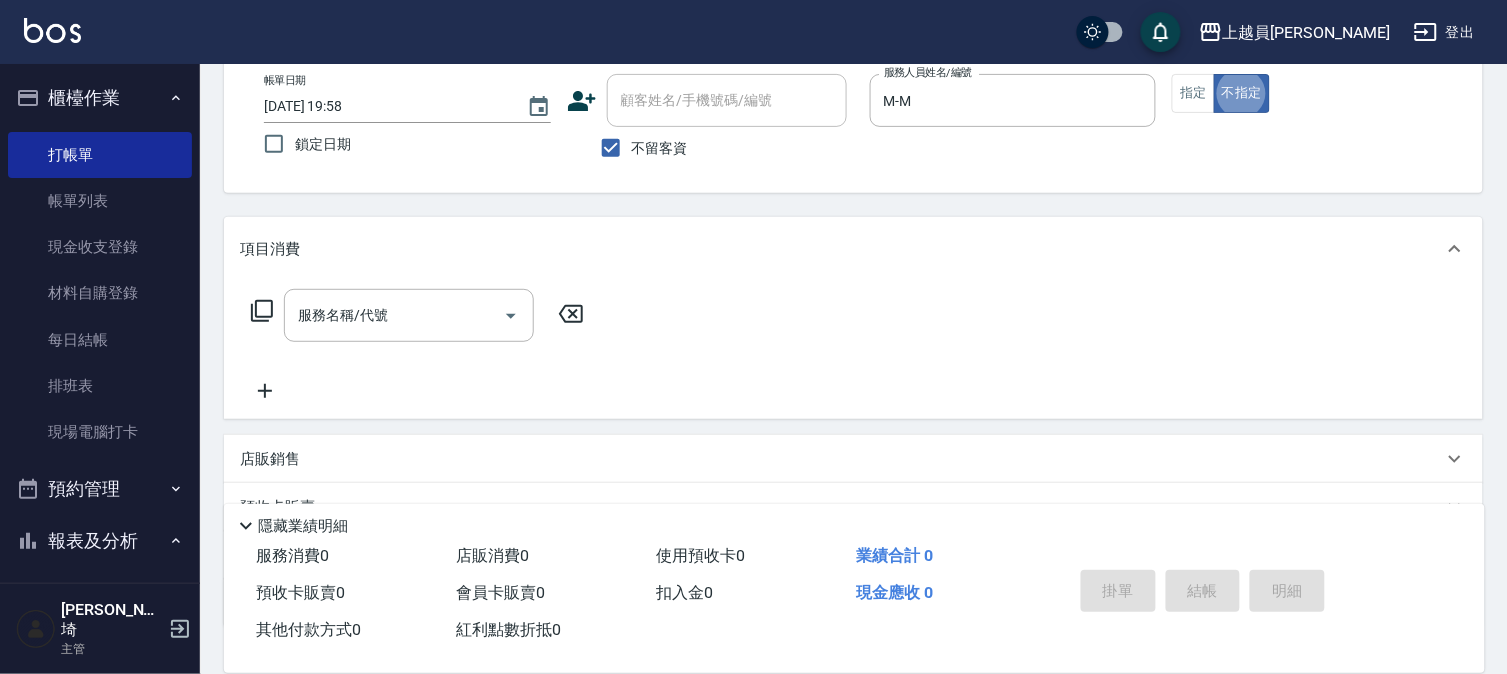 click on "服務名稱/代號" at bounding box center [409, 315] 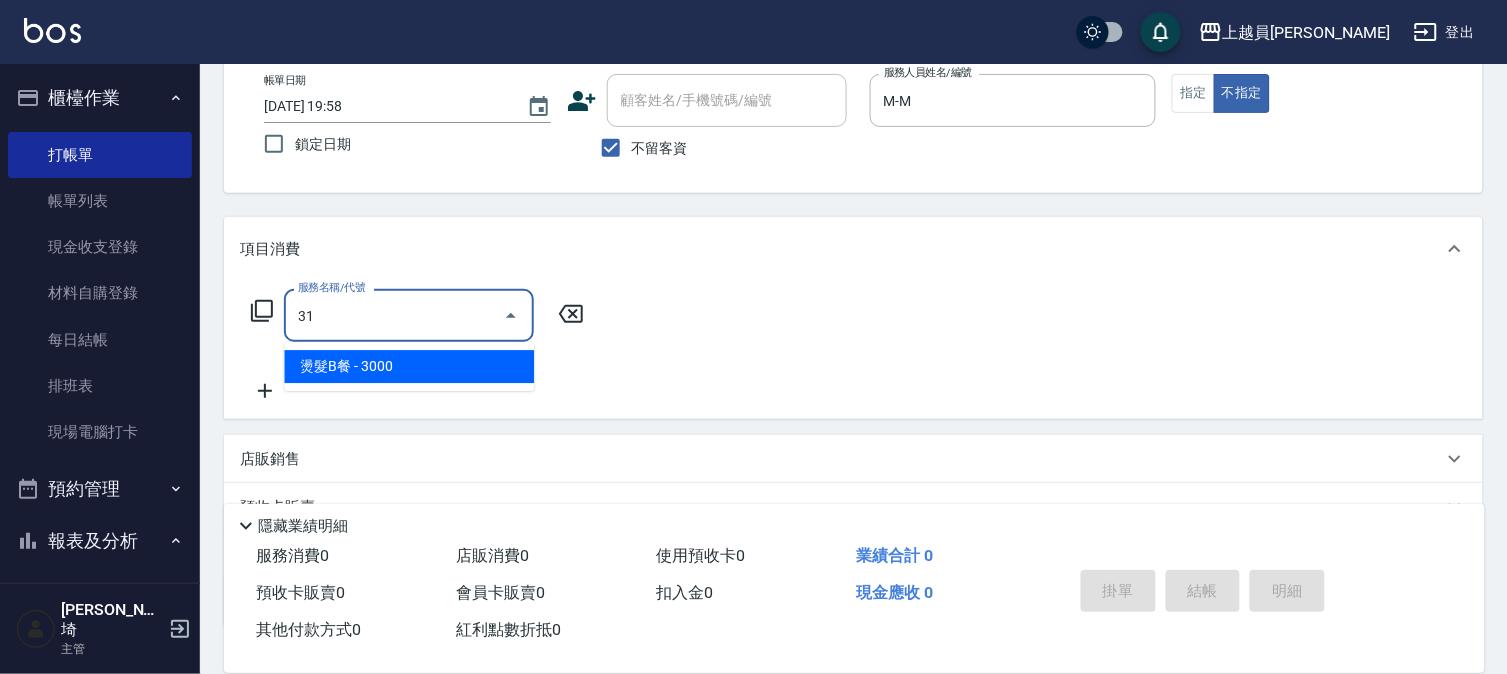 type on "燙髮B餐(31)" 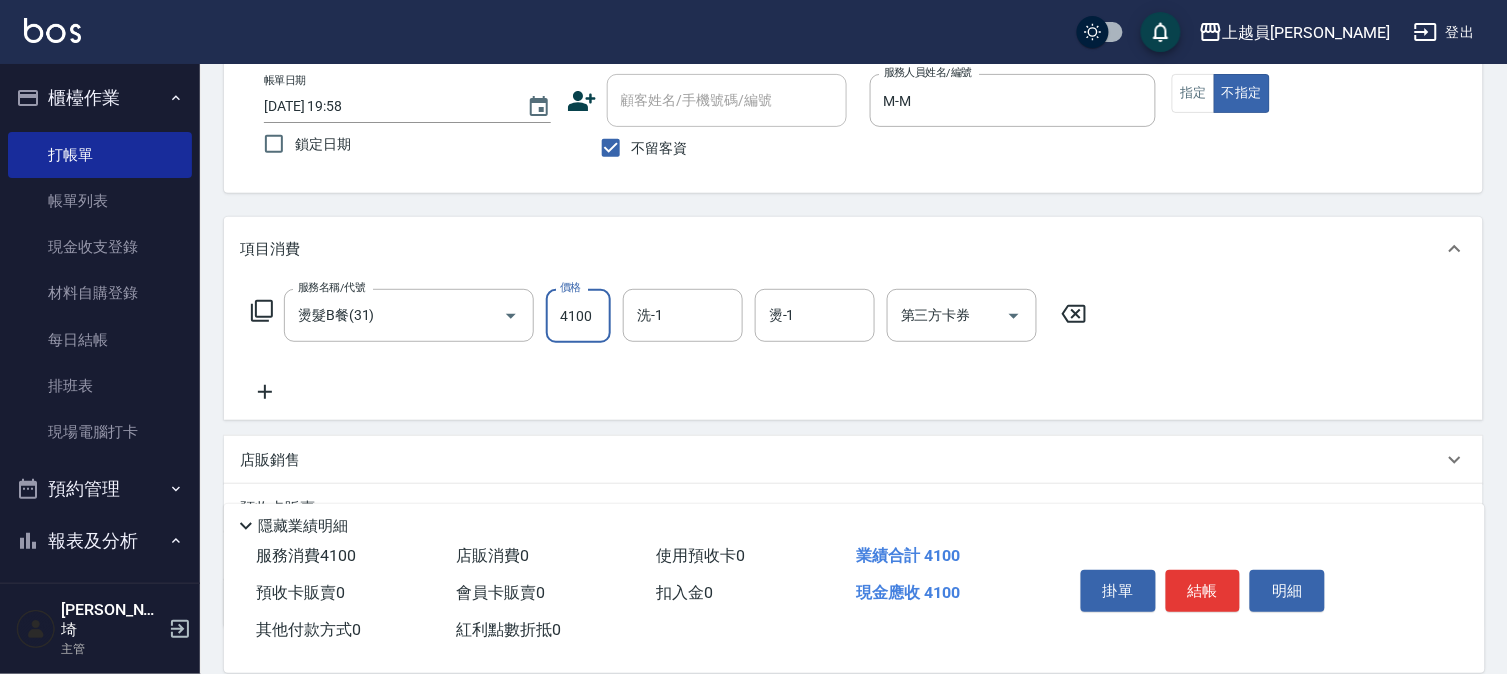 type on "4100" 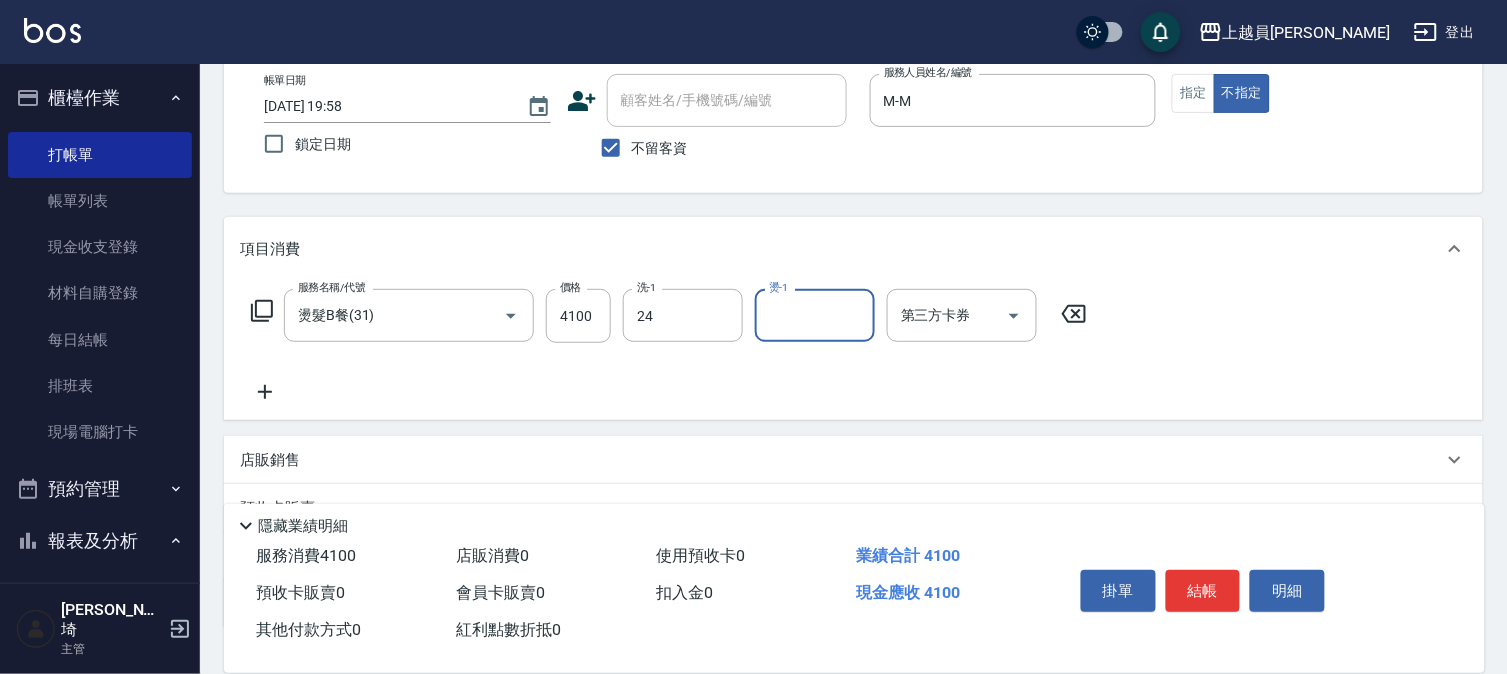 type on "[PERSON_NAME]-24" 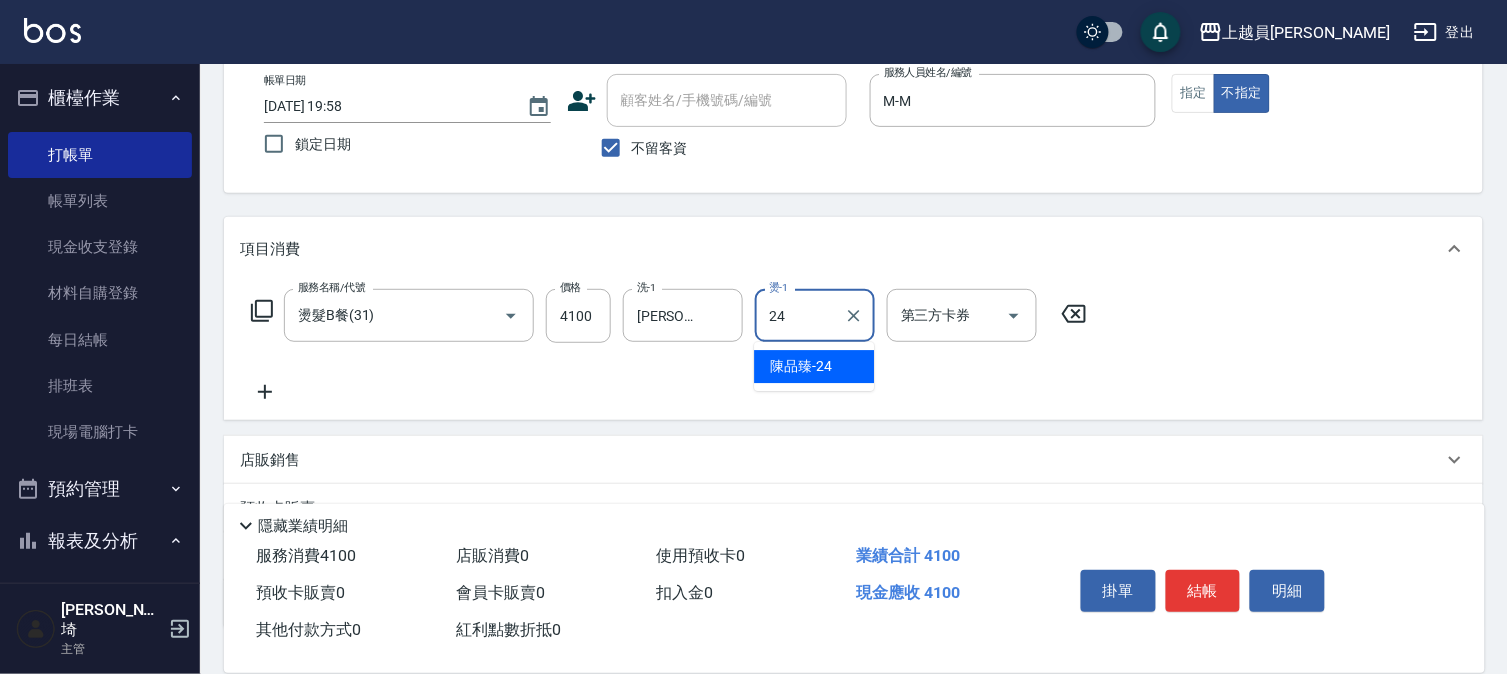 type on "[PERSON_NAME]-24" 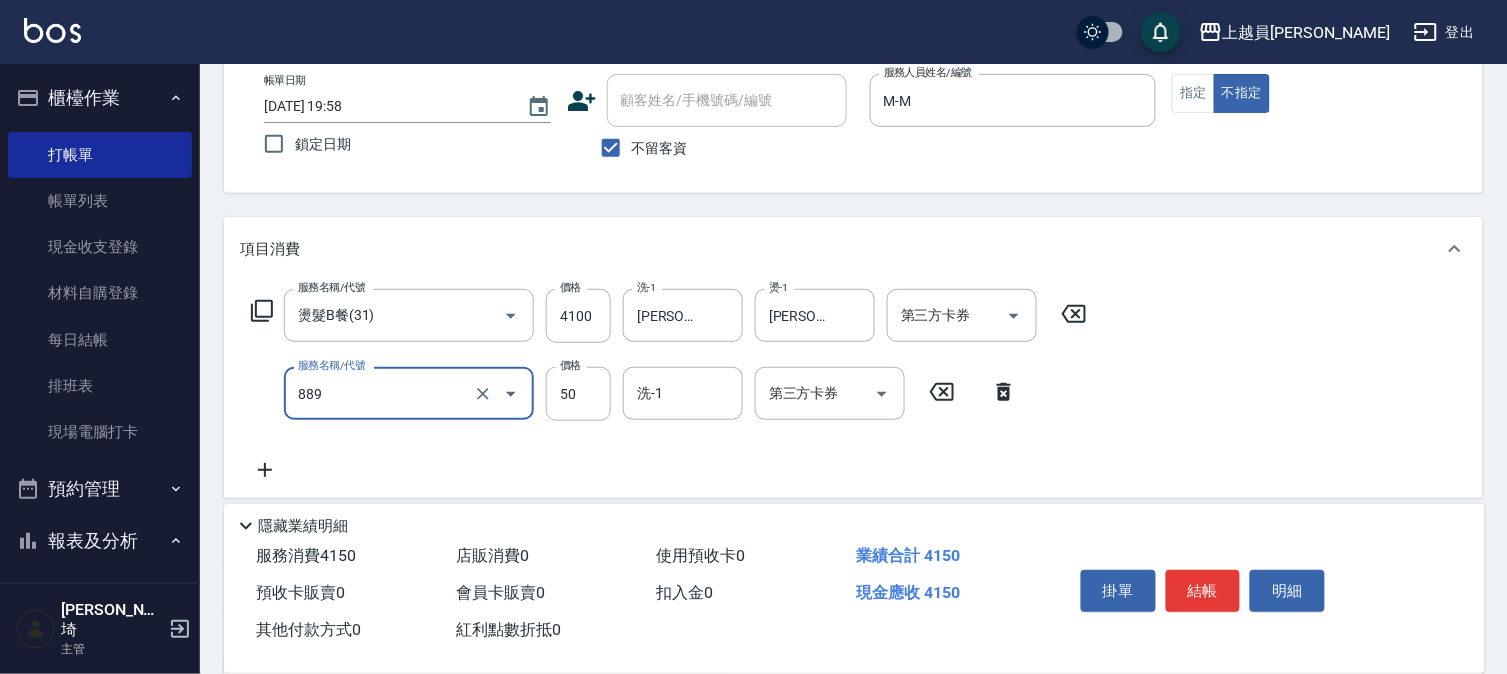 type on "精油(889)" 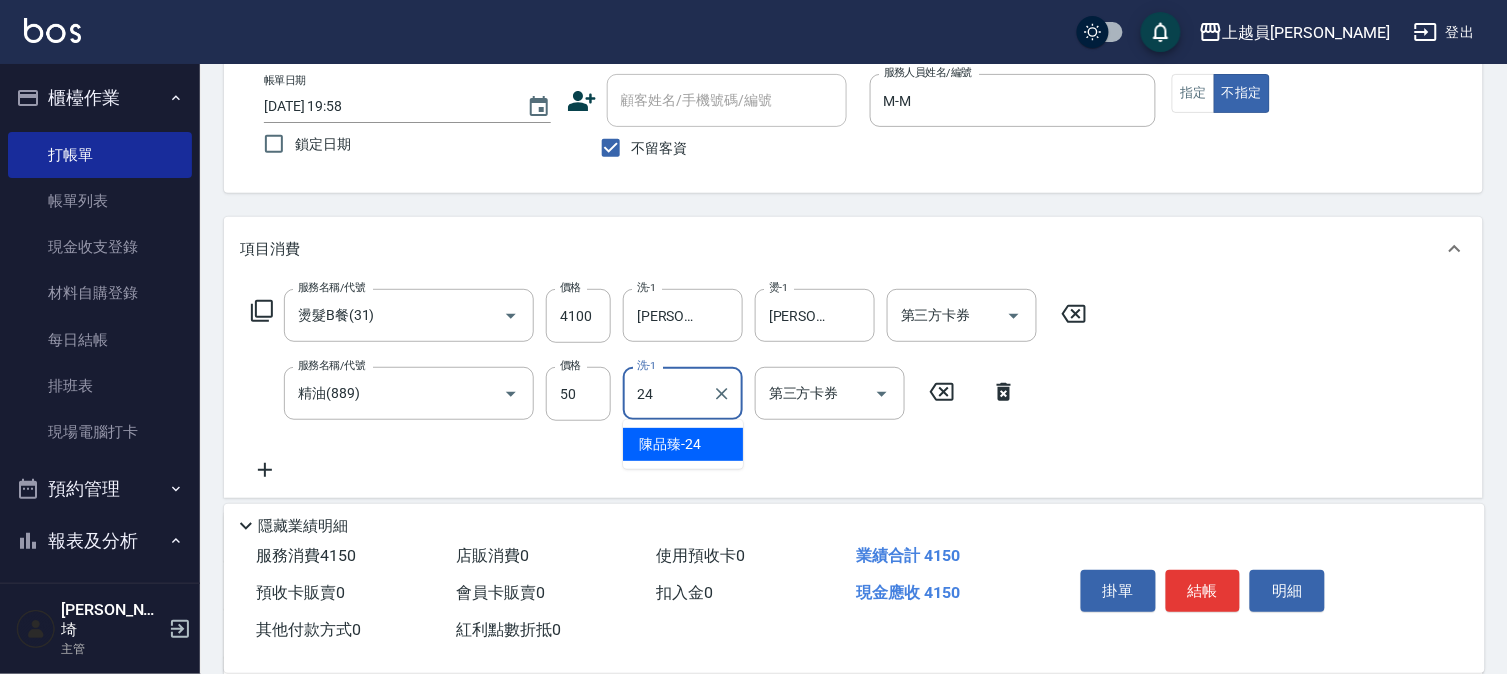 type on "[PERSON_NAME]-24" 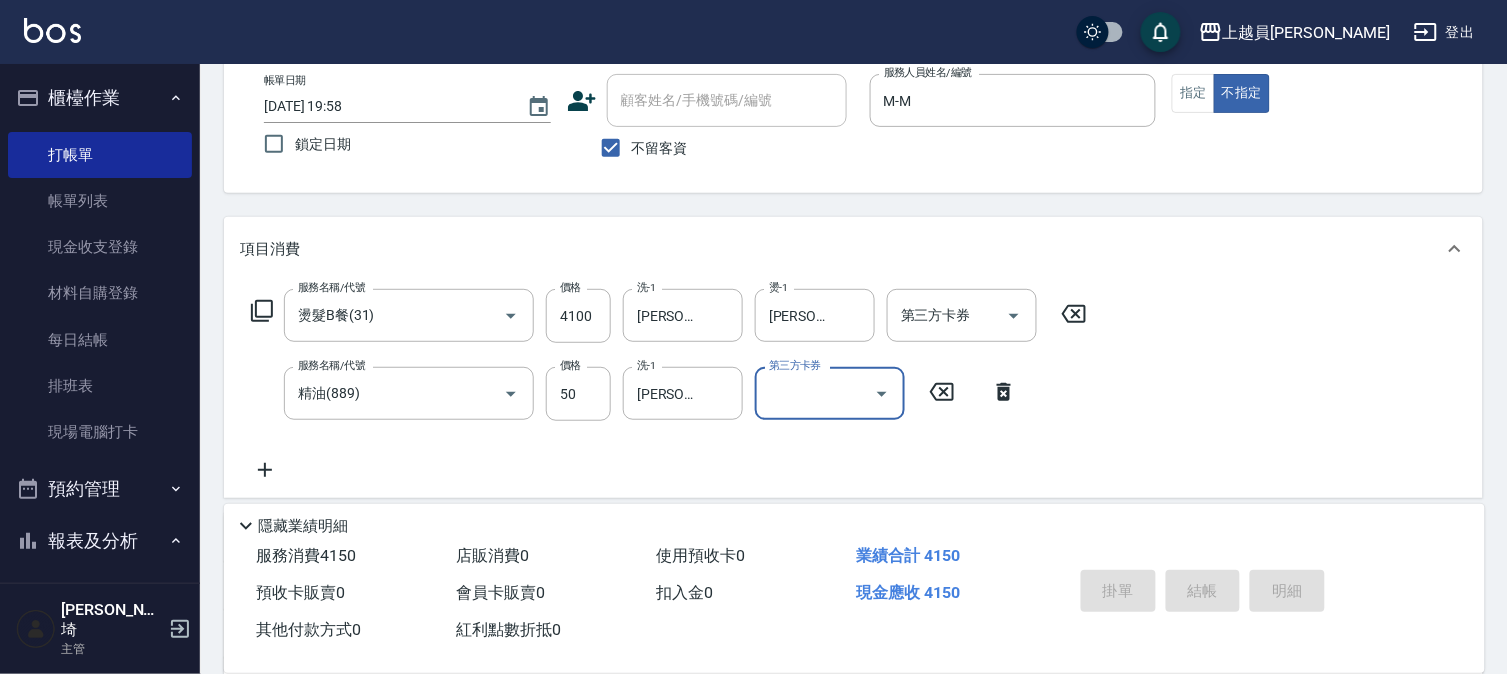type on "[DATE] 19:59" 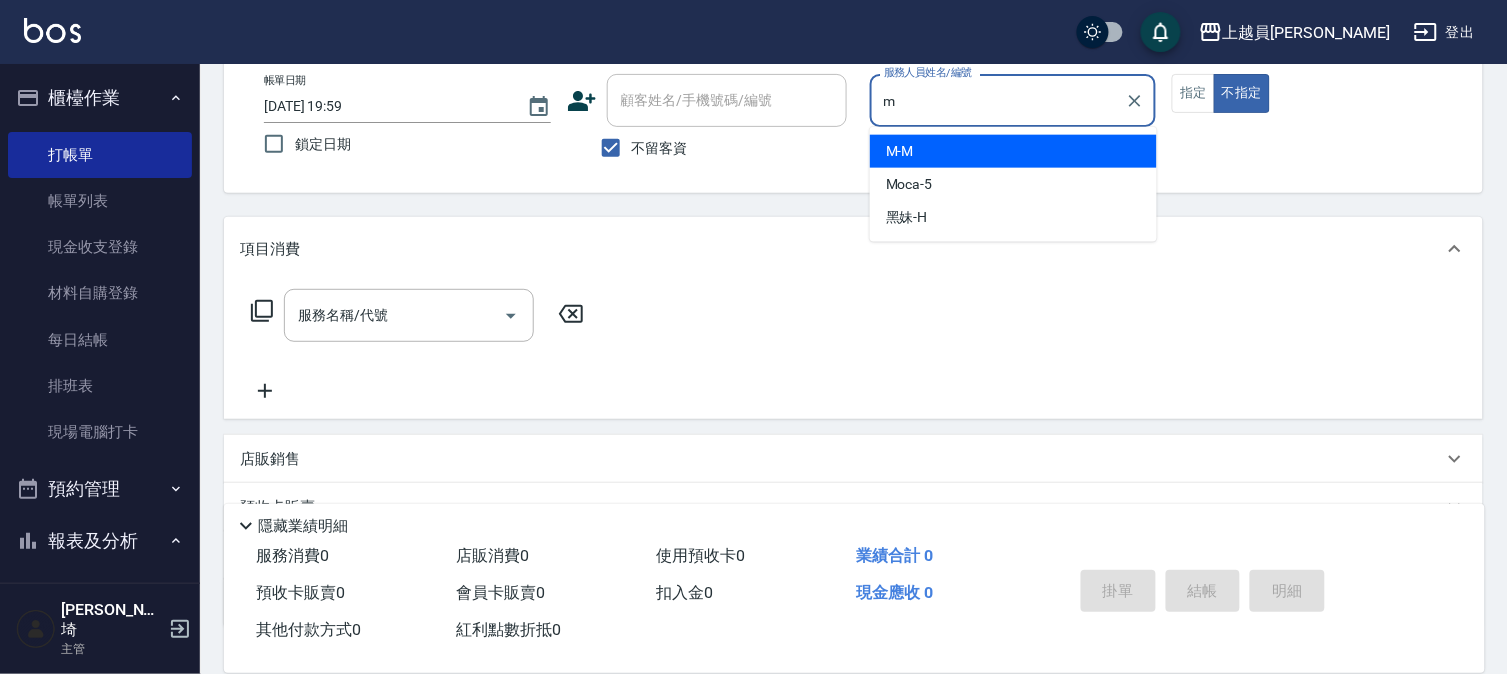 type on "M-M" 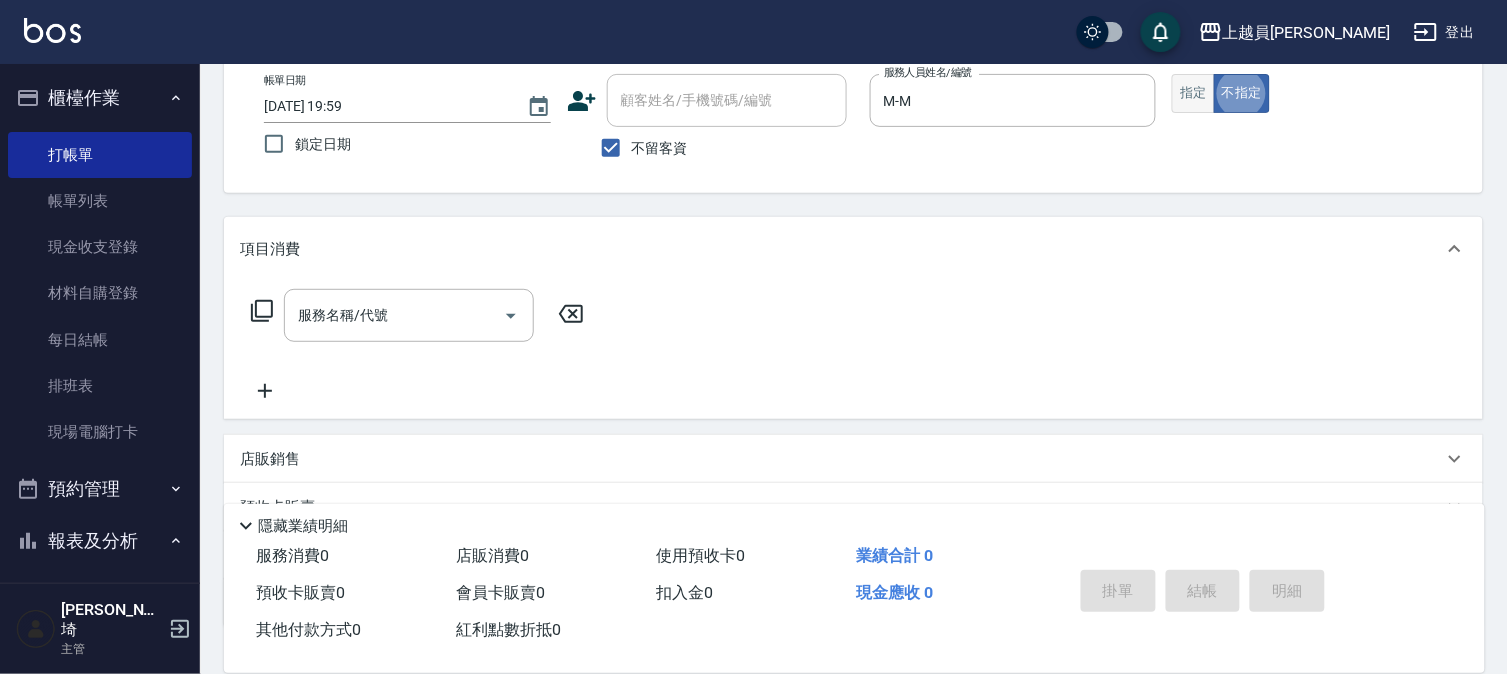 click on "指定" at bounding box center (1193, 93) 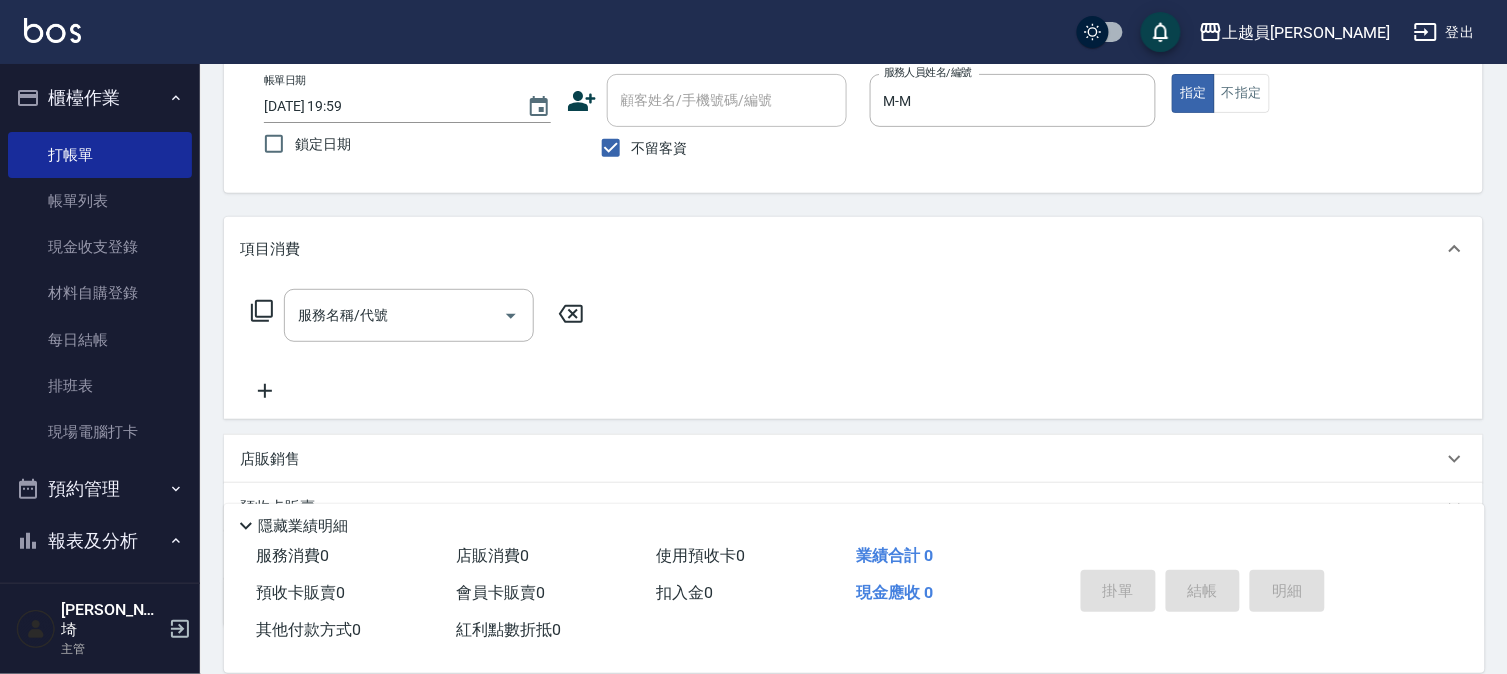 click on "服務名稱/代號 服務名稱/代號" at bounding box center [418, 346] 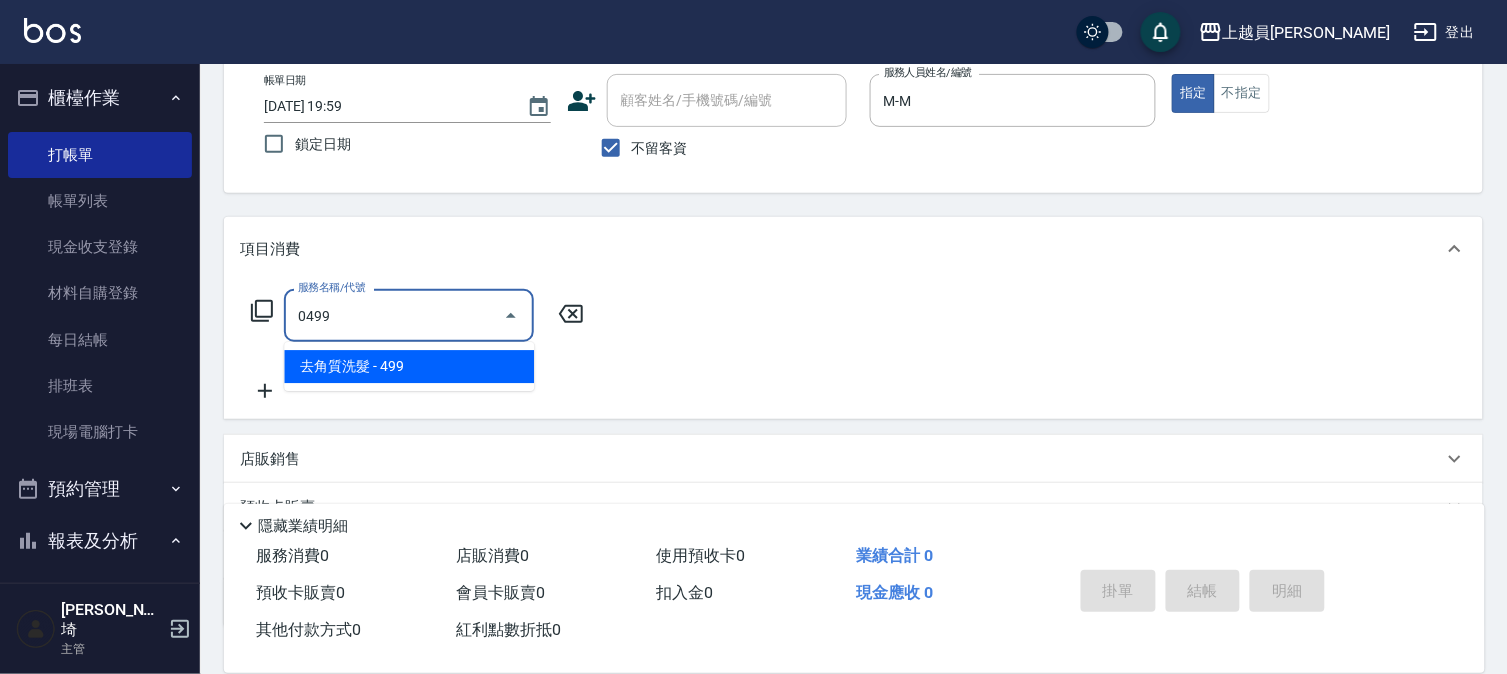 type on "去角質洗髮(0499)" 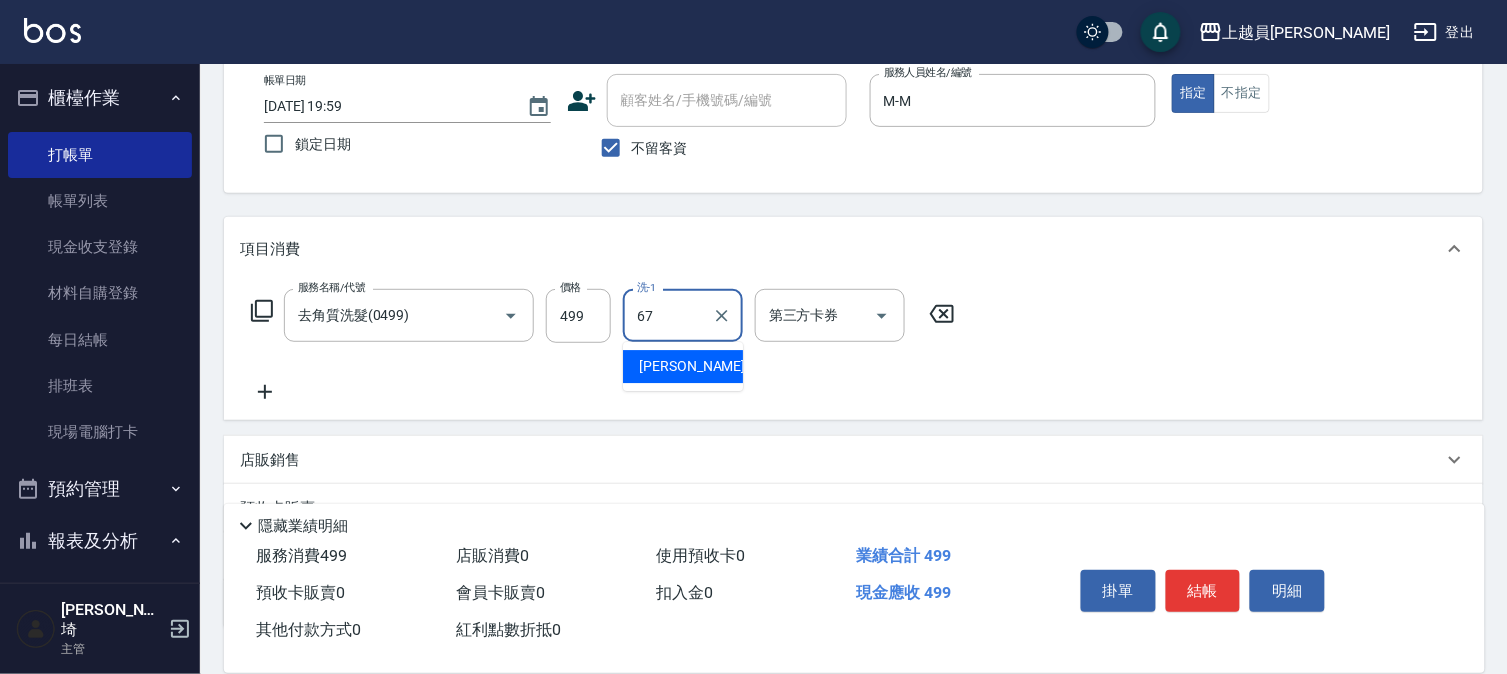 type on "[PERSON_NAME]-67" 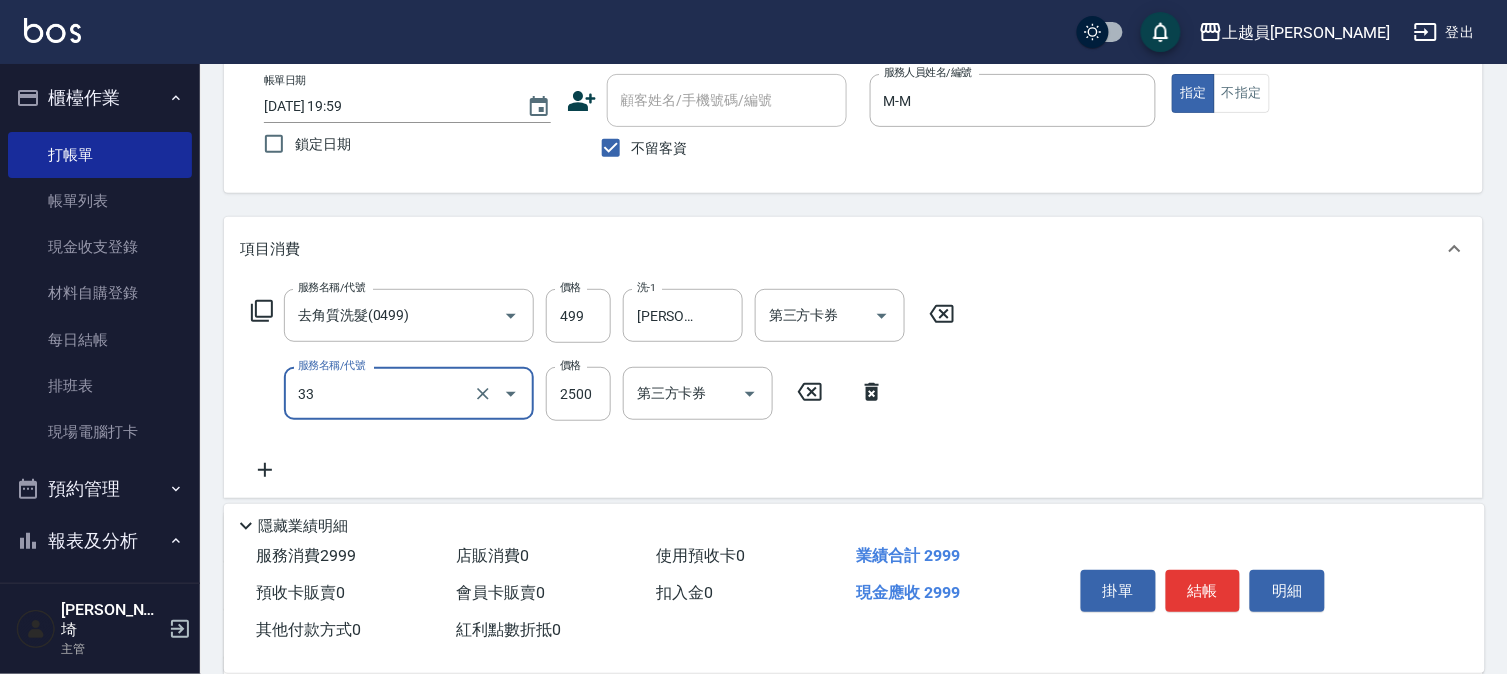 type on "染髮B餐(33)" 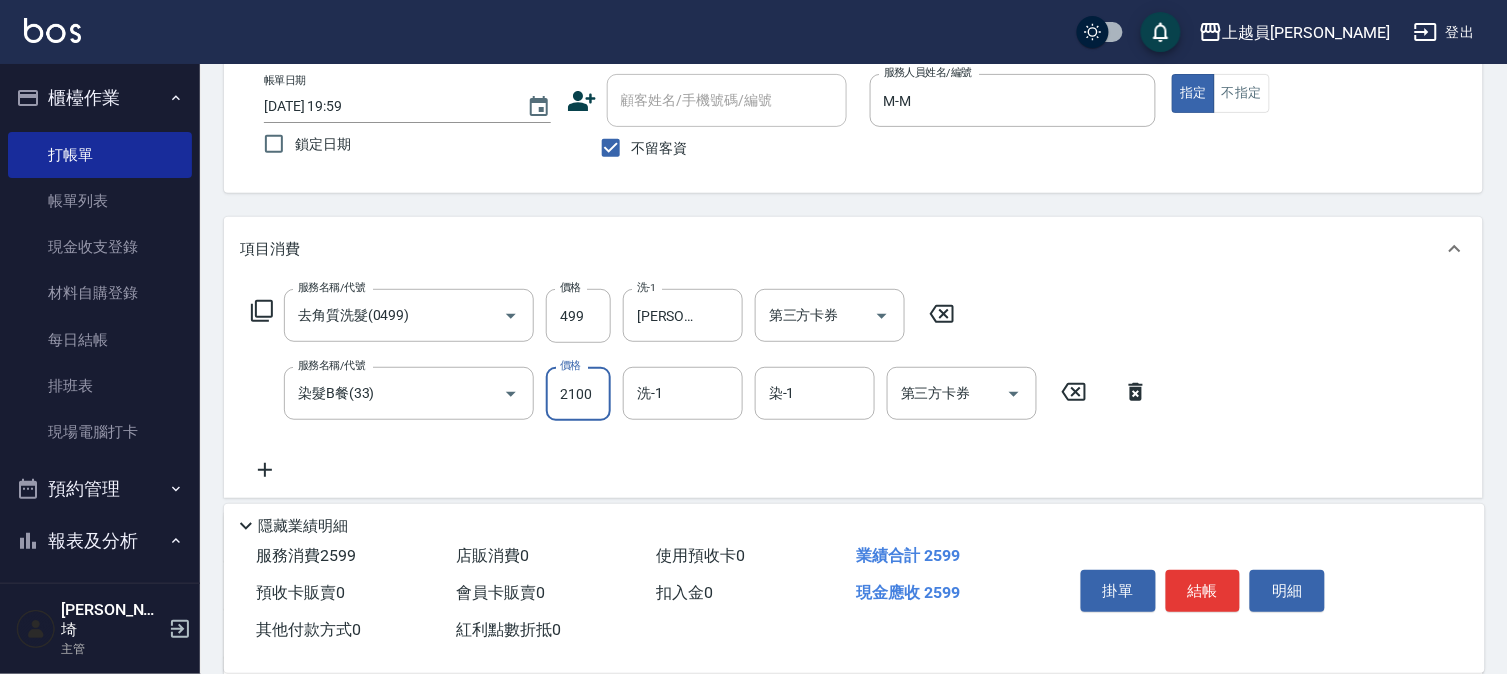 type on "2100" 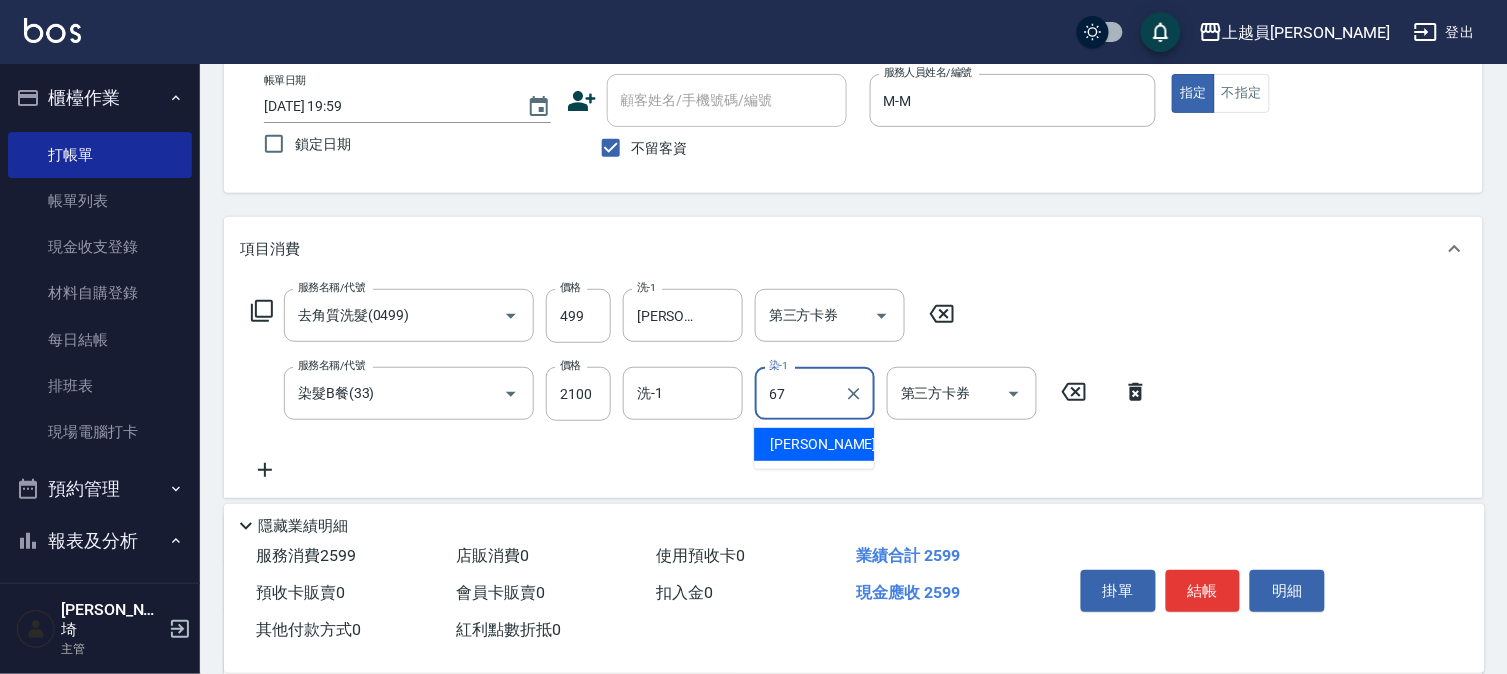type on "[PERSON_NAME]-67" 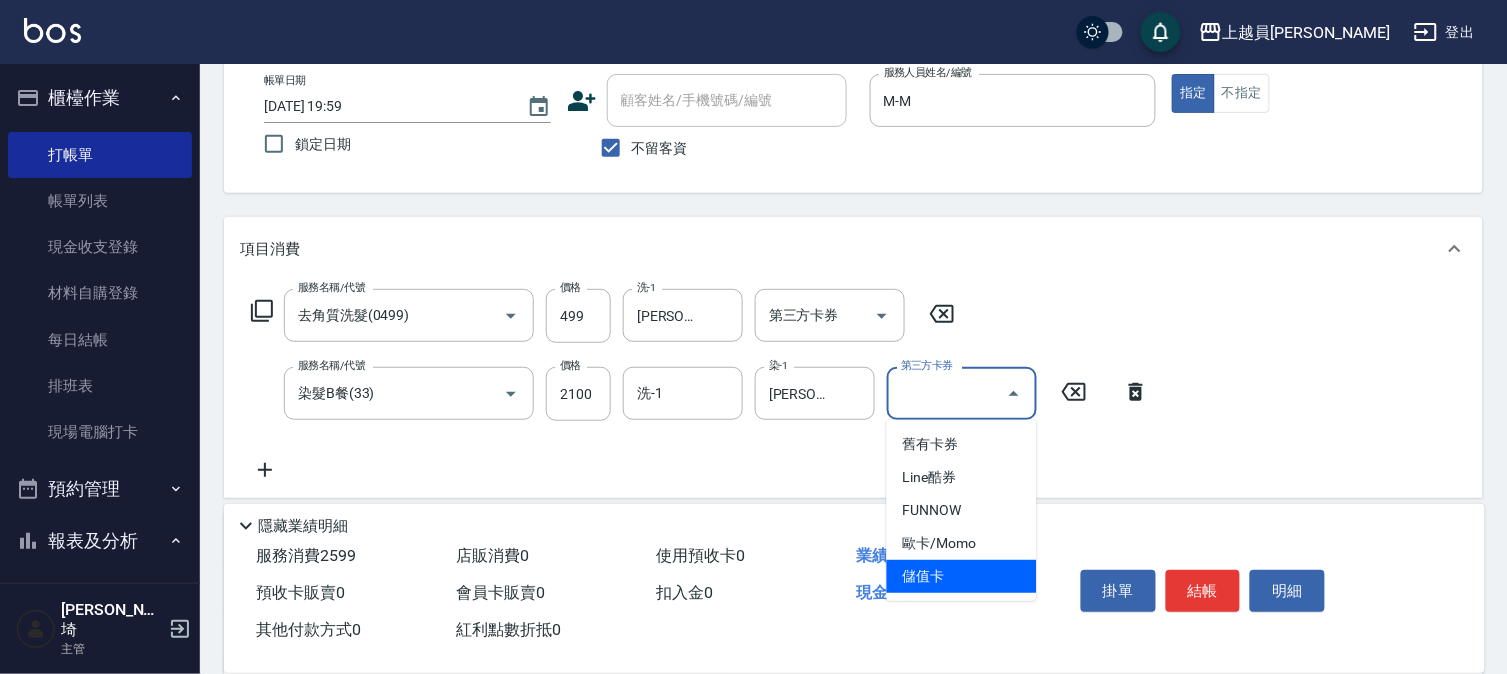 type on "儲值卡" 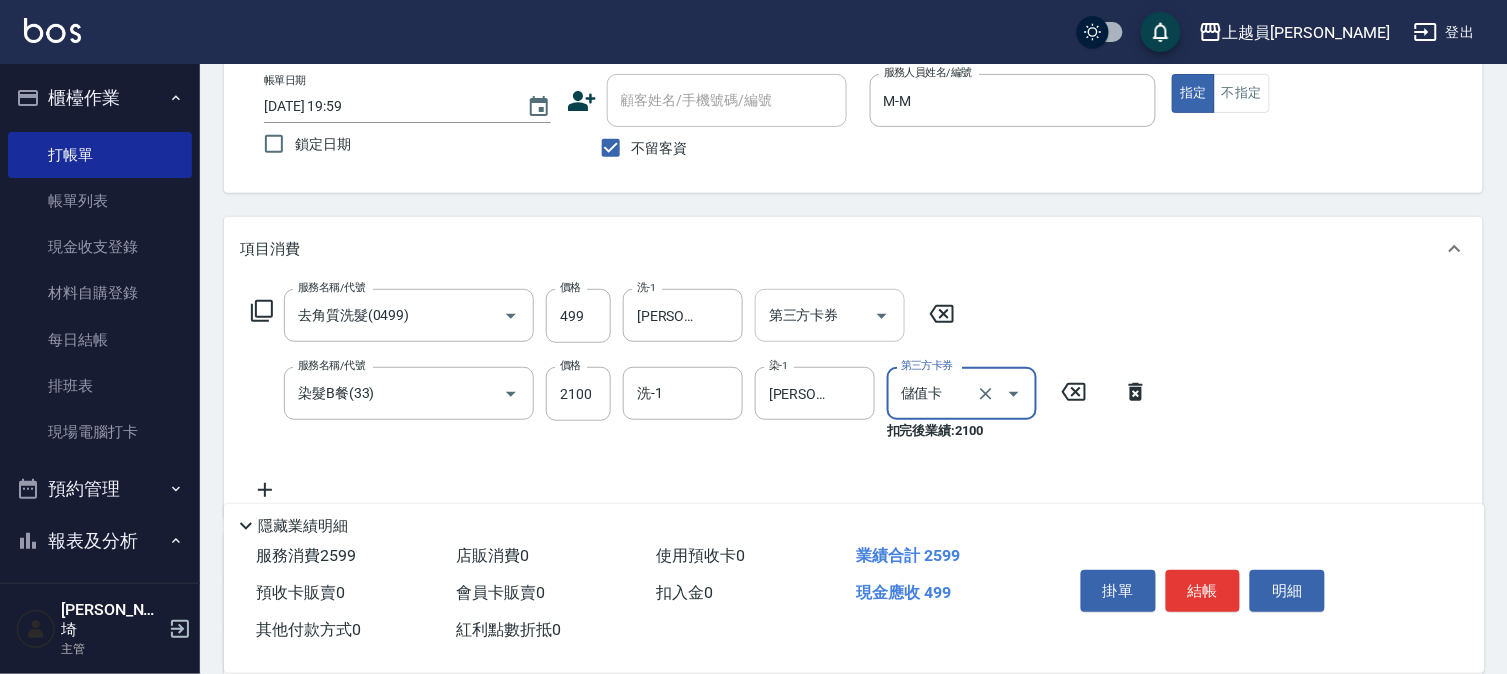 click on "第三方卡券" at bounding box center [815, 315] 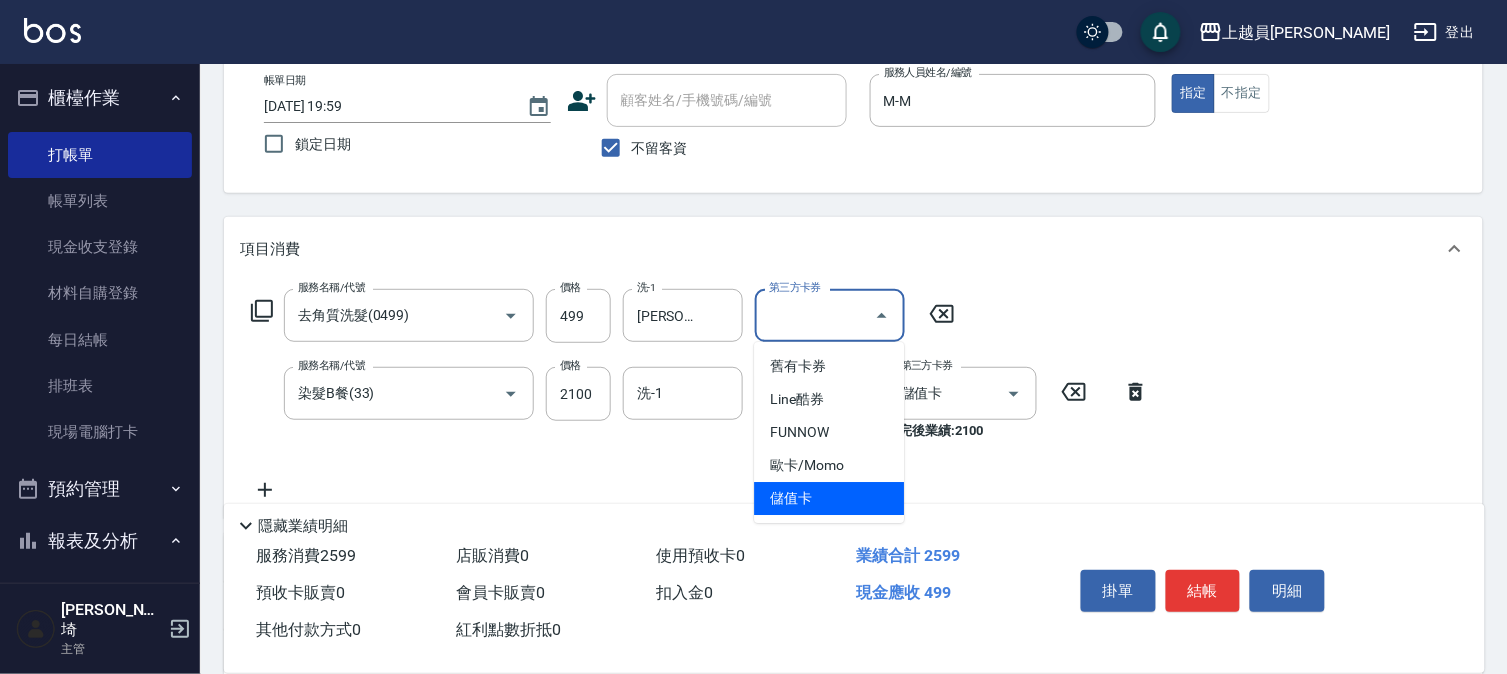 click on "儲值卡" at bounding box center (829, 498) 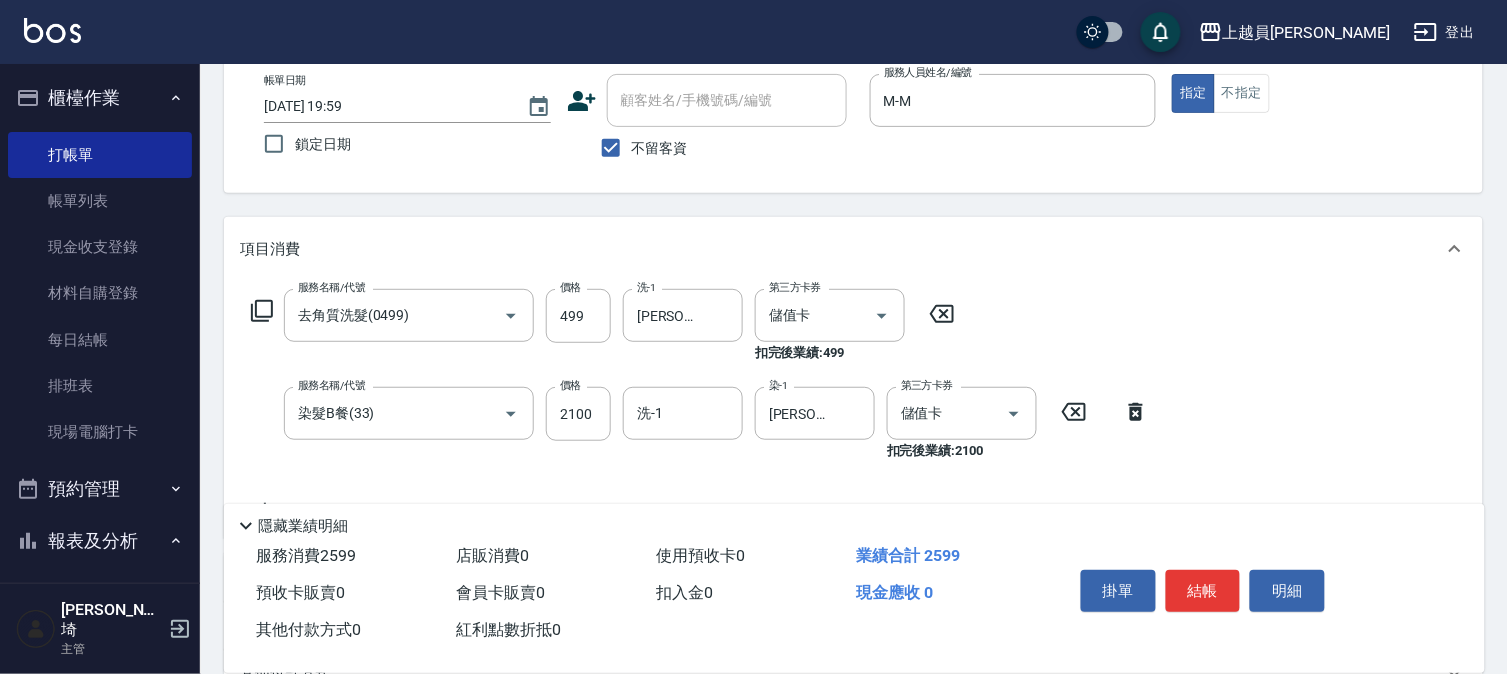 click on "服務名稱/代號 染髮B餐(33) 服務名稱/代號 價格 2100 價格 洗-1 洗-1 染-1 [PERSON_NAME]-67 染-1 第三方卡券 儲值卡 第三方卡券 扣完後業績: 2100" at bounding box center (700, 424) 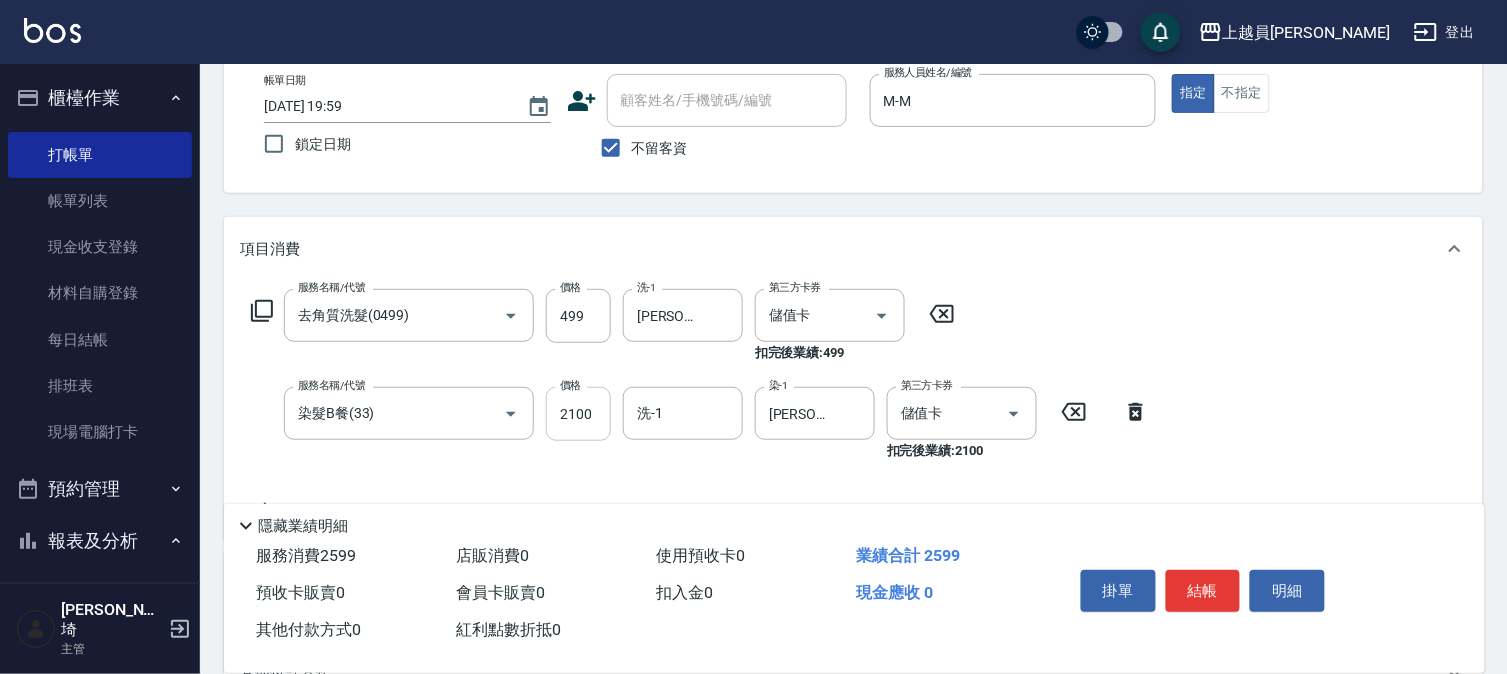 click on "2100" at bounding box center [578, 414] 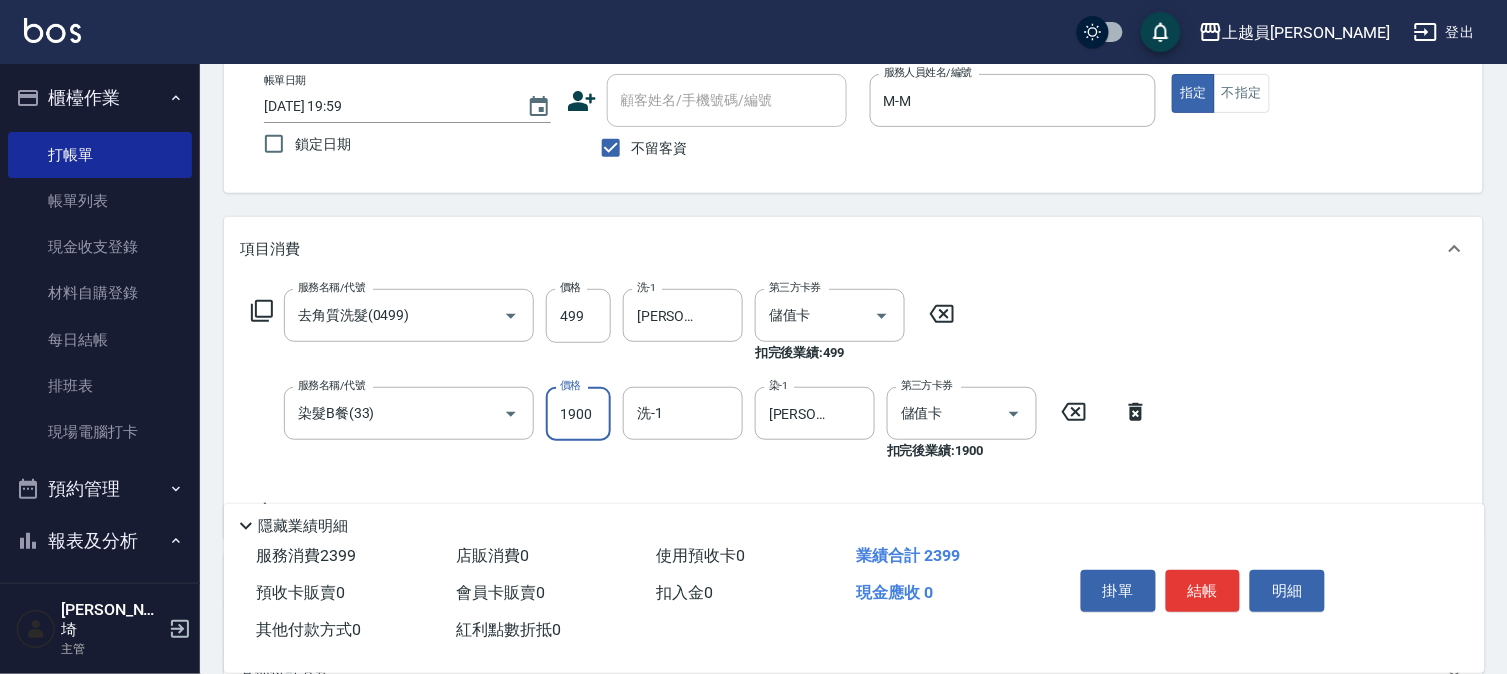 type on "1900" 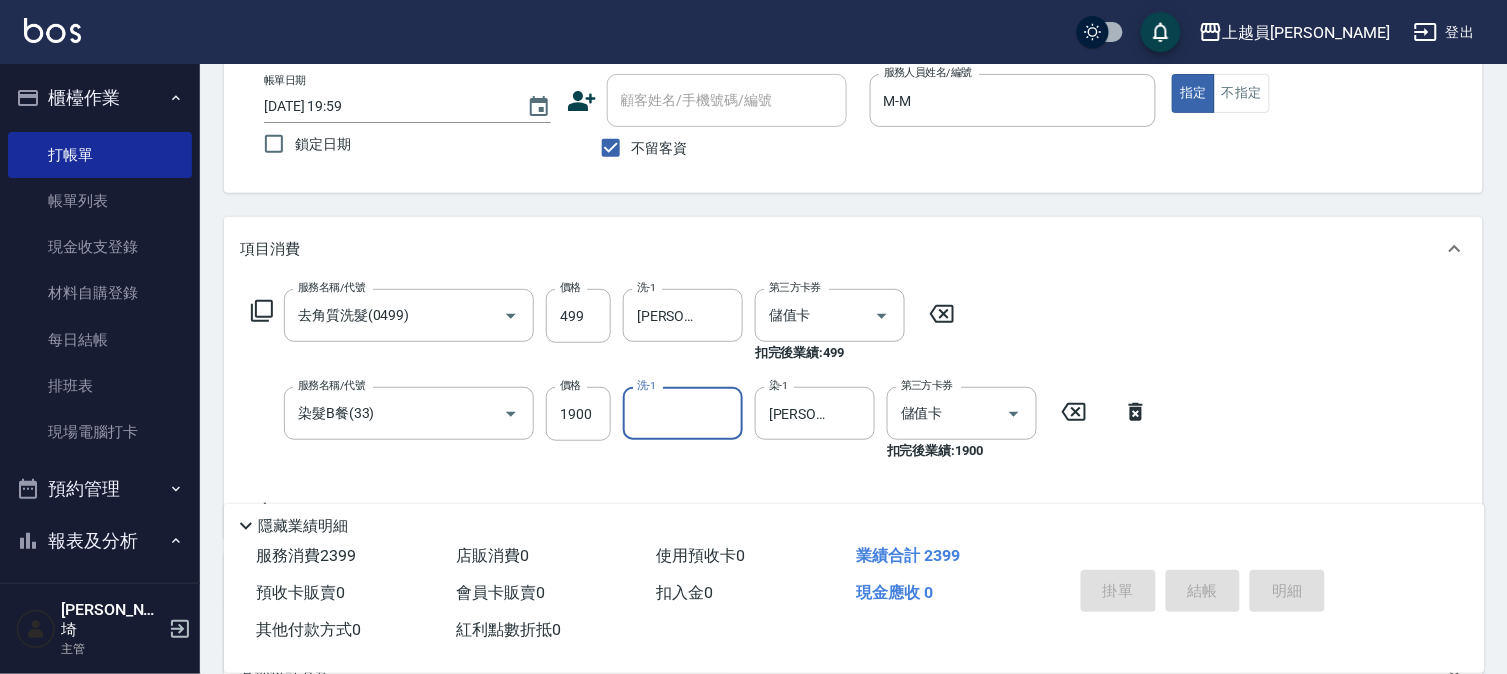 type on "[DATE] 20:00" 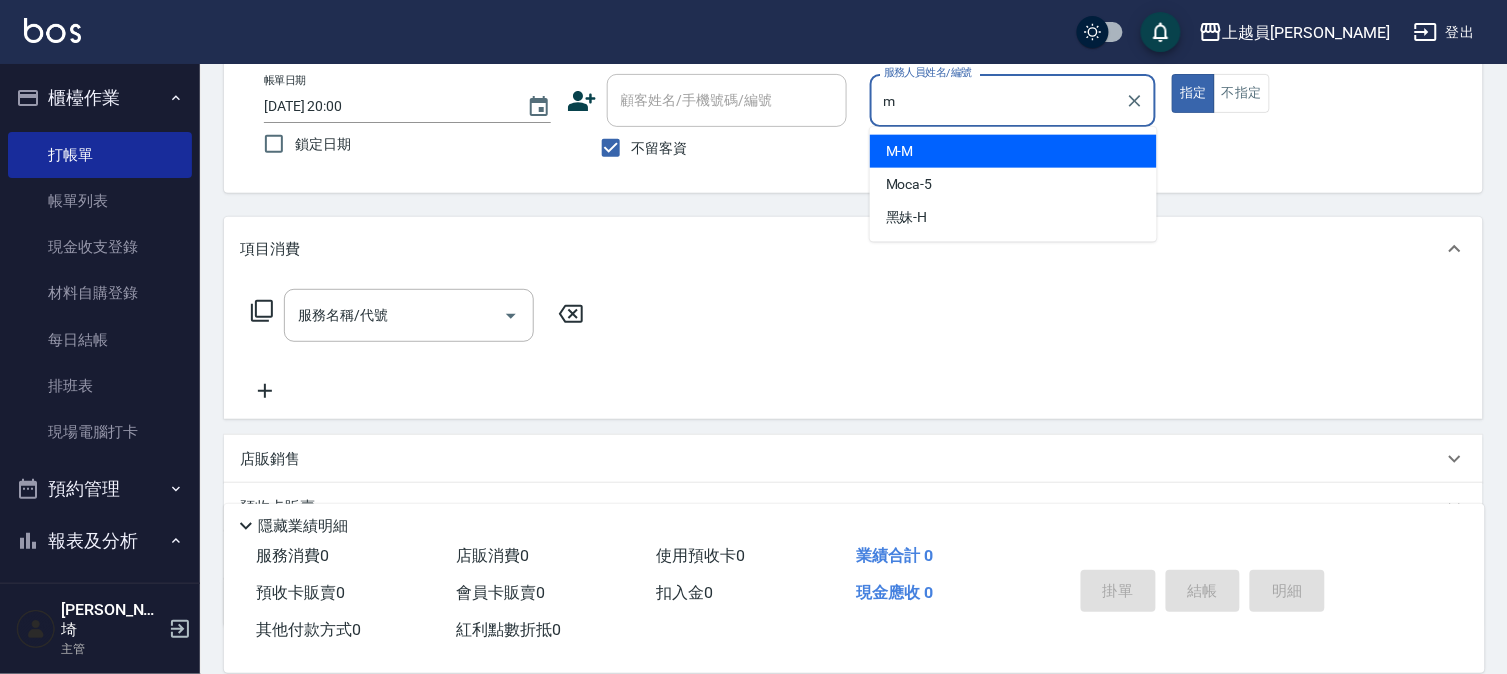 type on "M-M" 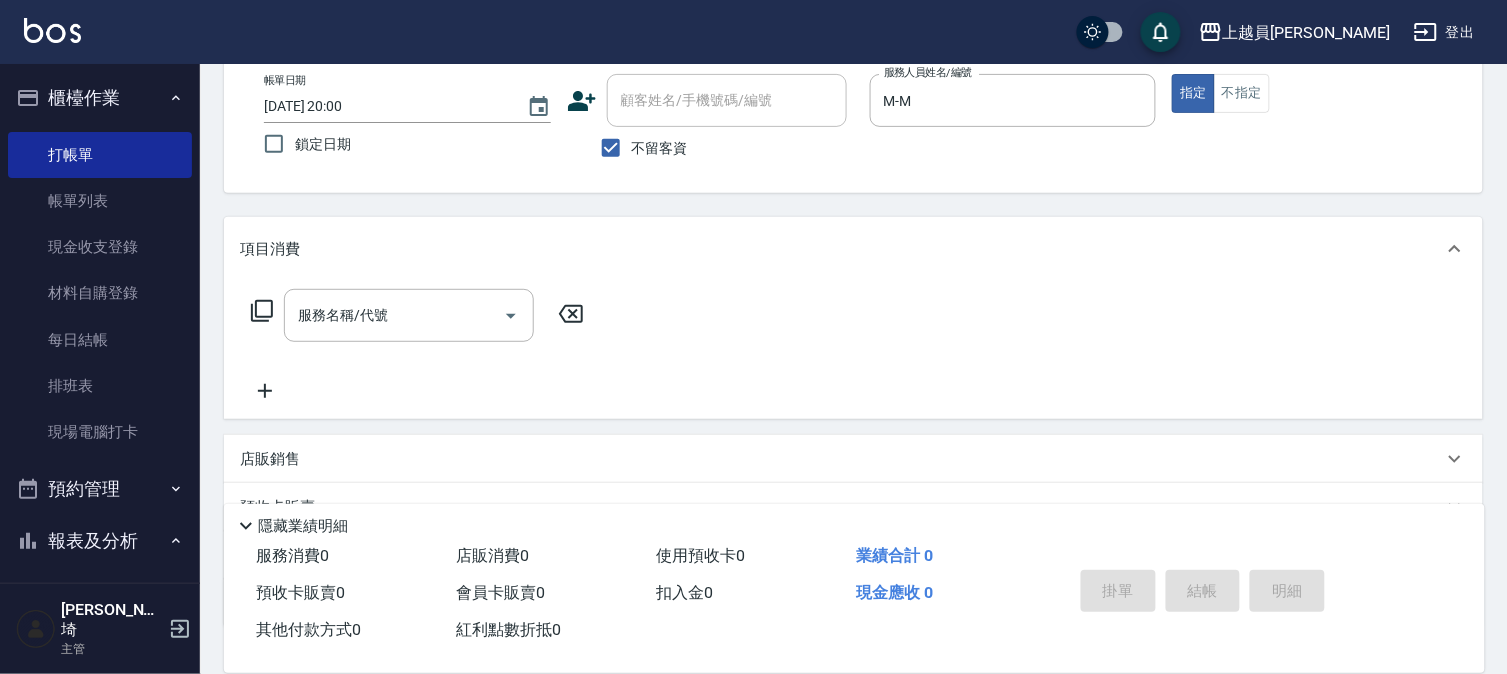 drag, startPoint x: 332, startPoint y: 296, endPoint x: 631, endPoint y: 281, distance: 299.376 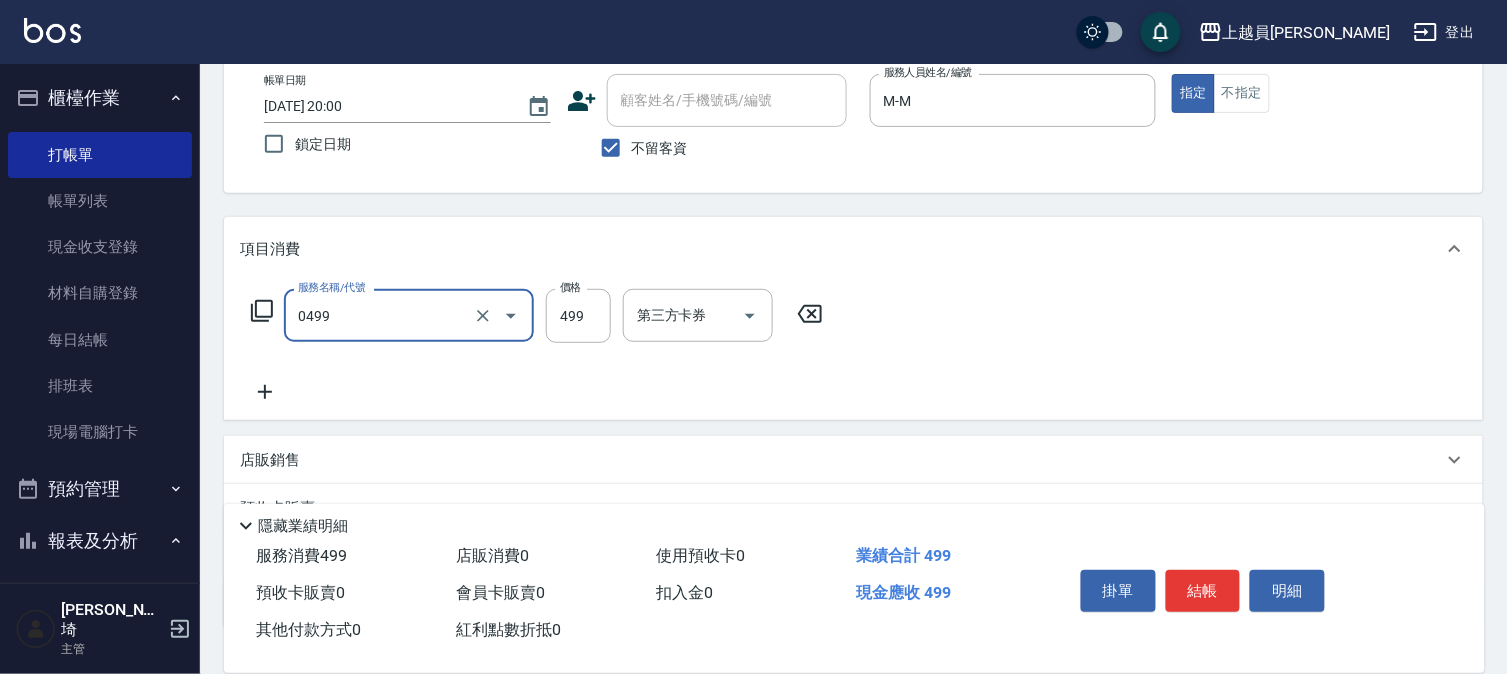 type on "去角質洗髮(0499)" 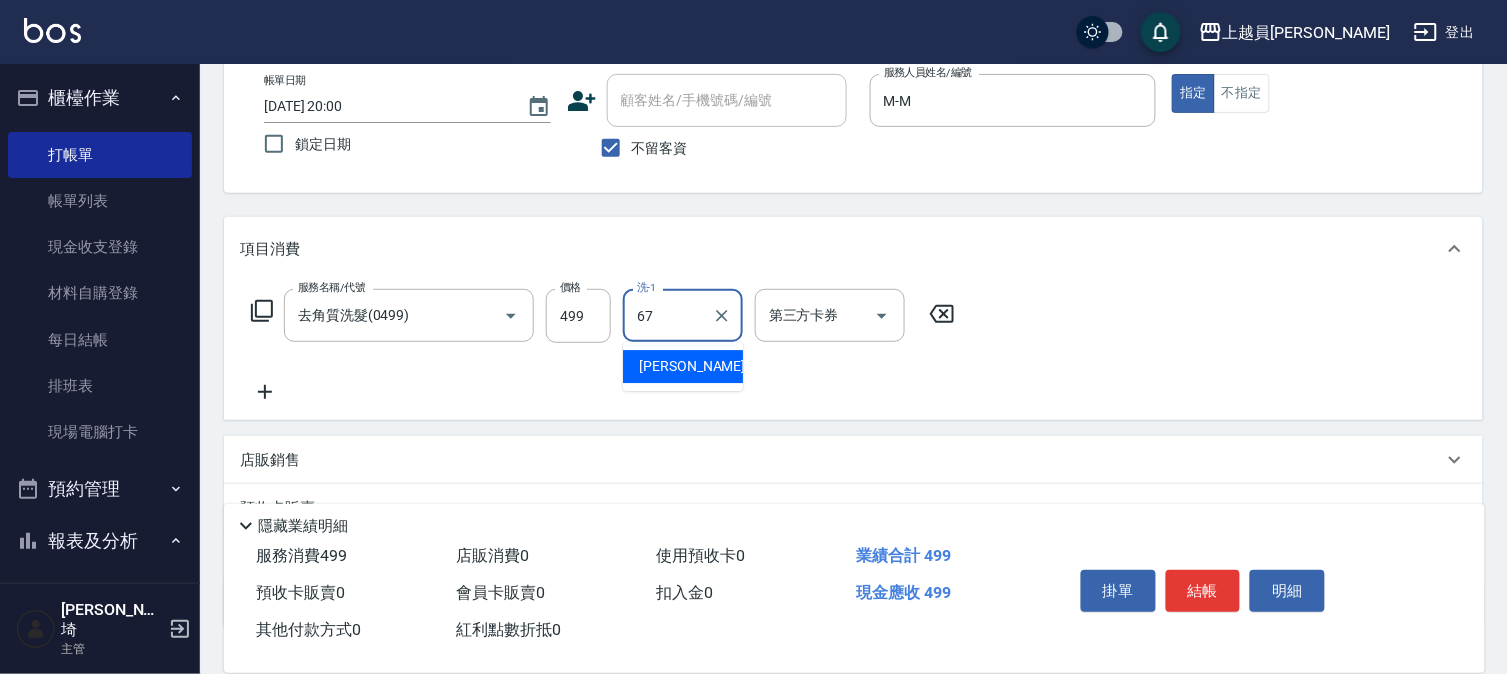 type on "[PERSON_NAME]-67" 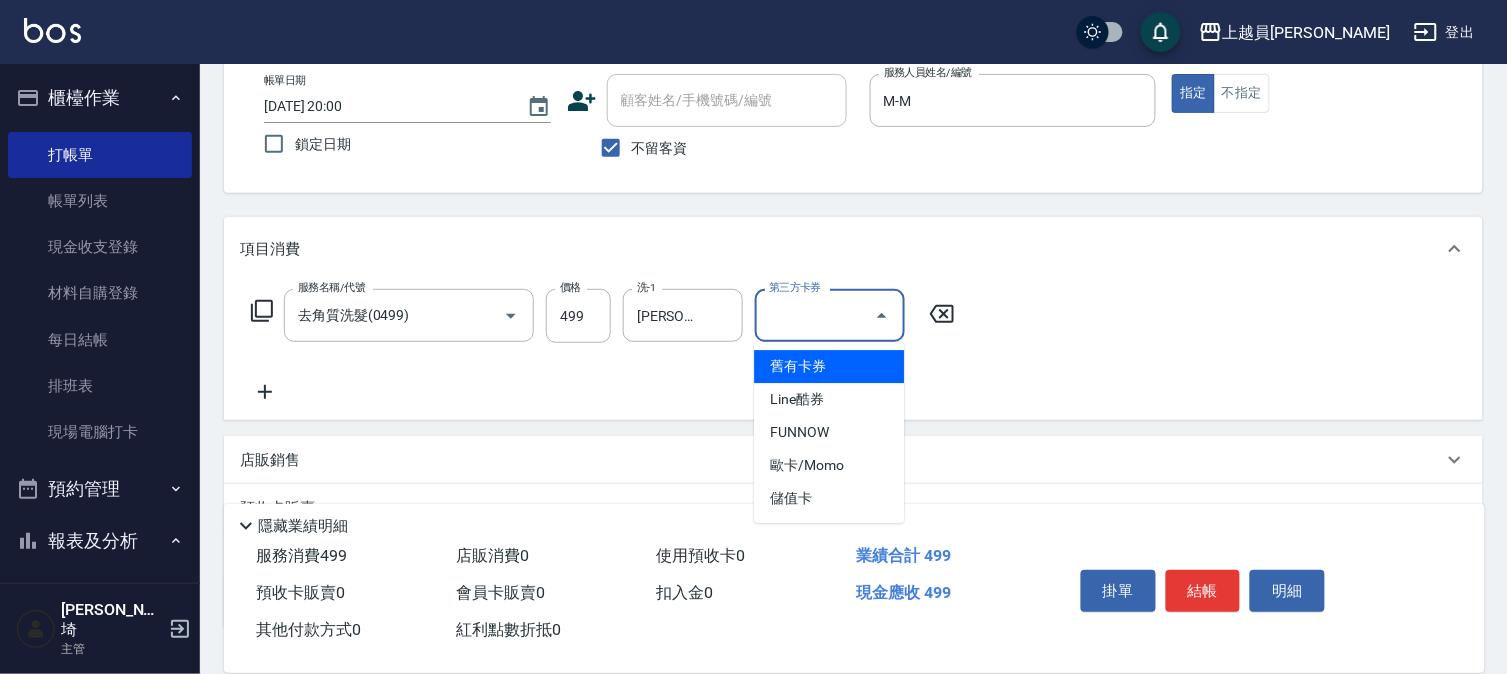 type on "儲值卡" 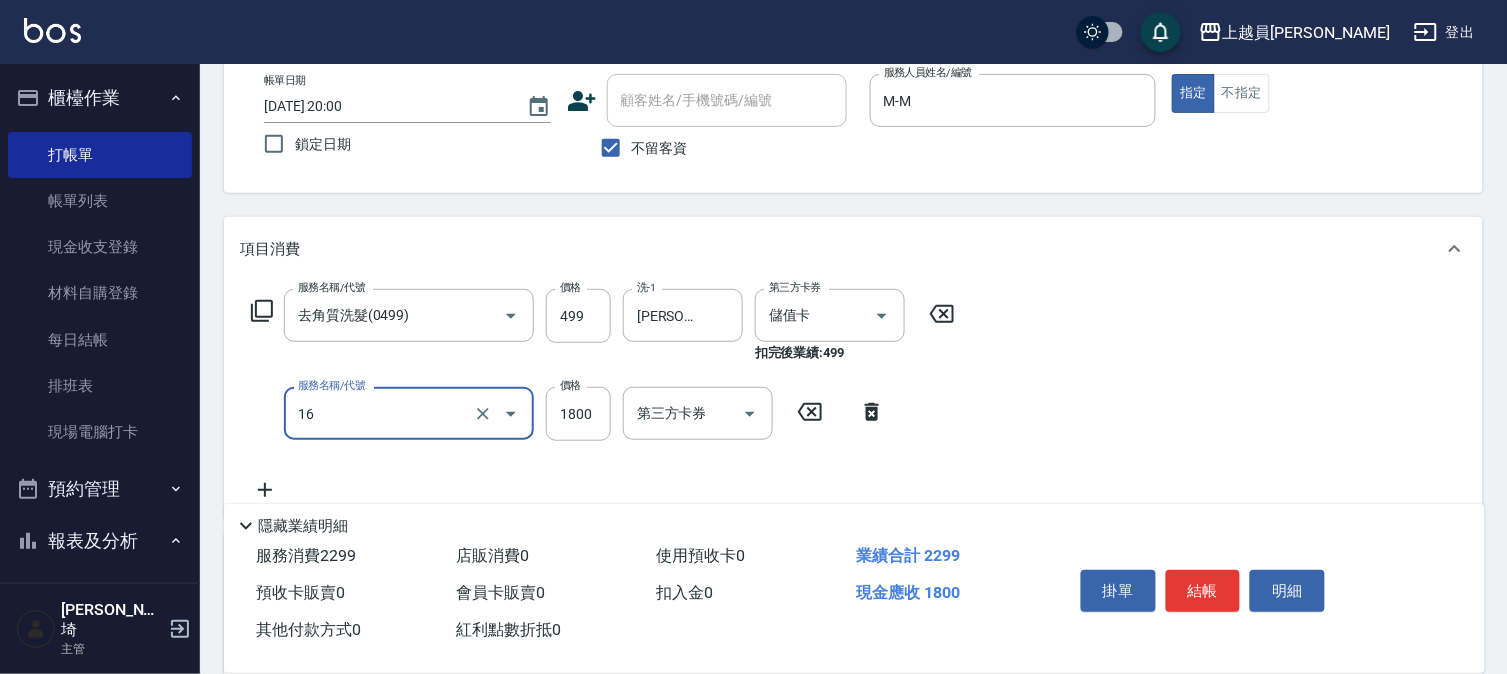 type on "鏡面護髮(16)" 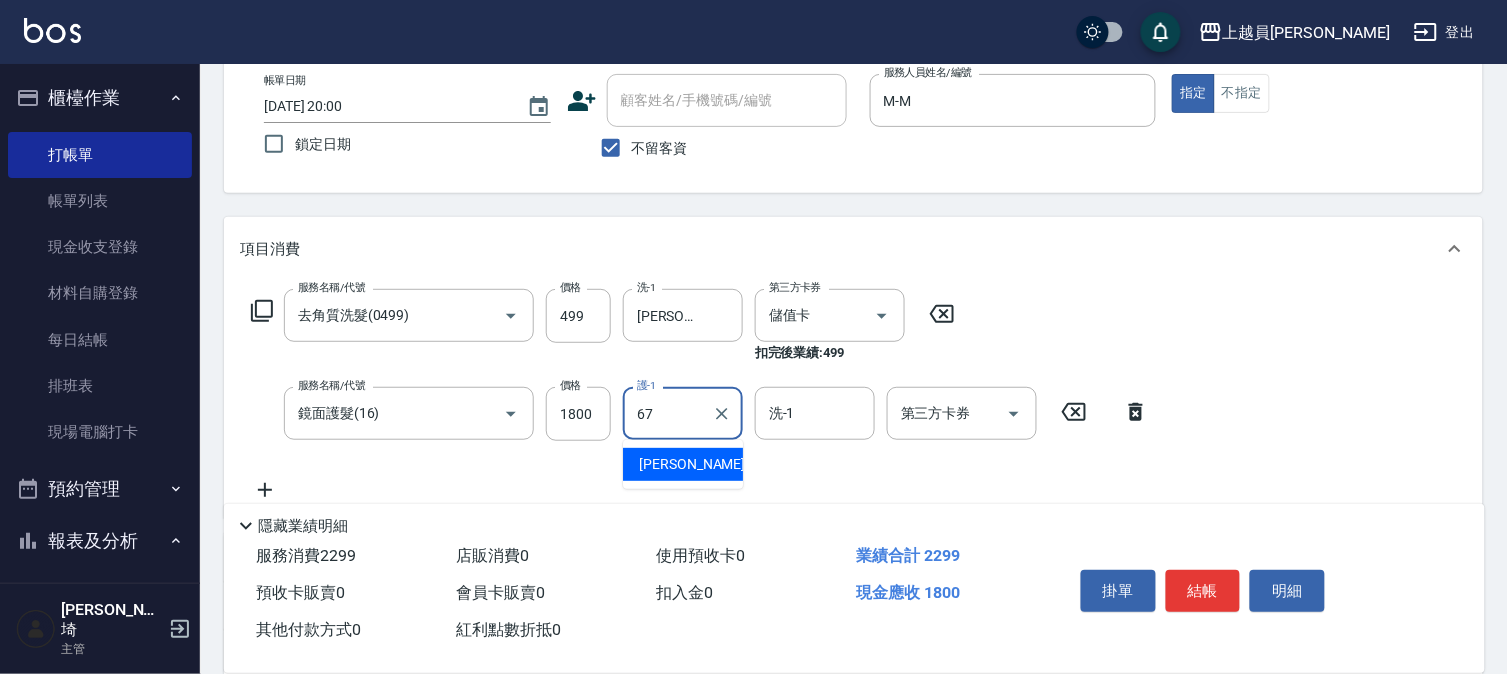 type on "[PERSON_NAME]-67" 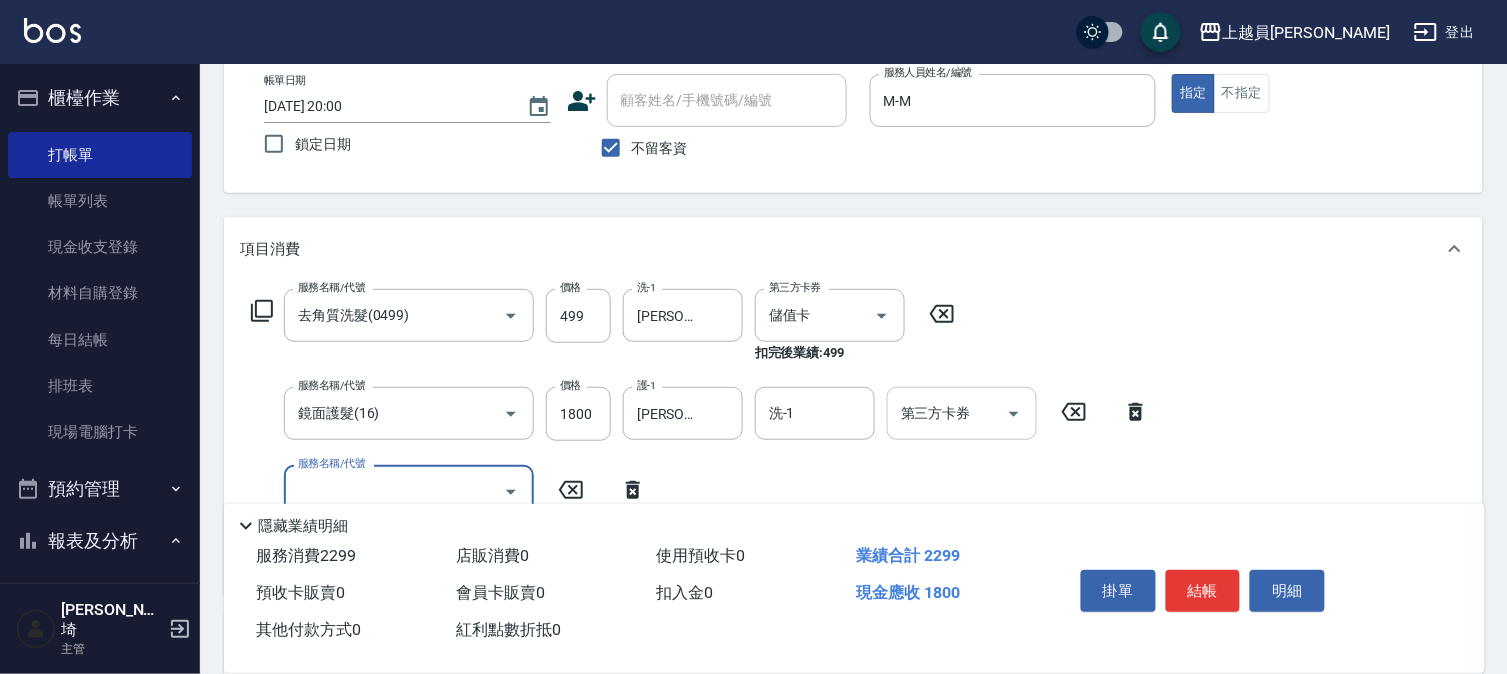 click on "第三方卡券" at bounding box center [947, 413] 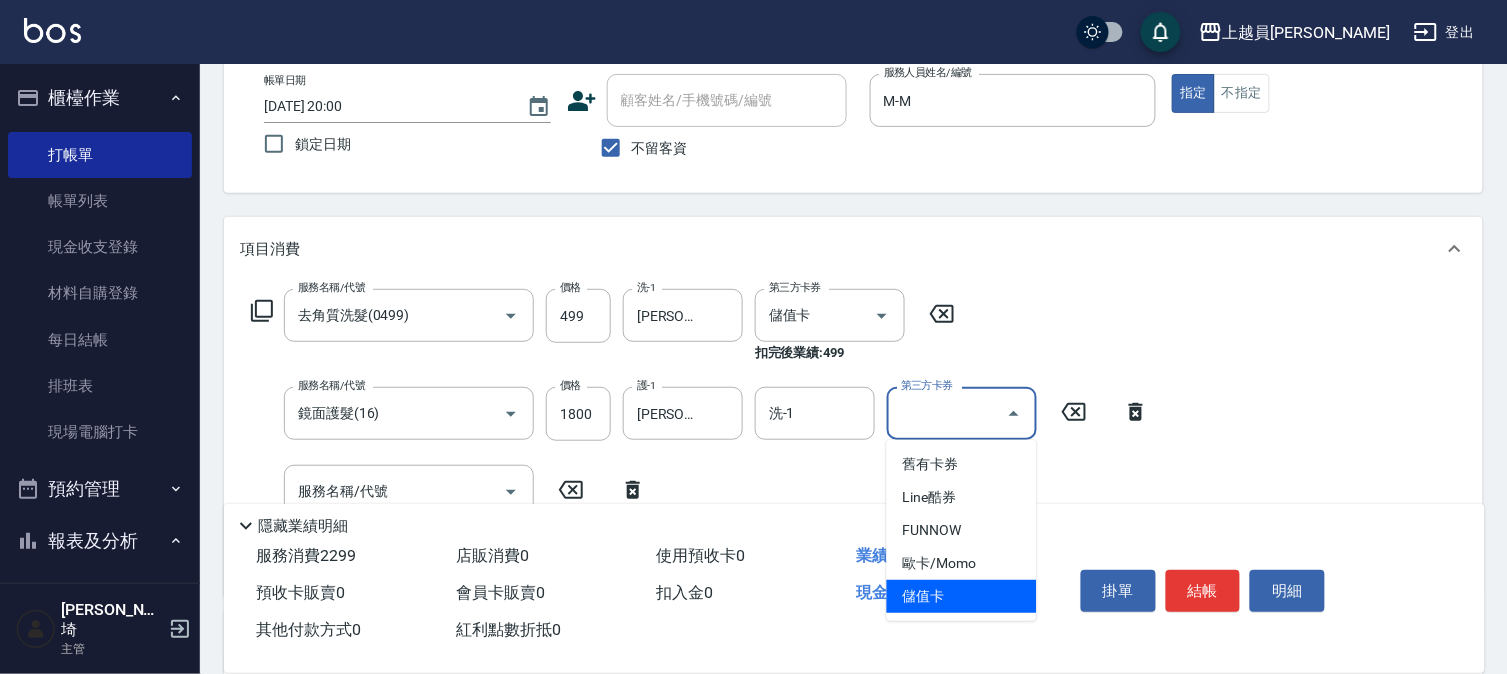 click on "儲值卡" at bounding box center [962, 596] 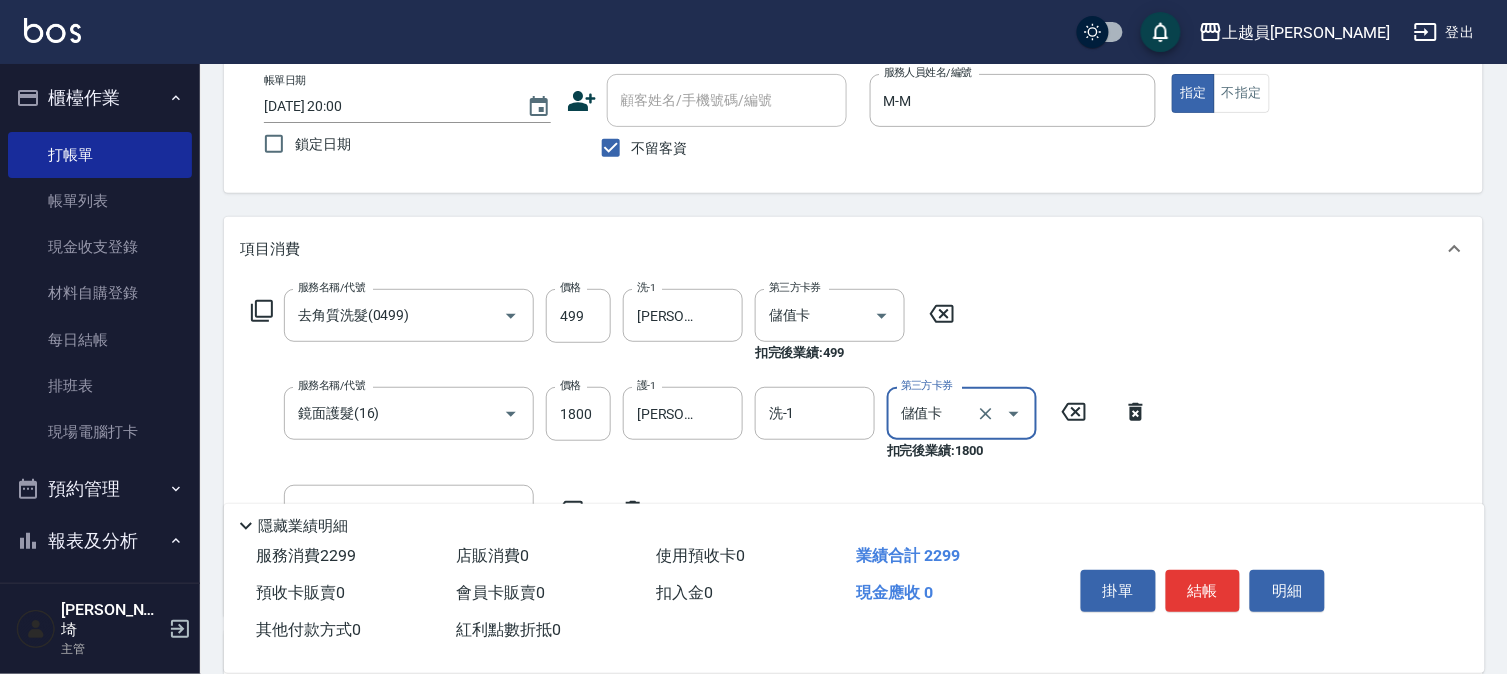 type on "儲值卡" 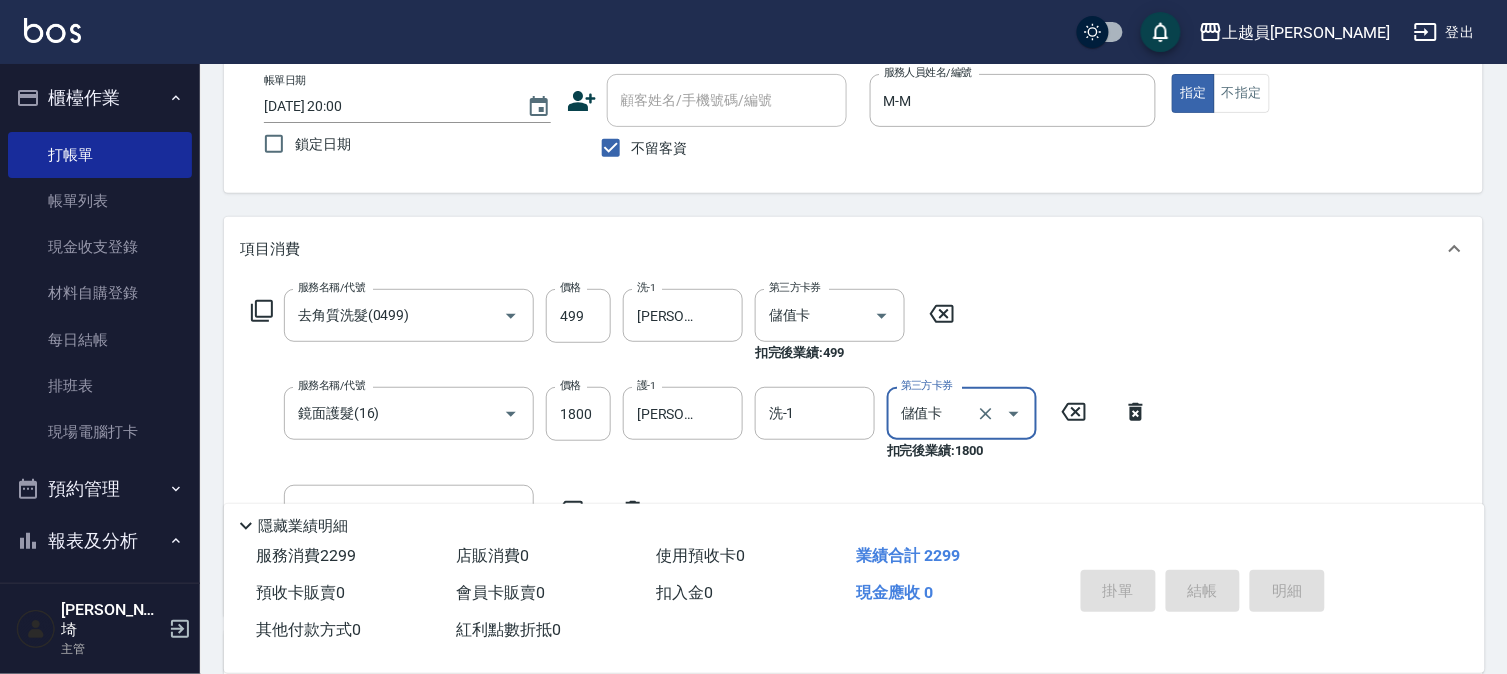 type 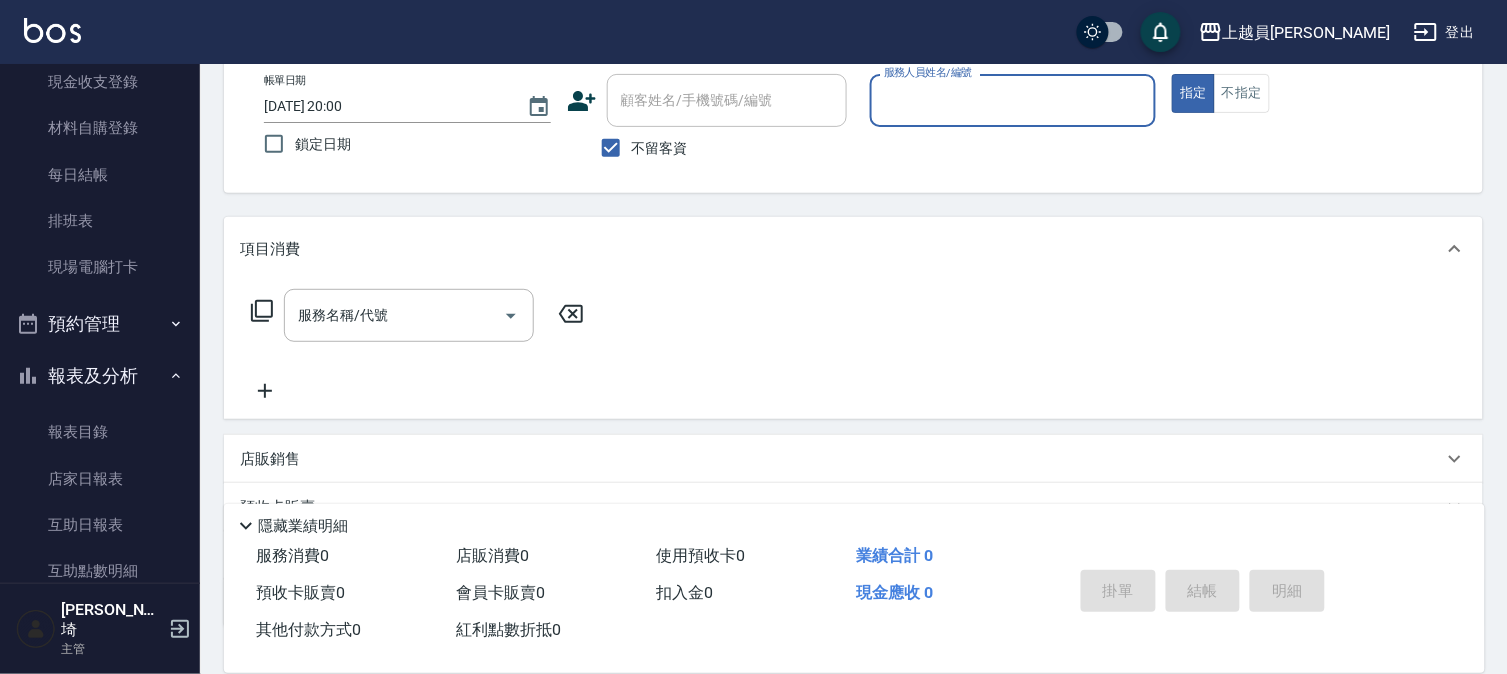 scroll, scrollTop: 333, scrollLeft: 0, axis: vertical 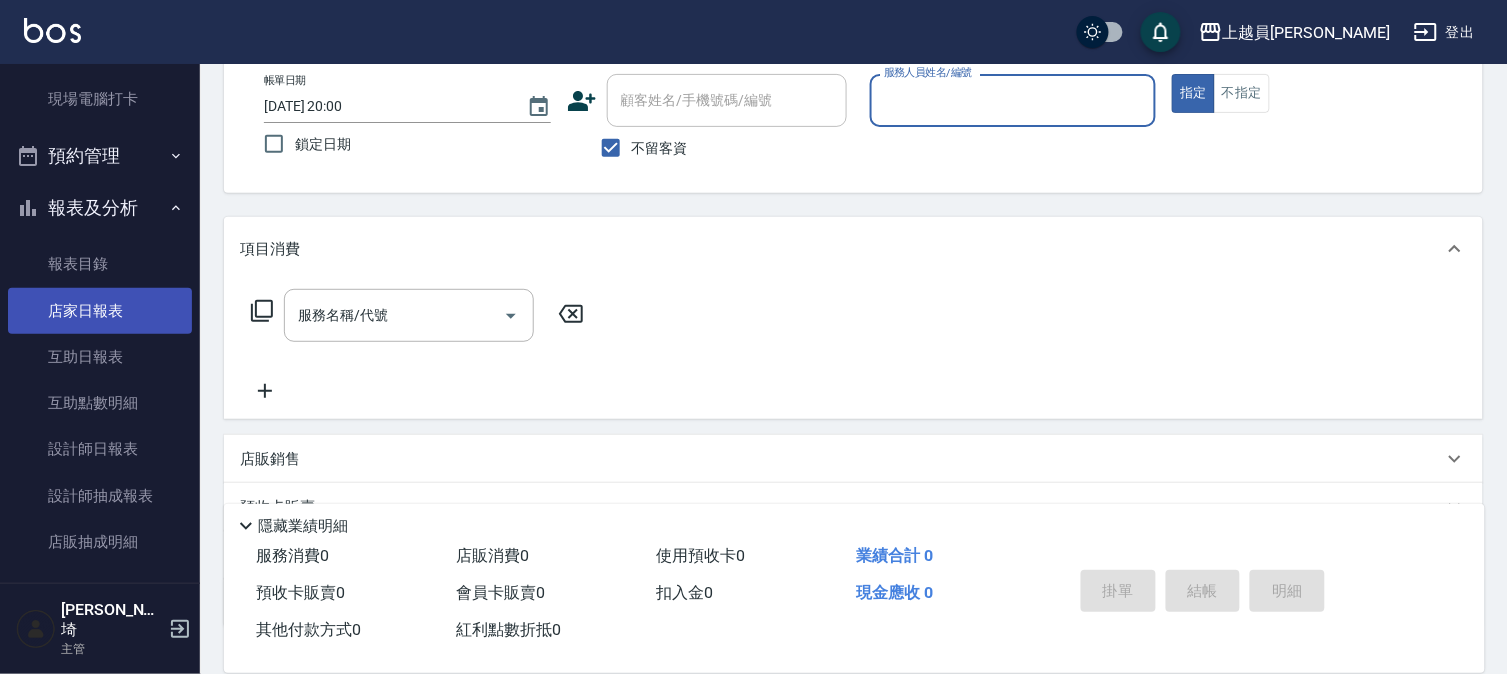 click on "店家日報表" at bounding box center [100, 311] 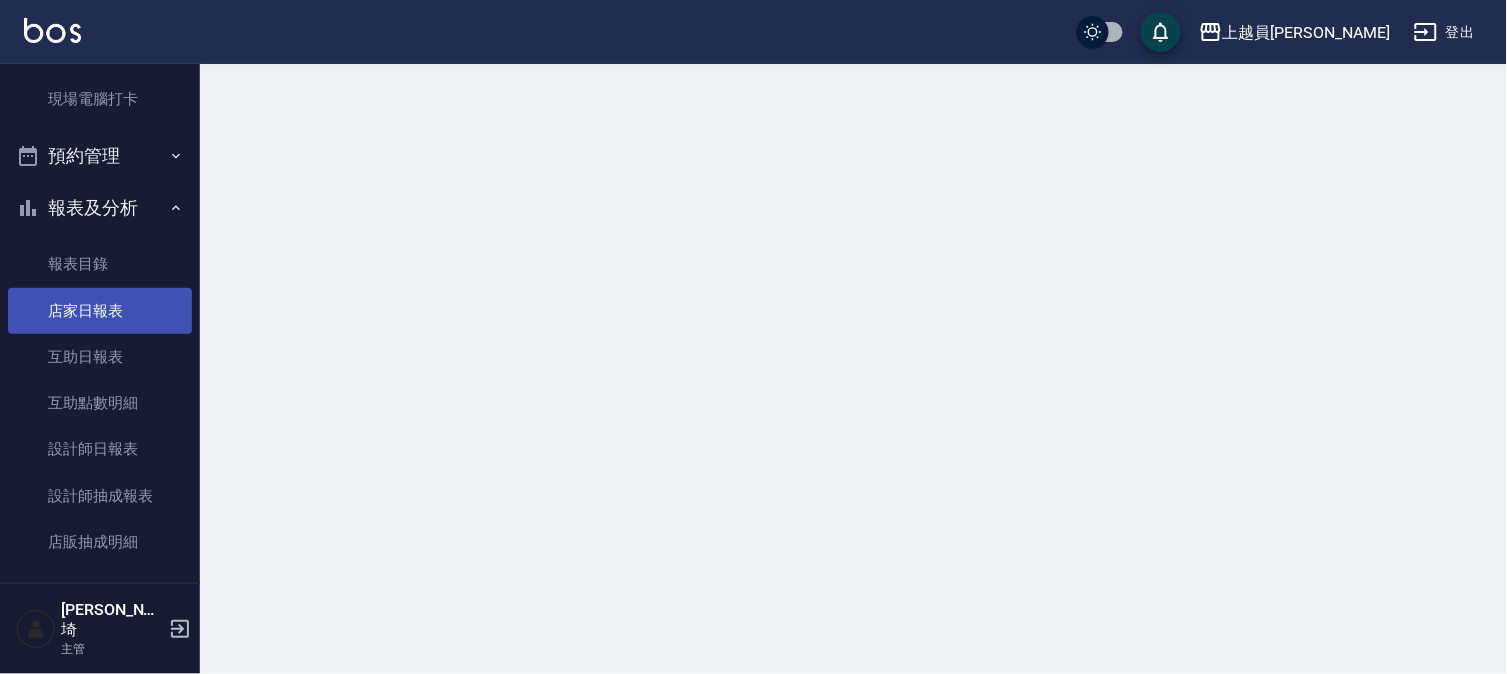 scroll, scrollTop: 0, scrollLeft: 0, axis: both 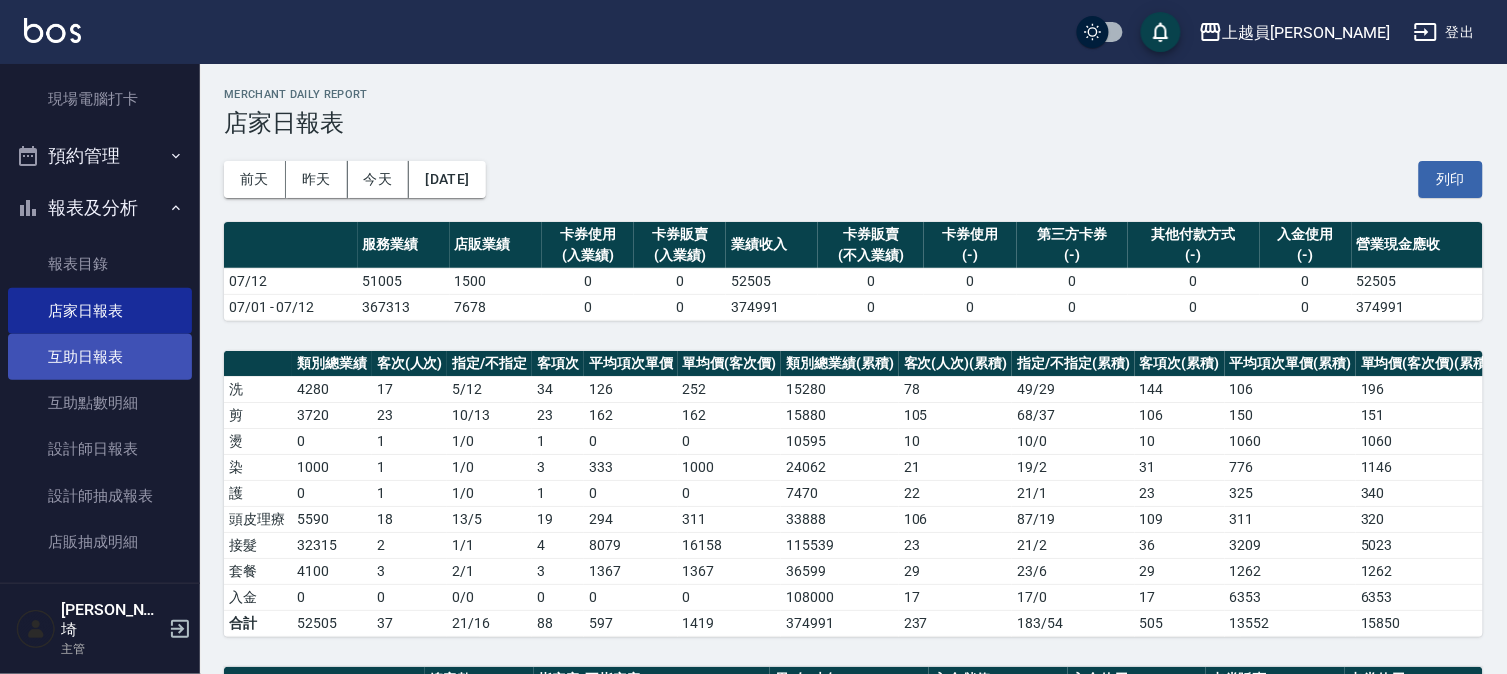 click on "互助日報表" at bounding box center [100, 357] 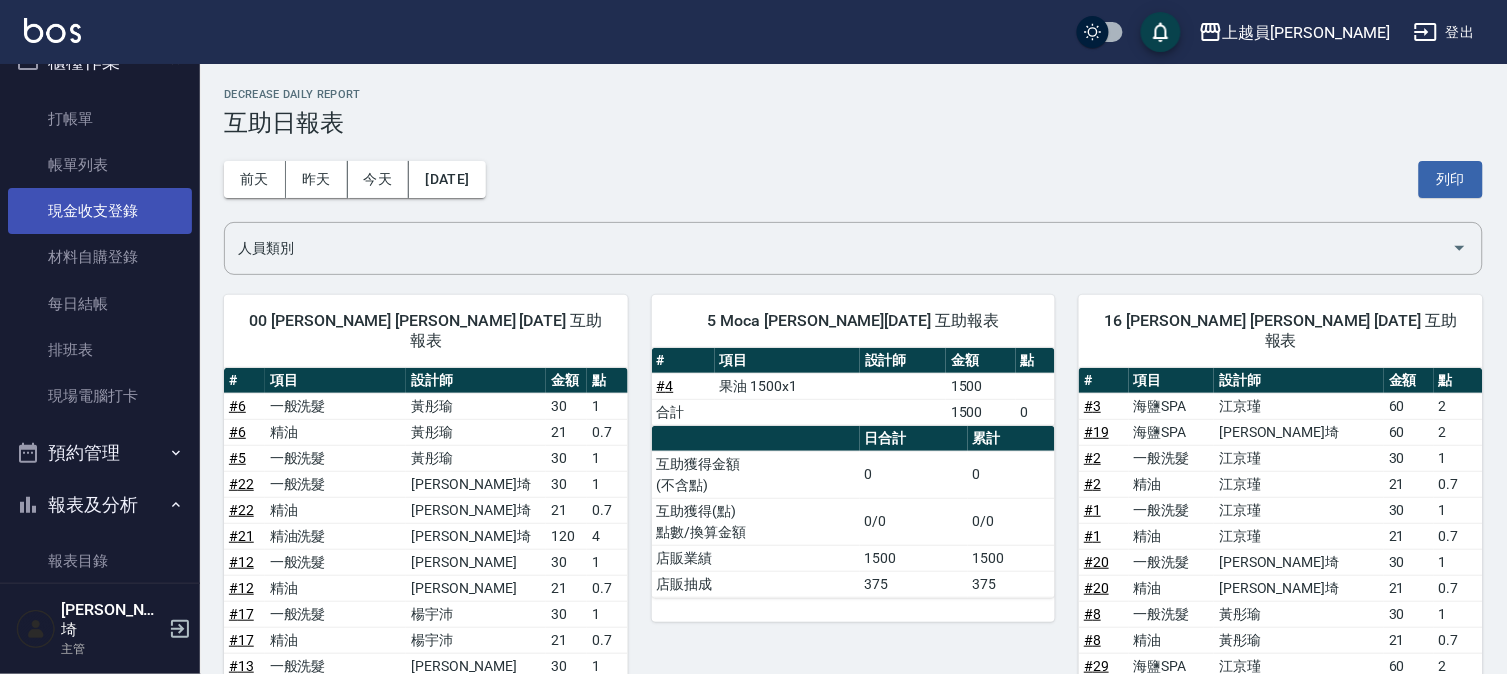 scroll, scrollTop: 0, scrollLeft: 0, axis: both 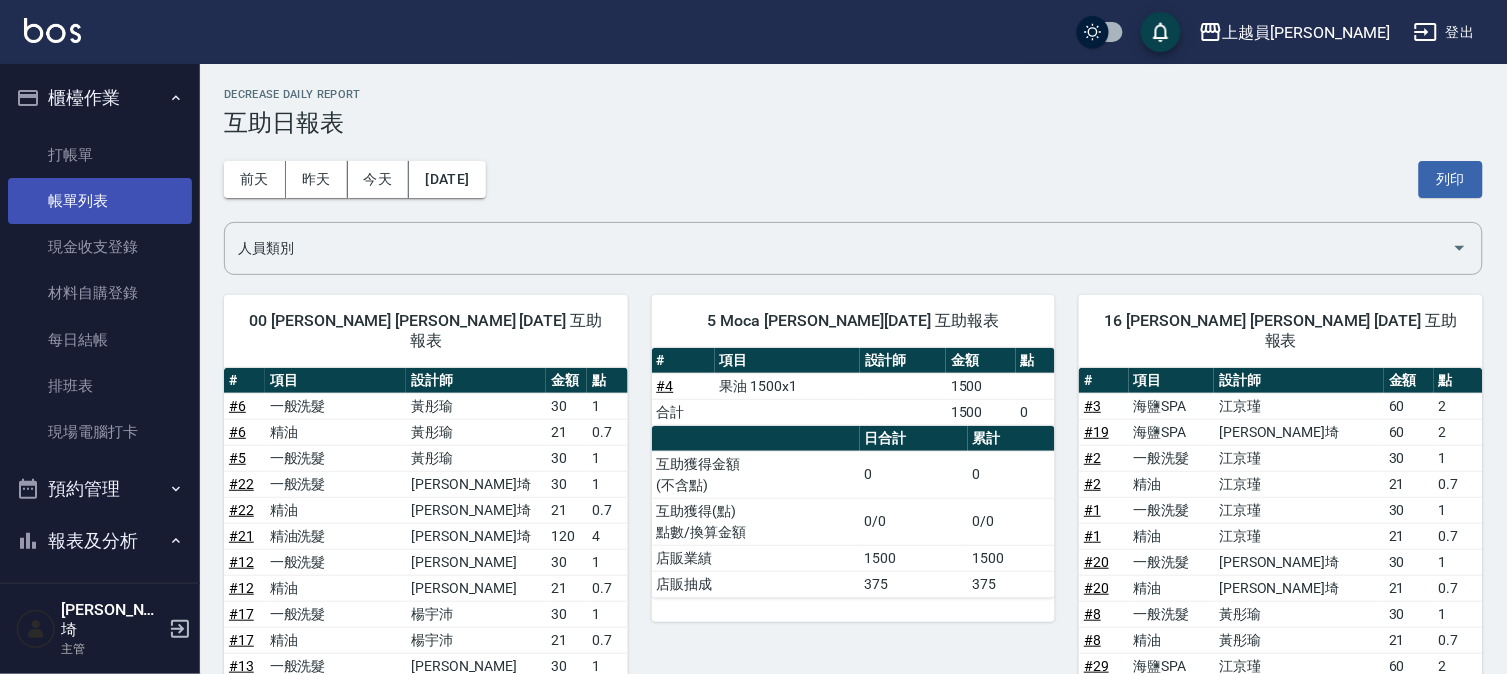click on "帳單列表" at bounding box center [100, 201] 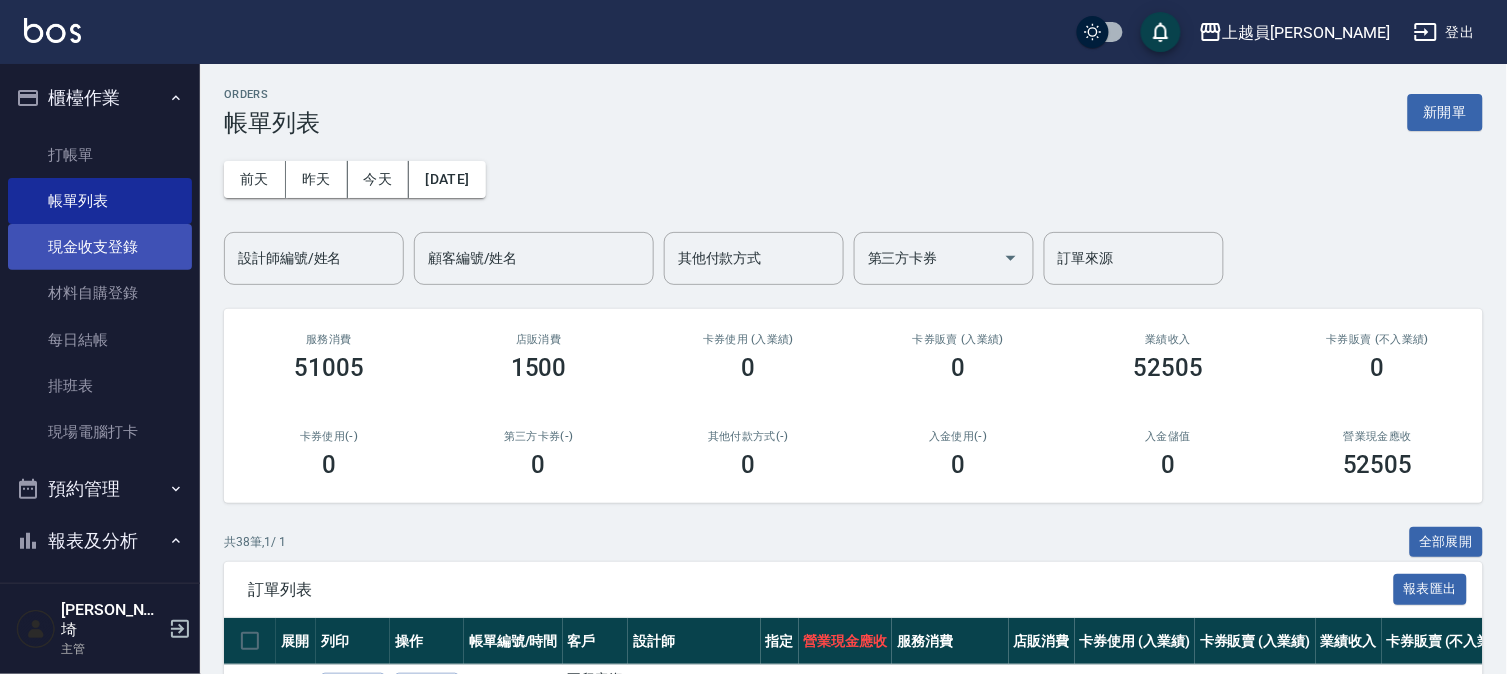 click on "現金收支登錄" at bounding box center [100, 247] 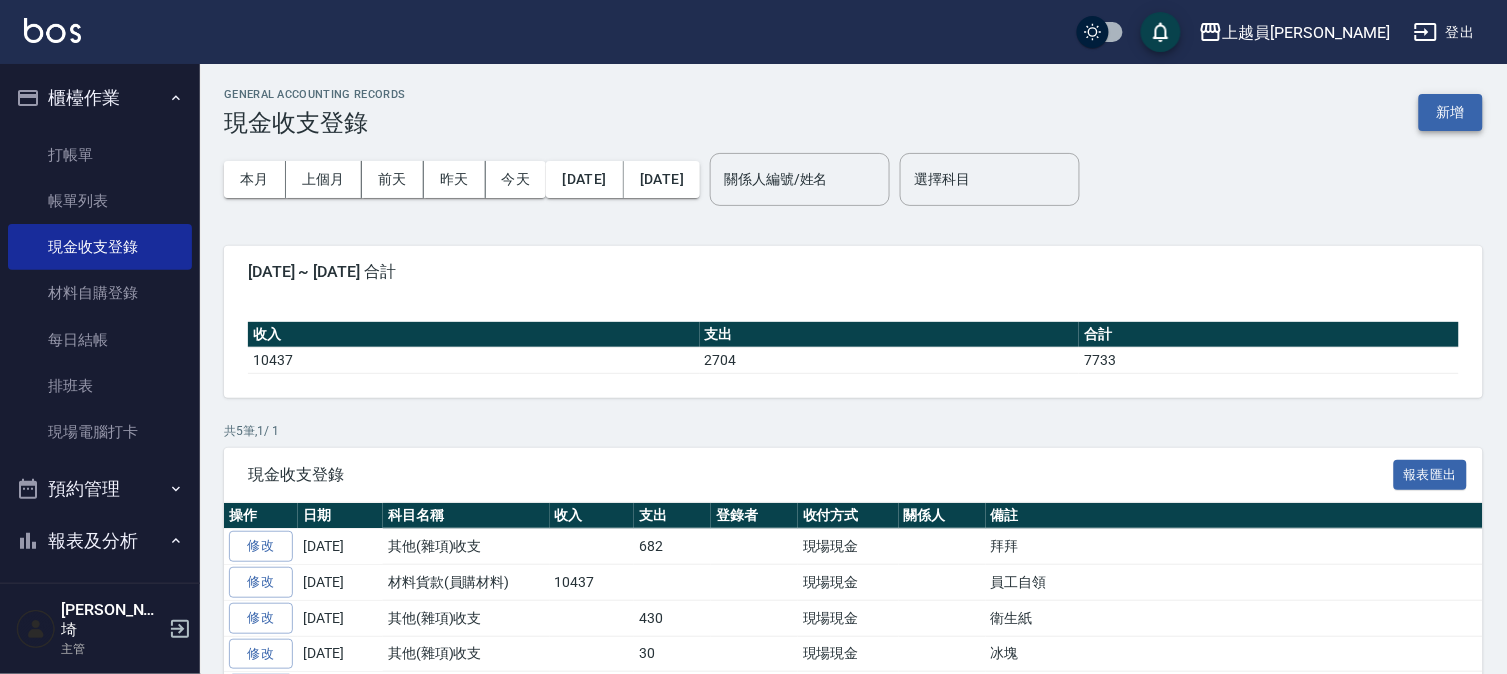 click on "新增" at bounding box center [1451, 112] 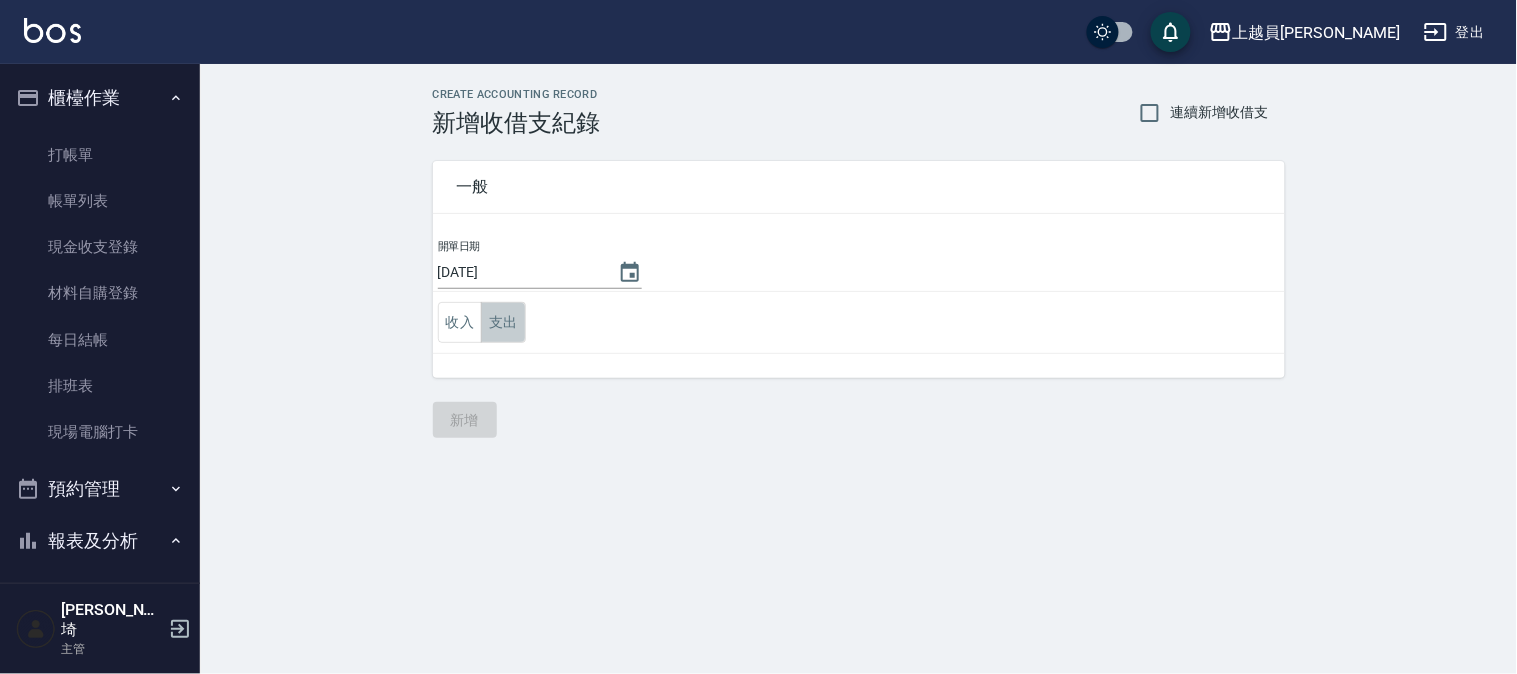 click on "支出" at bounding box center [503, 322] 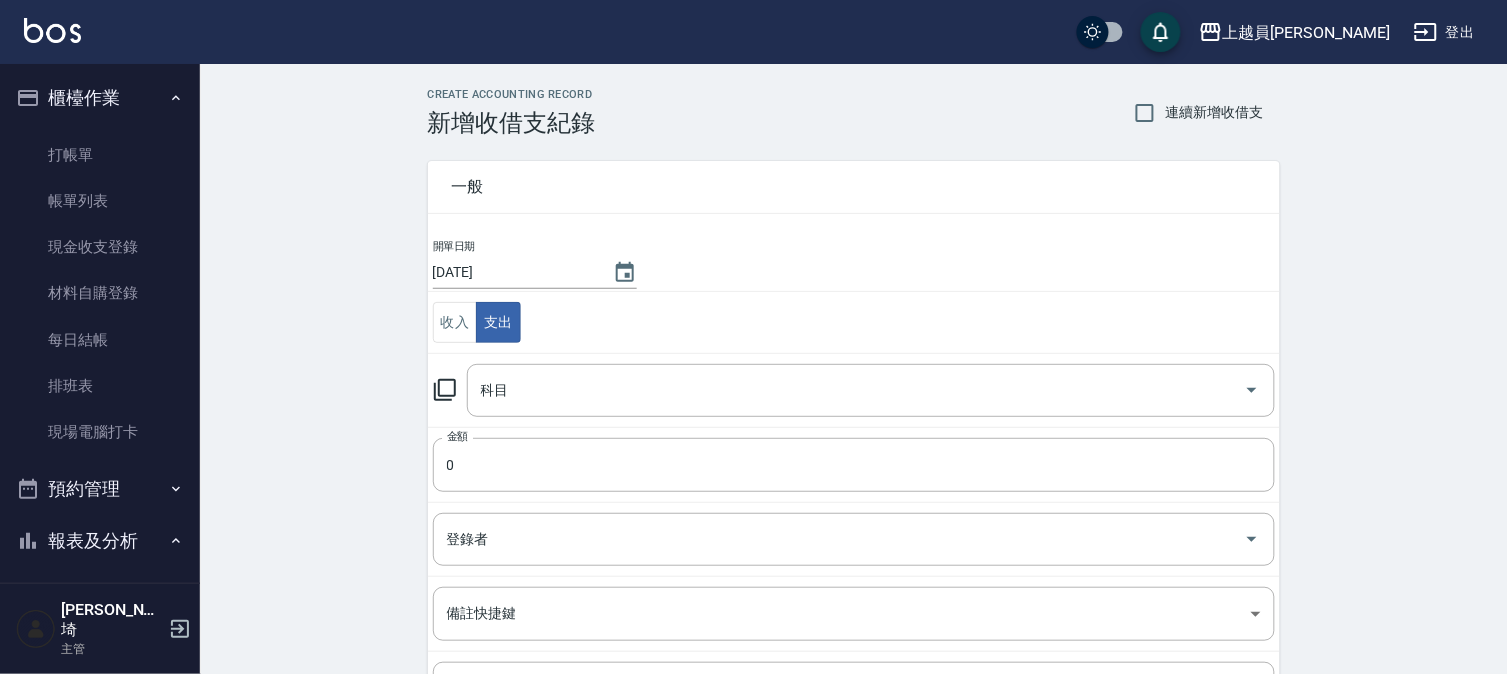 click on "科目 科目" at bounding box center (854, 390) 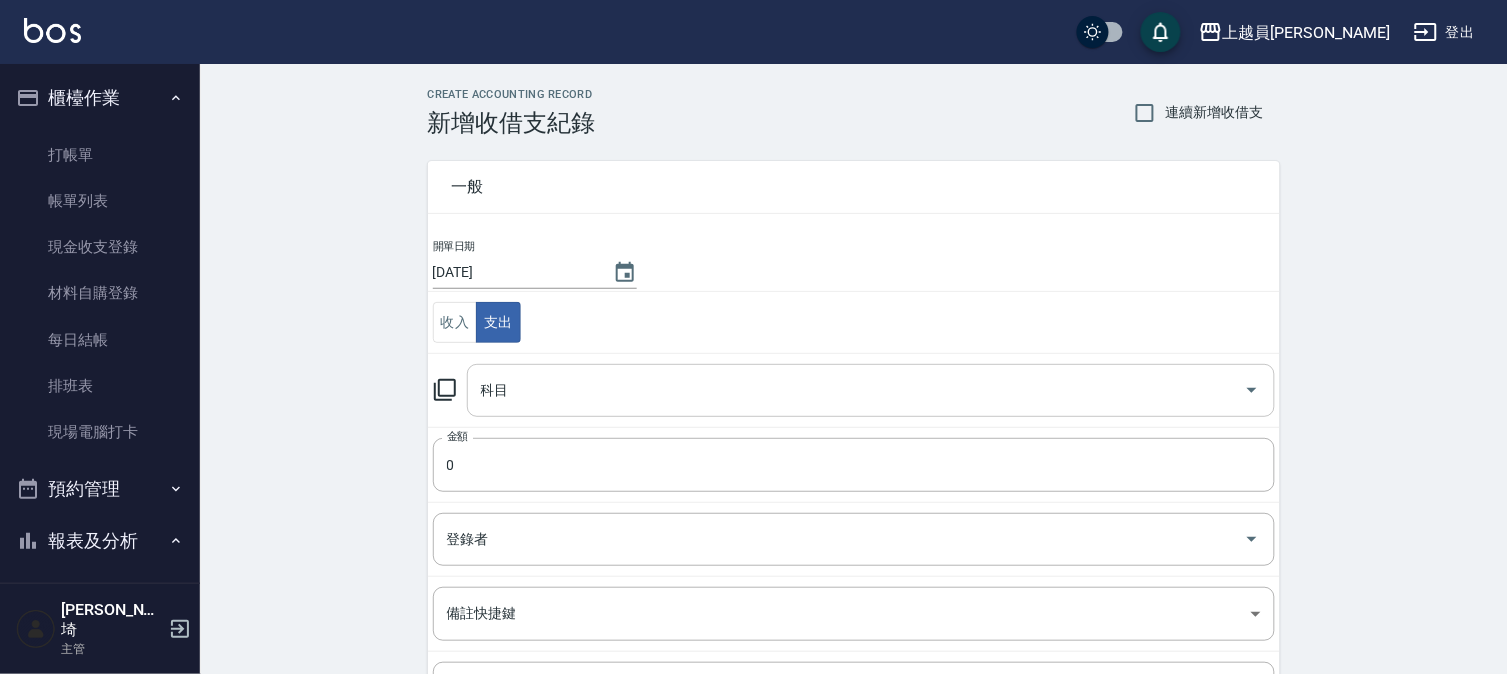 click on "科目" at bounding box center [856, 390] 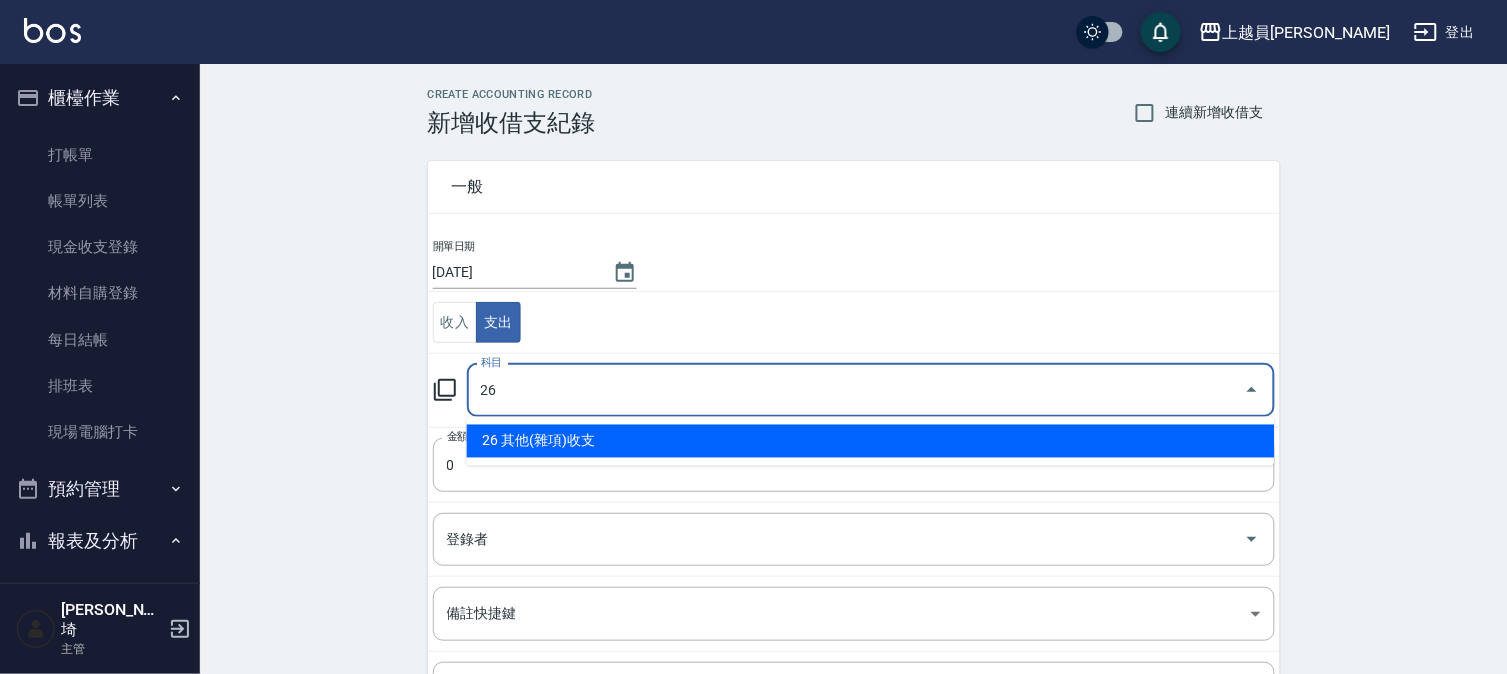 click on "26 其他(雜項)收支" at bounding box center [871, 441] 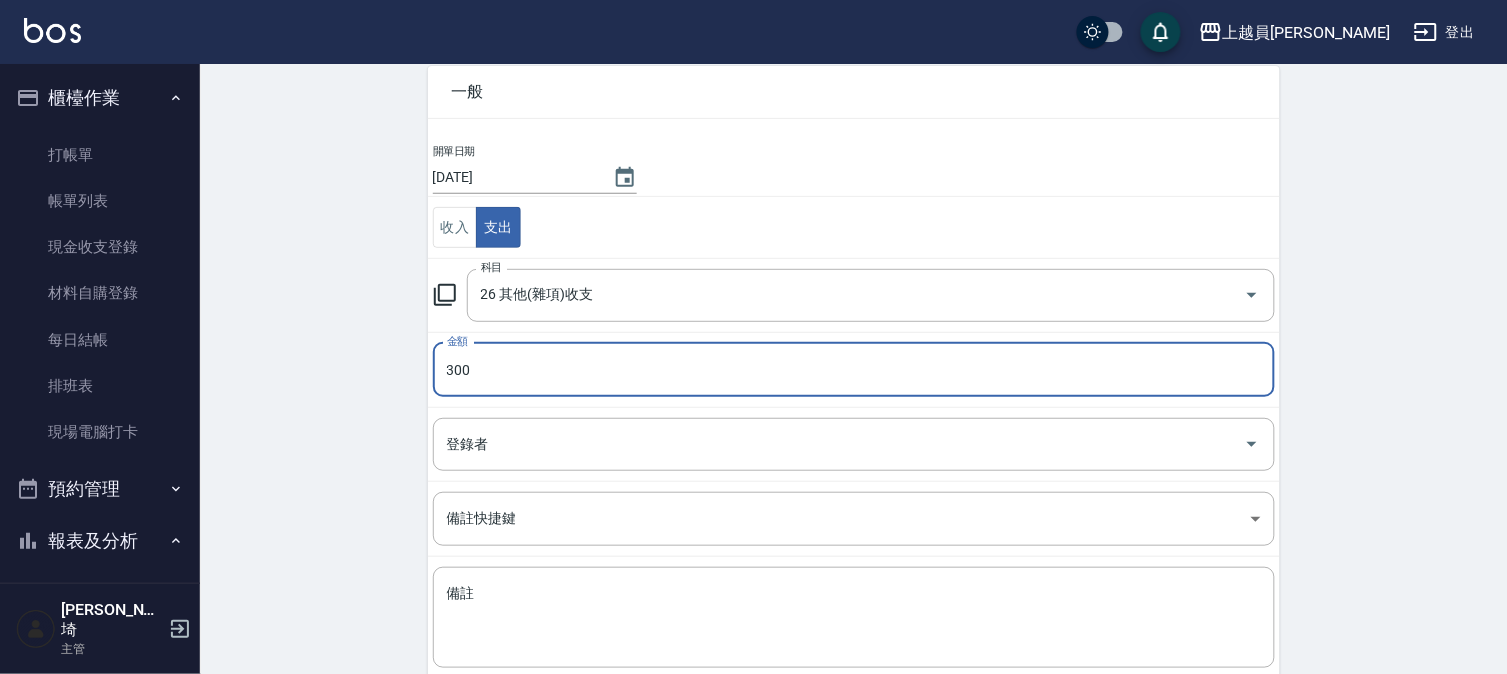 scroll, scrollTop: 208, scrollLeft: 0, axis: vertical 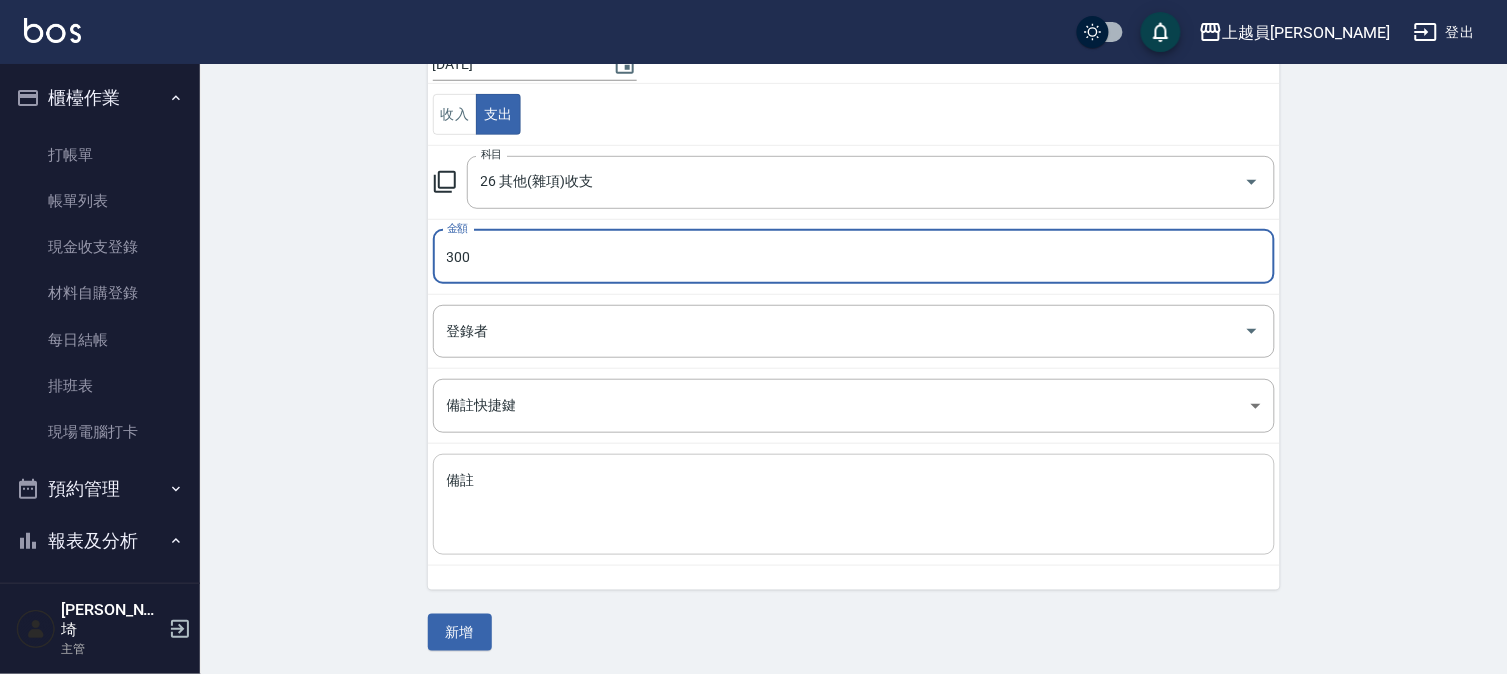 type on "300" 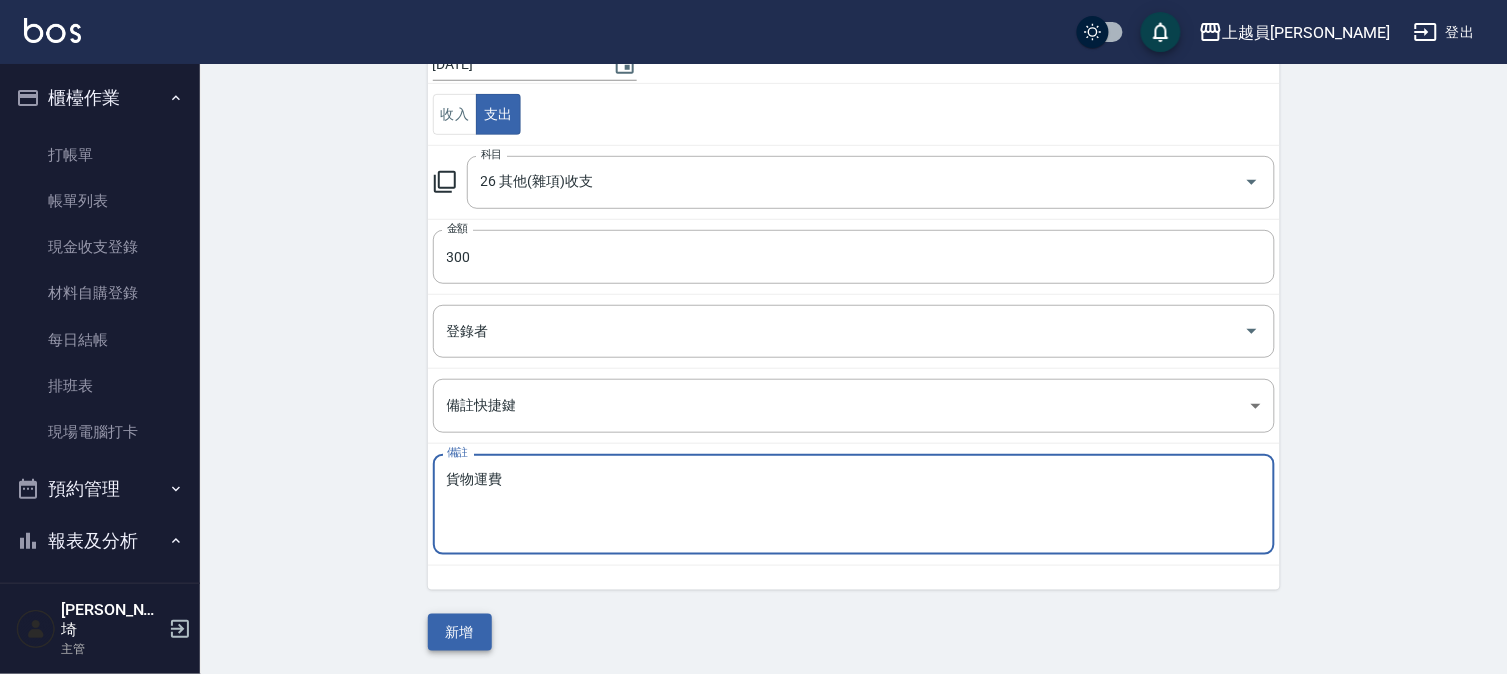 type on "貨物運費" 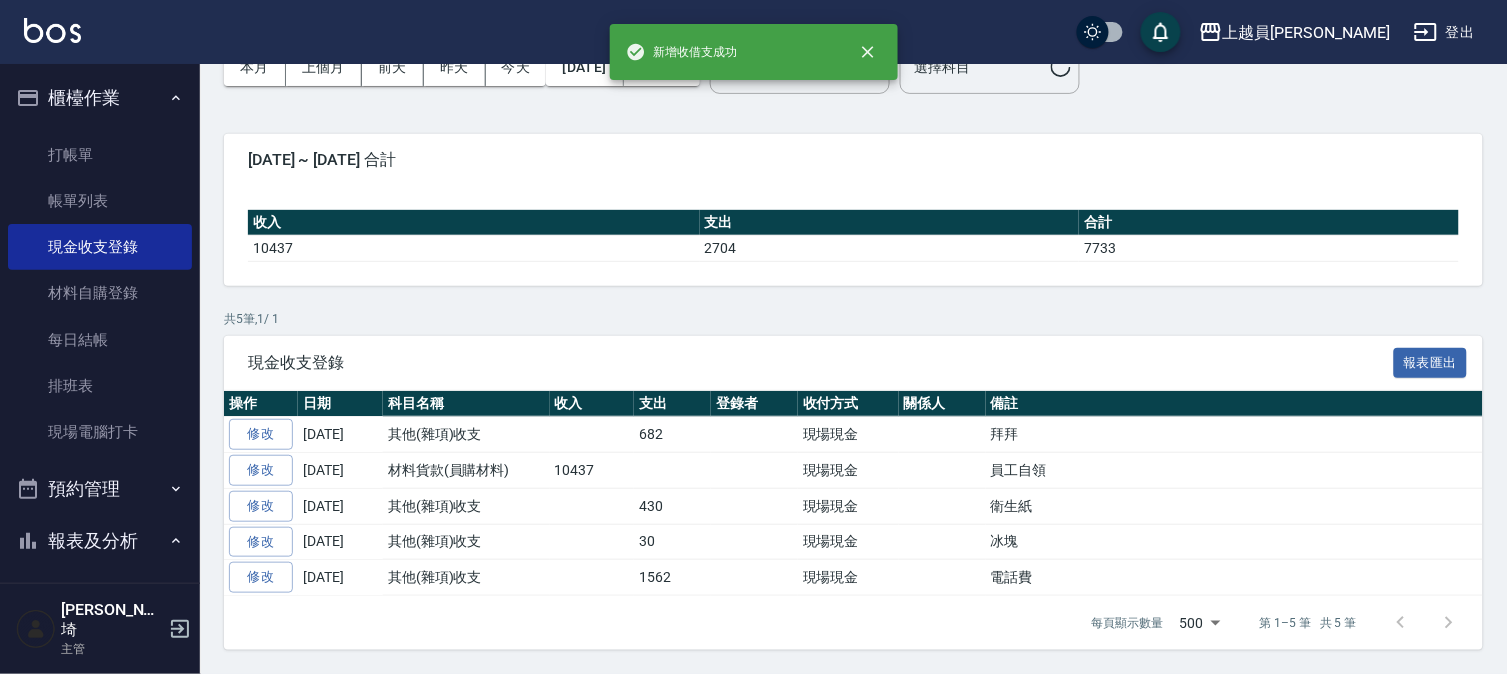 scroll, scrollTop: 0, scrollLeft: 0, axis: both 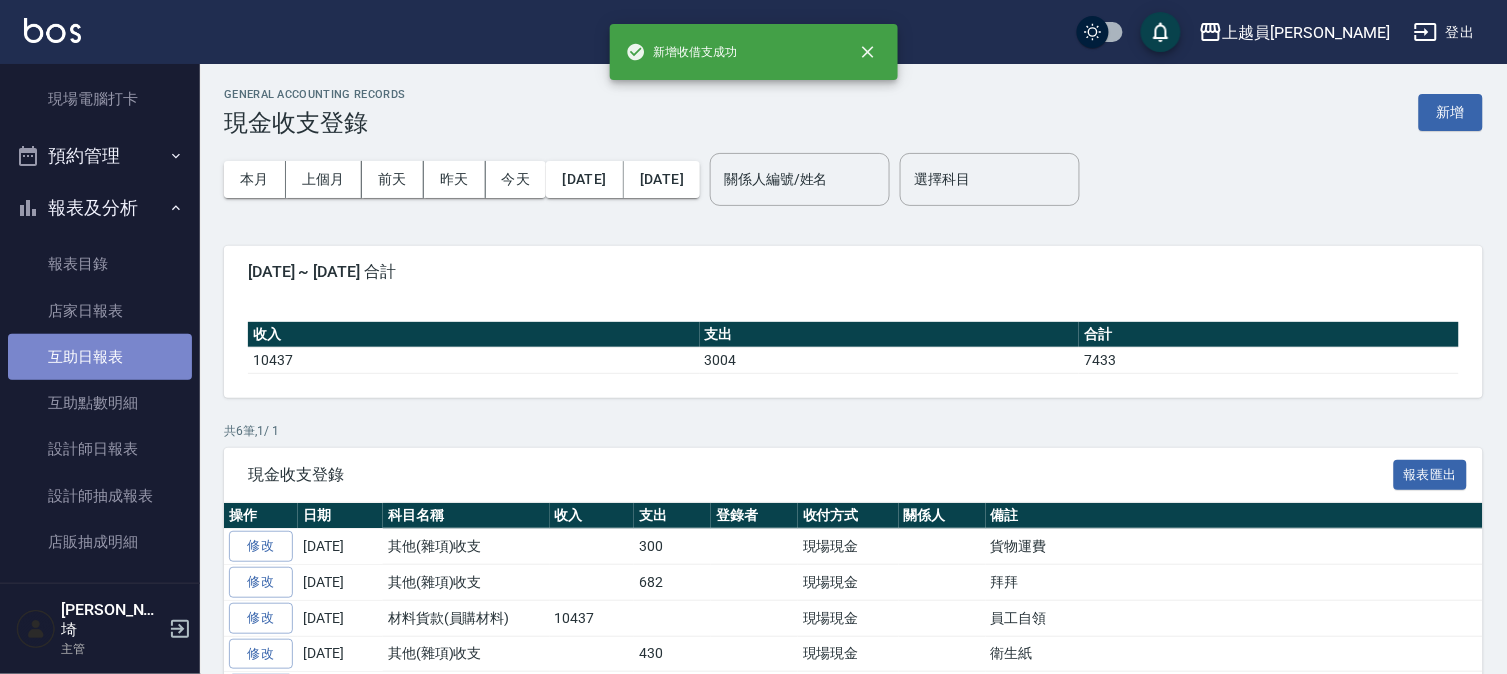 click on "互助日報表" at bounding box center [100, 357] 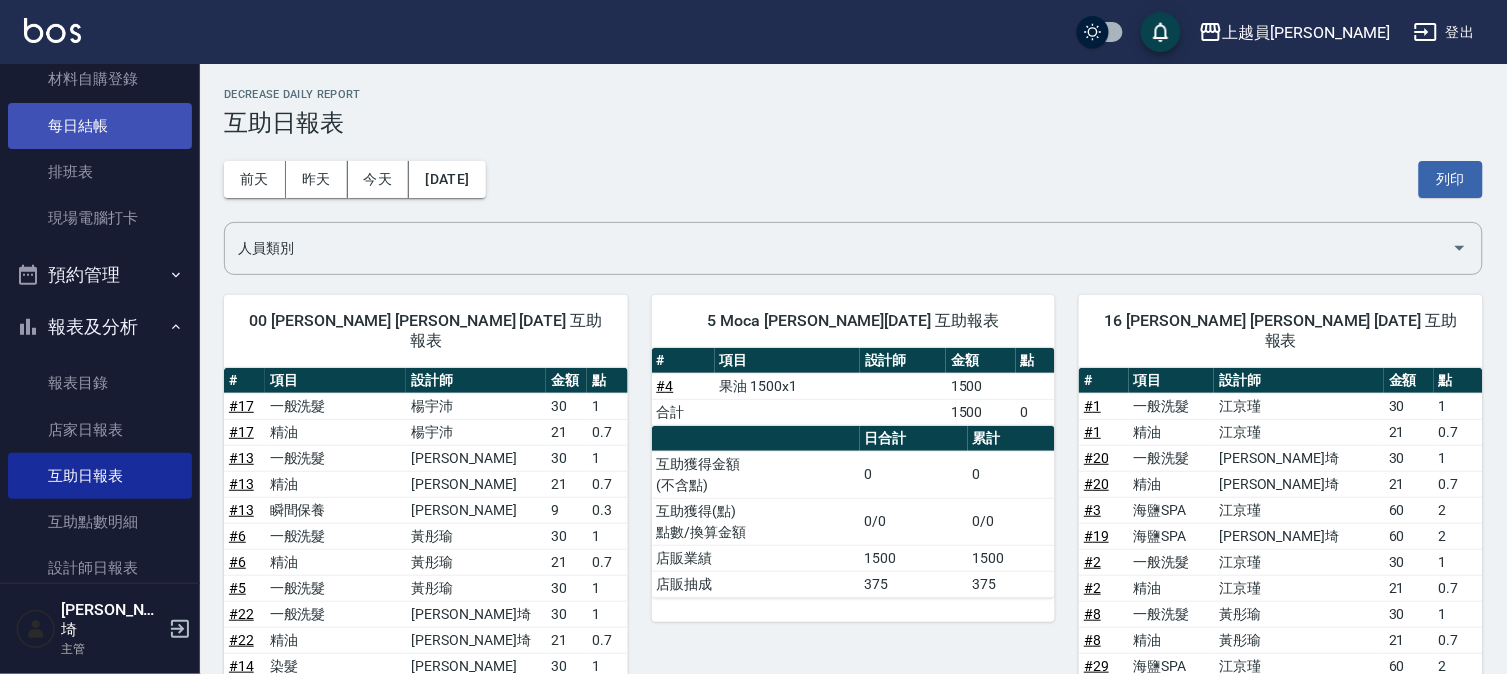 scroll, scrollTop: 111, scrollLeft: 0, axis: vertical 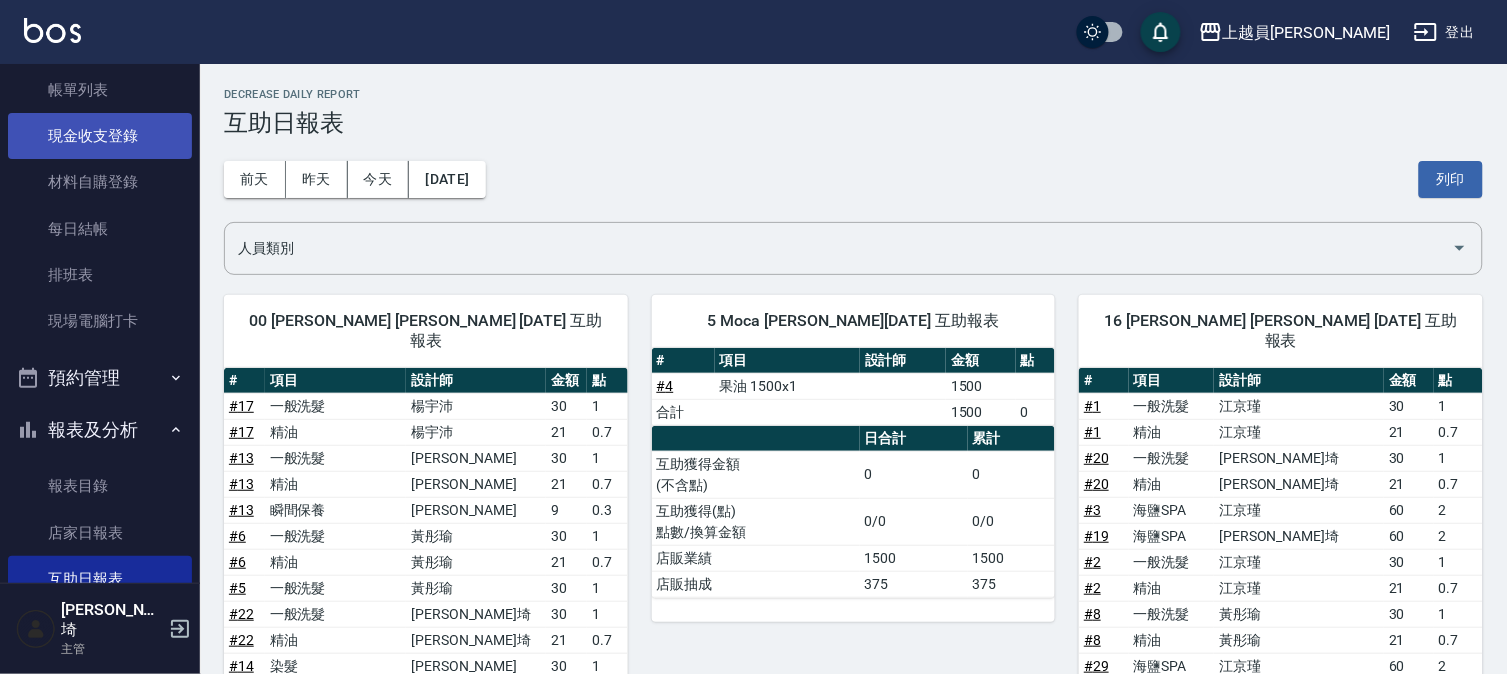 click on "現金收支登錄" at bounding box center (100, 136) 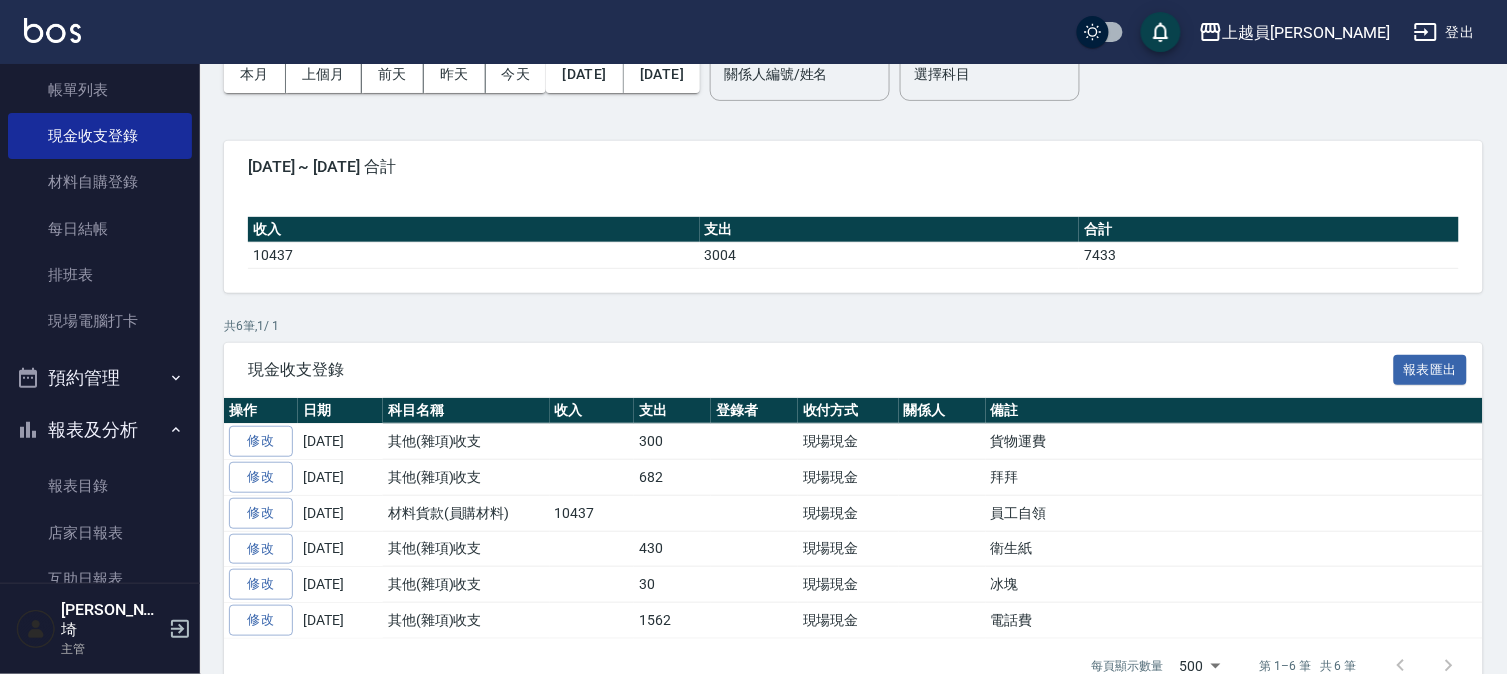 scroll, scrollTop: 150, scrollLeft: 0, axis: vertical 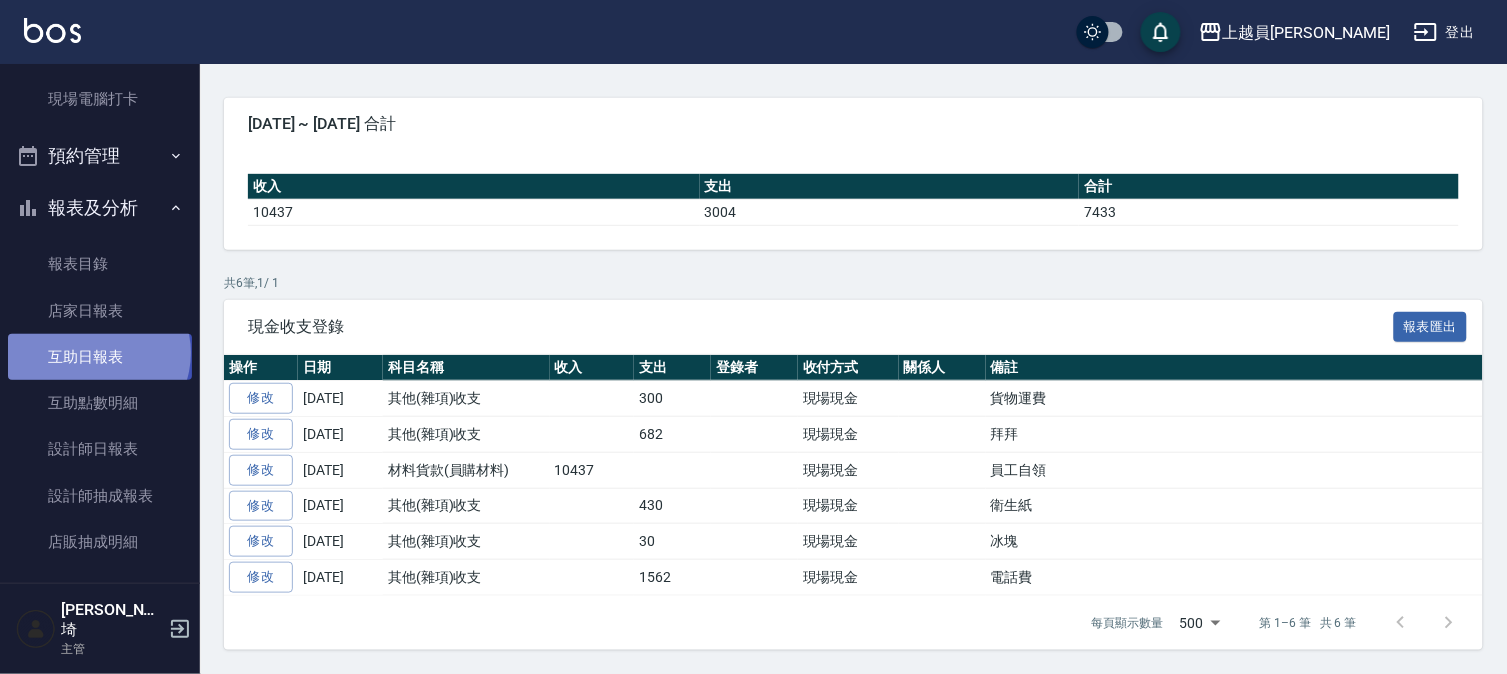 click on "互助日報表" at bounding box center [100, 357] 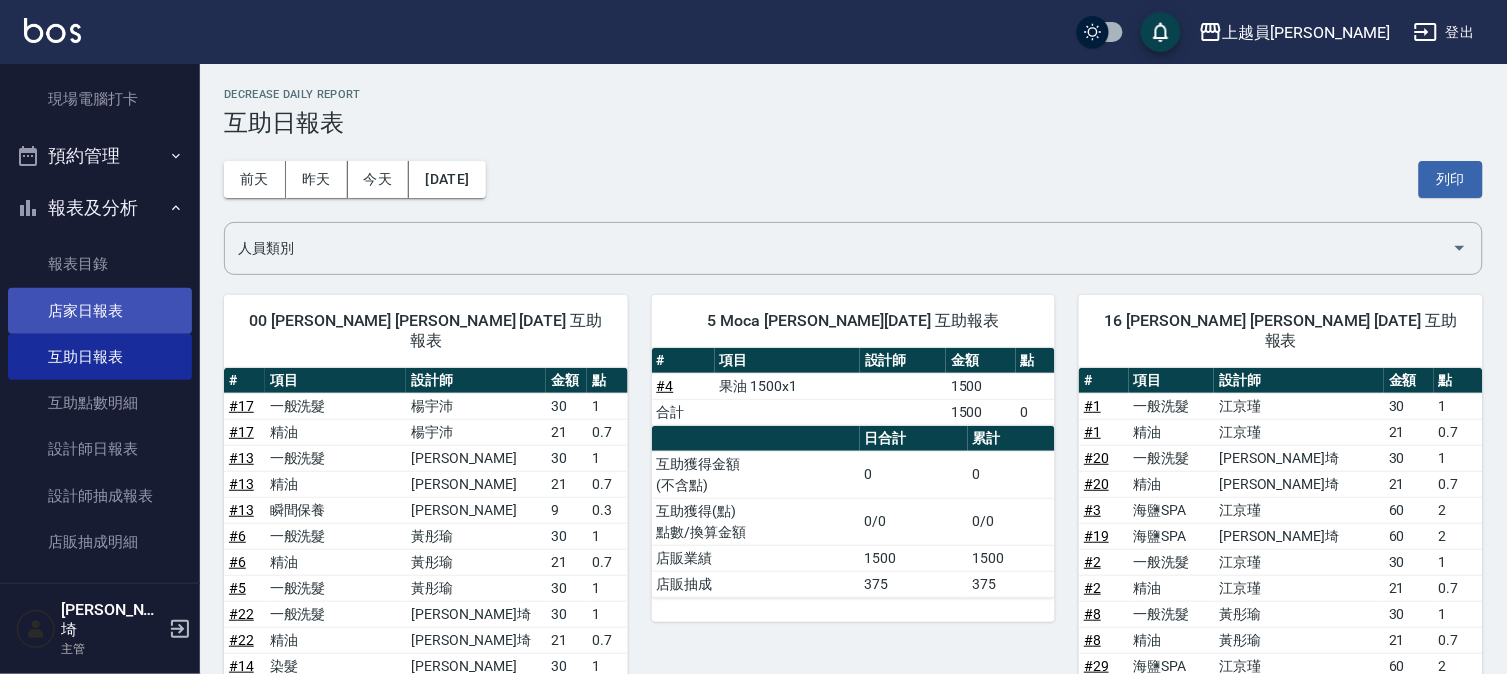 click on "店家日報表" at bounding box center [100, 311] 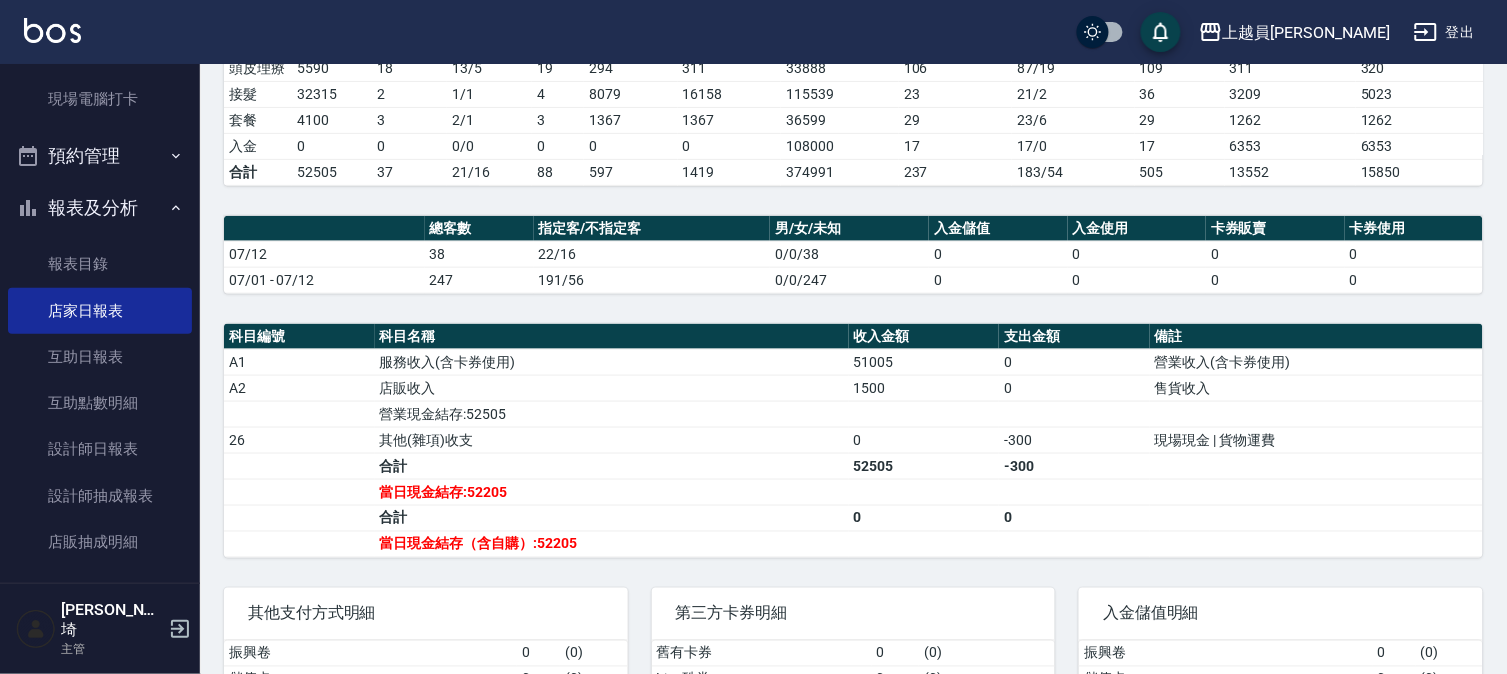scroll, scrollTop: 555, scrollLeft: 0, axis: vertical 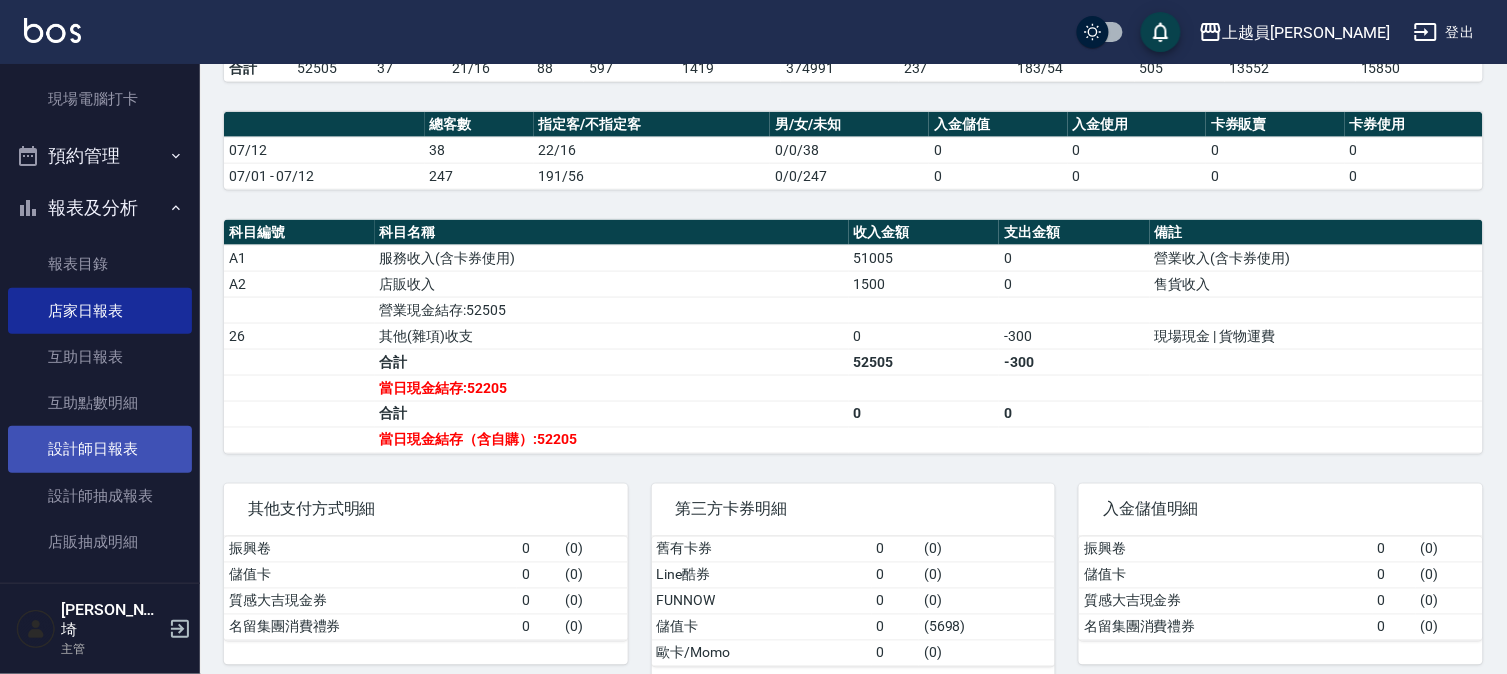 drag, startPoint x: 1516, startPoint y: 8, endPoint x: 106, endPoint y: 455, distance: 1479.1582 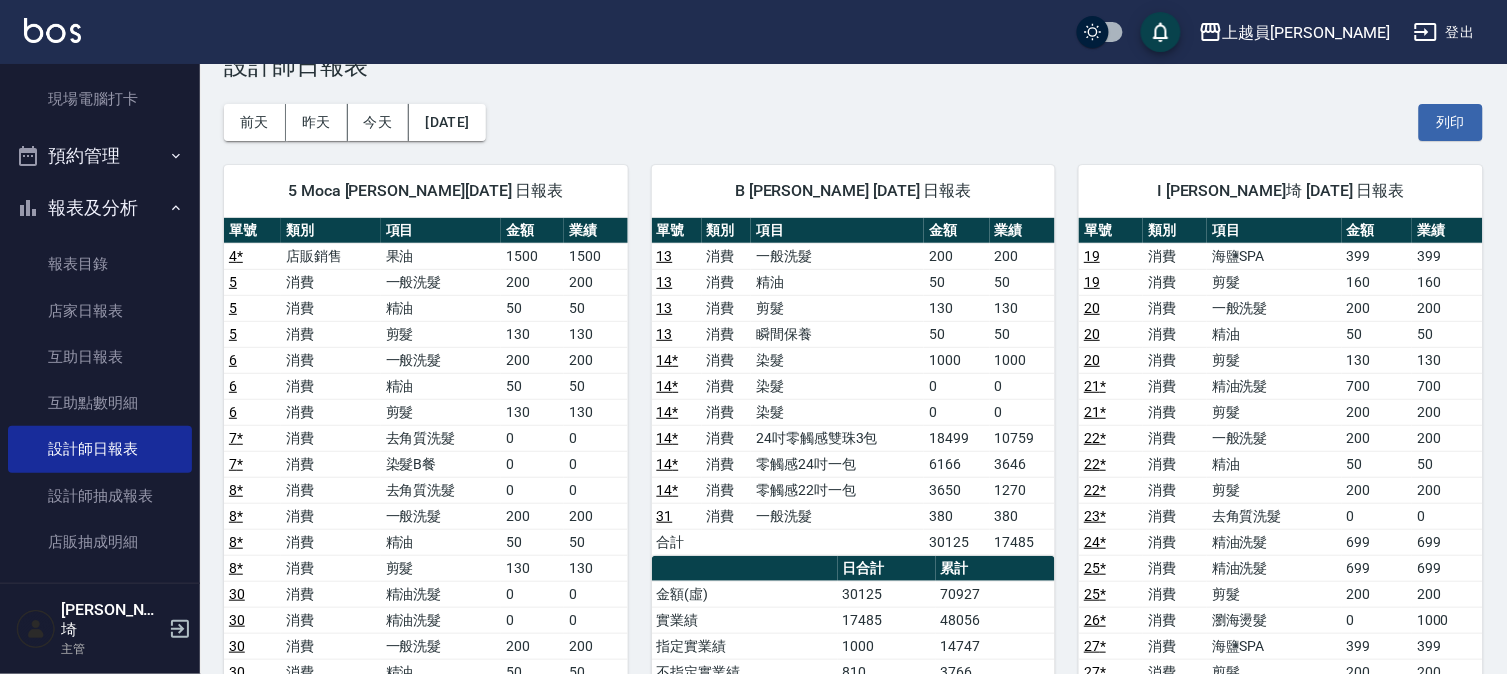 scroll, scrollTop: 111, scrollLeft: 0, axis: vertical 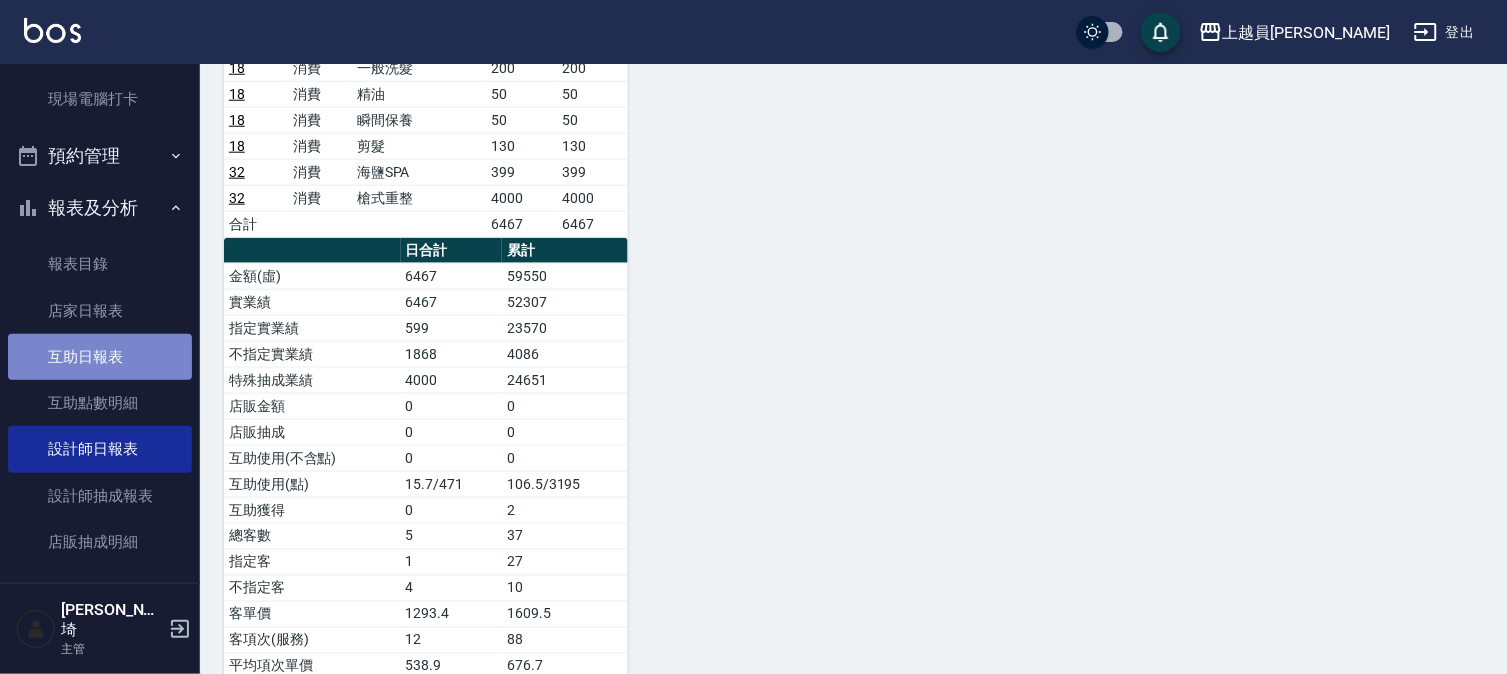 click on "互助日報表" at bounding box center (100, 357) 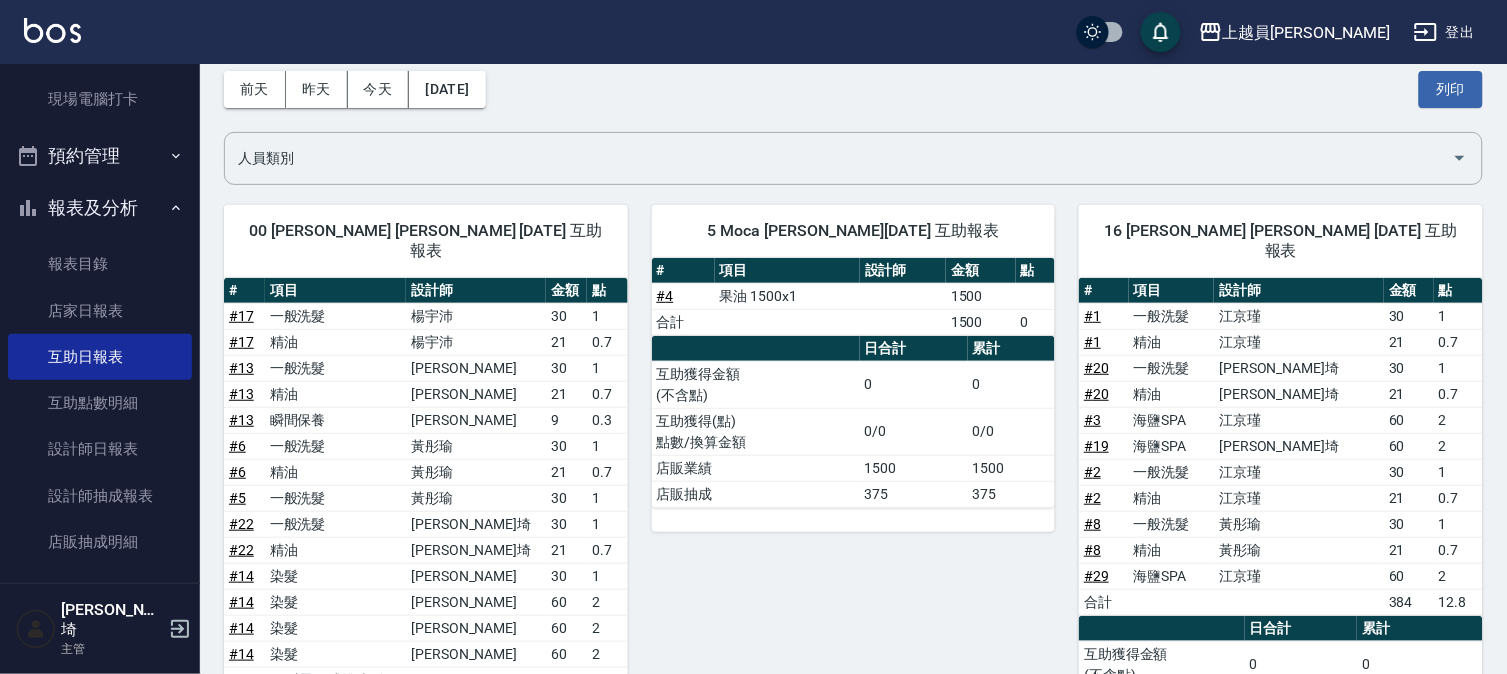 scroll, scrollTop: 0, scrollLeft: 0, axis: both 